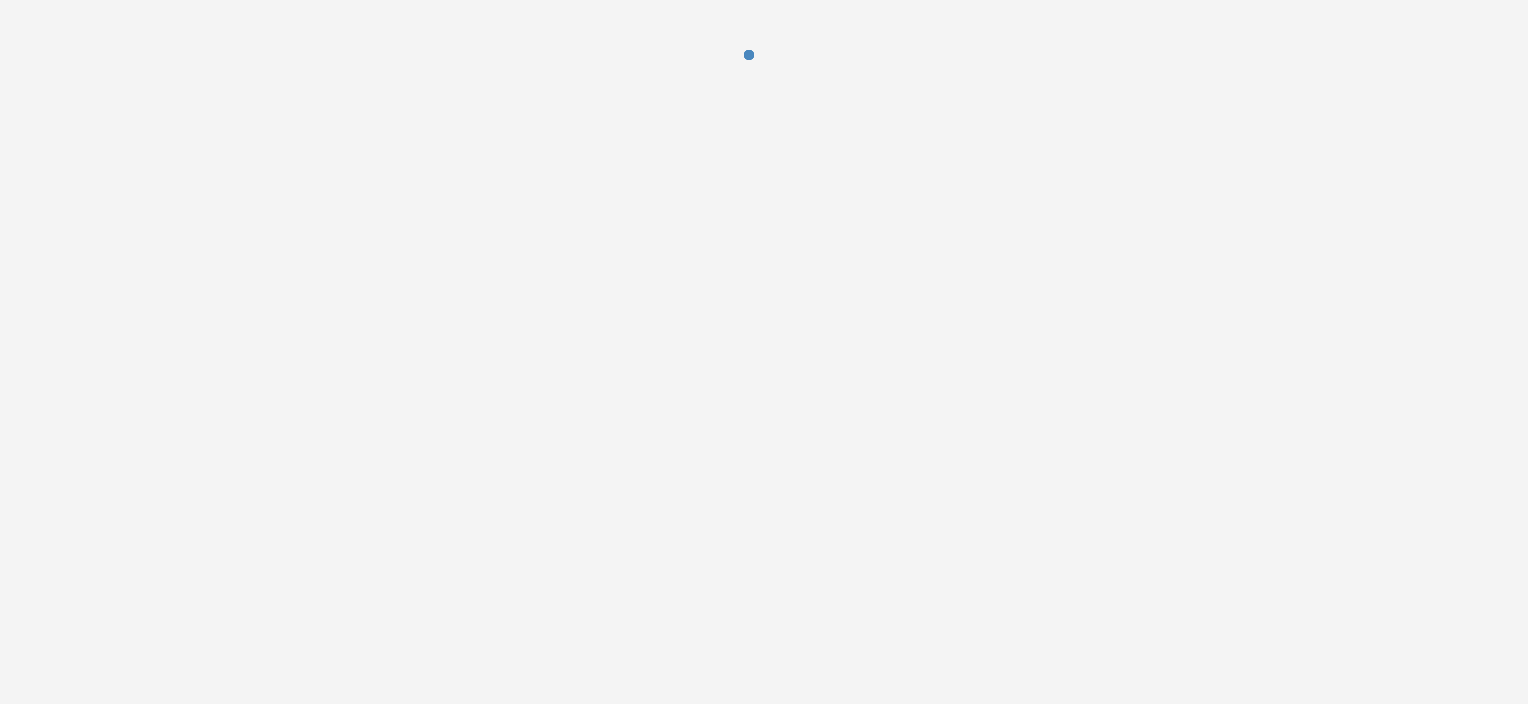 scroll, scrollTop: 0, scrollLeft: 0, axis: both 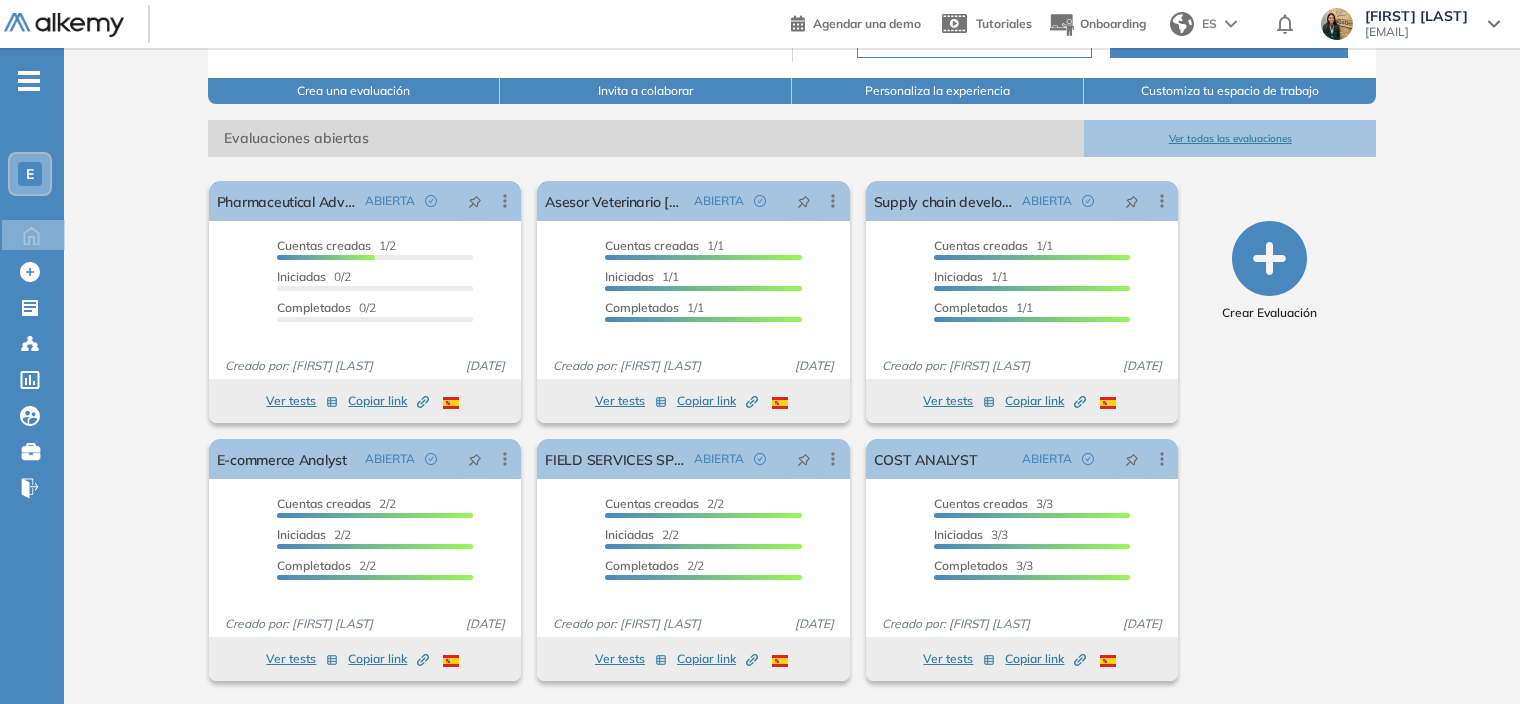 click on "Ver todas las evaluaciones" at bounding box center (1230, 138) 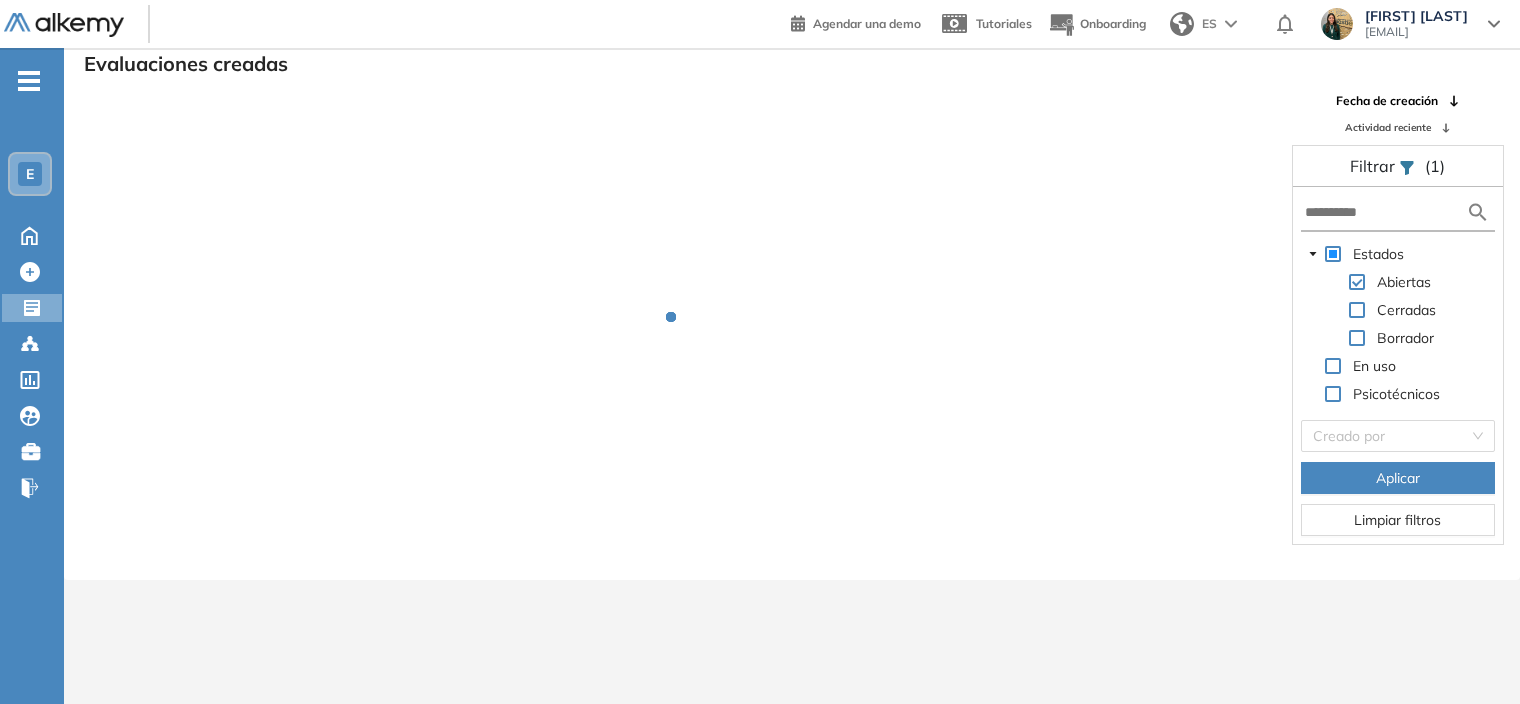 scroll, scrollTop: 48, scrollLeft: 0, axis: vertical 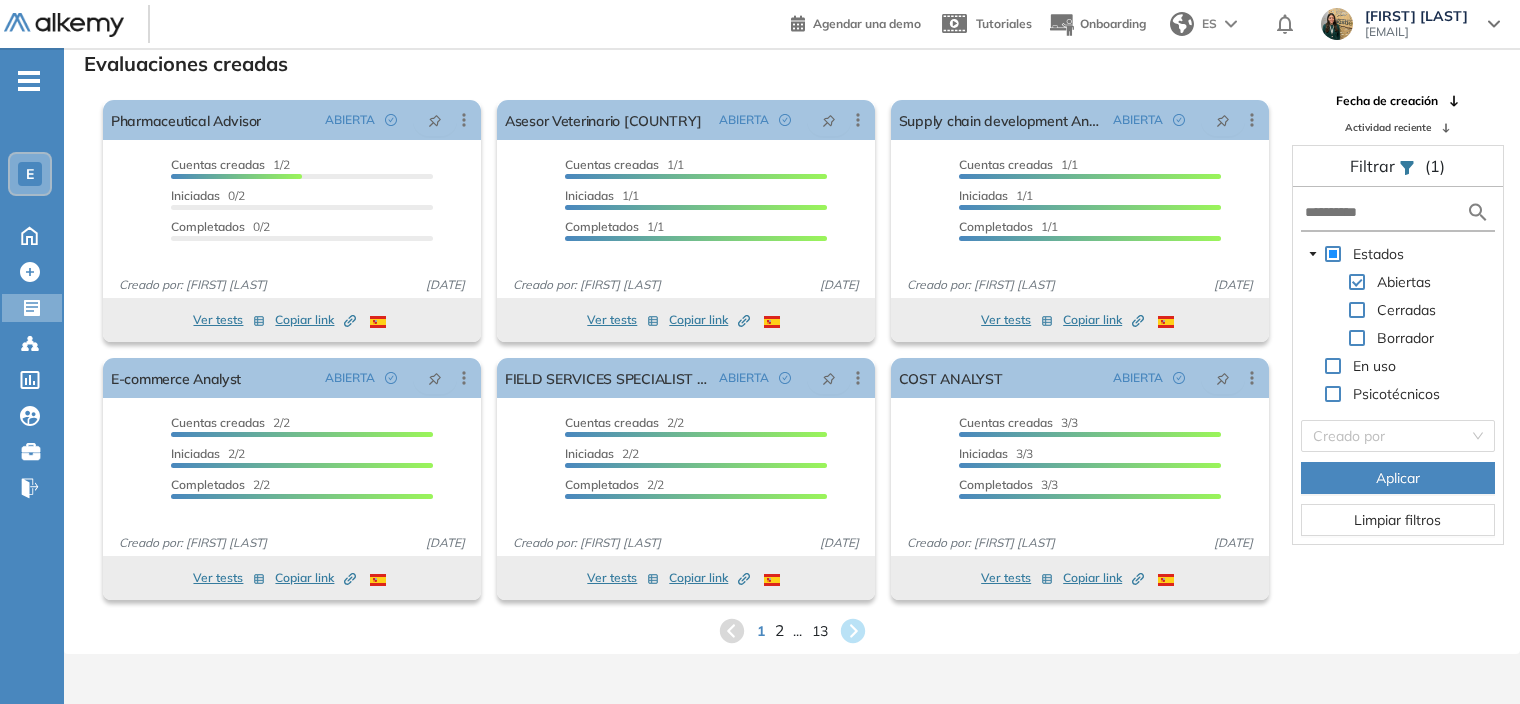 click on "2" at bounding box center [778, 630] 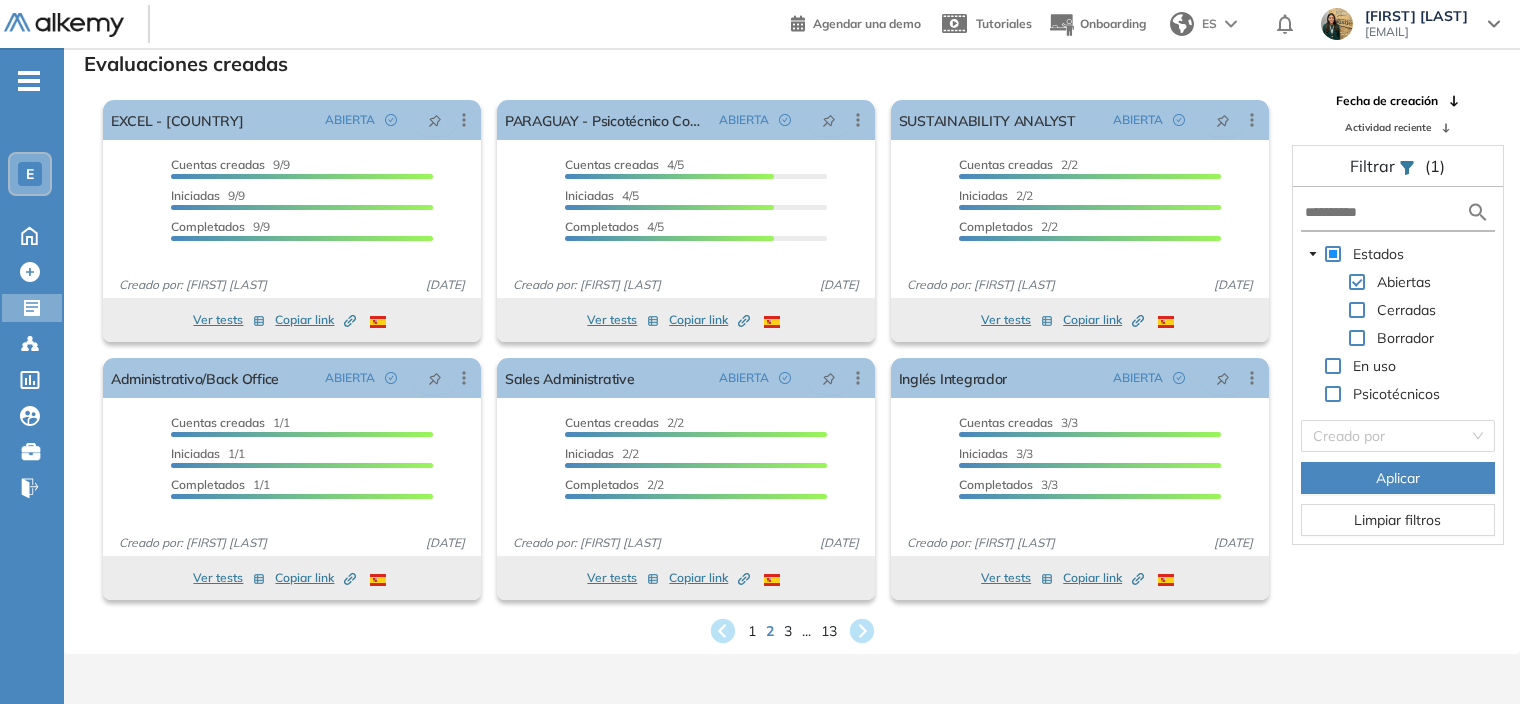 click on "[NUMBER] [NUMBER] [NUMBER] ... [NUMBER]" at bounding box center [792, 631] 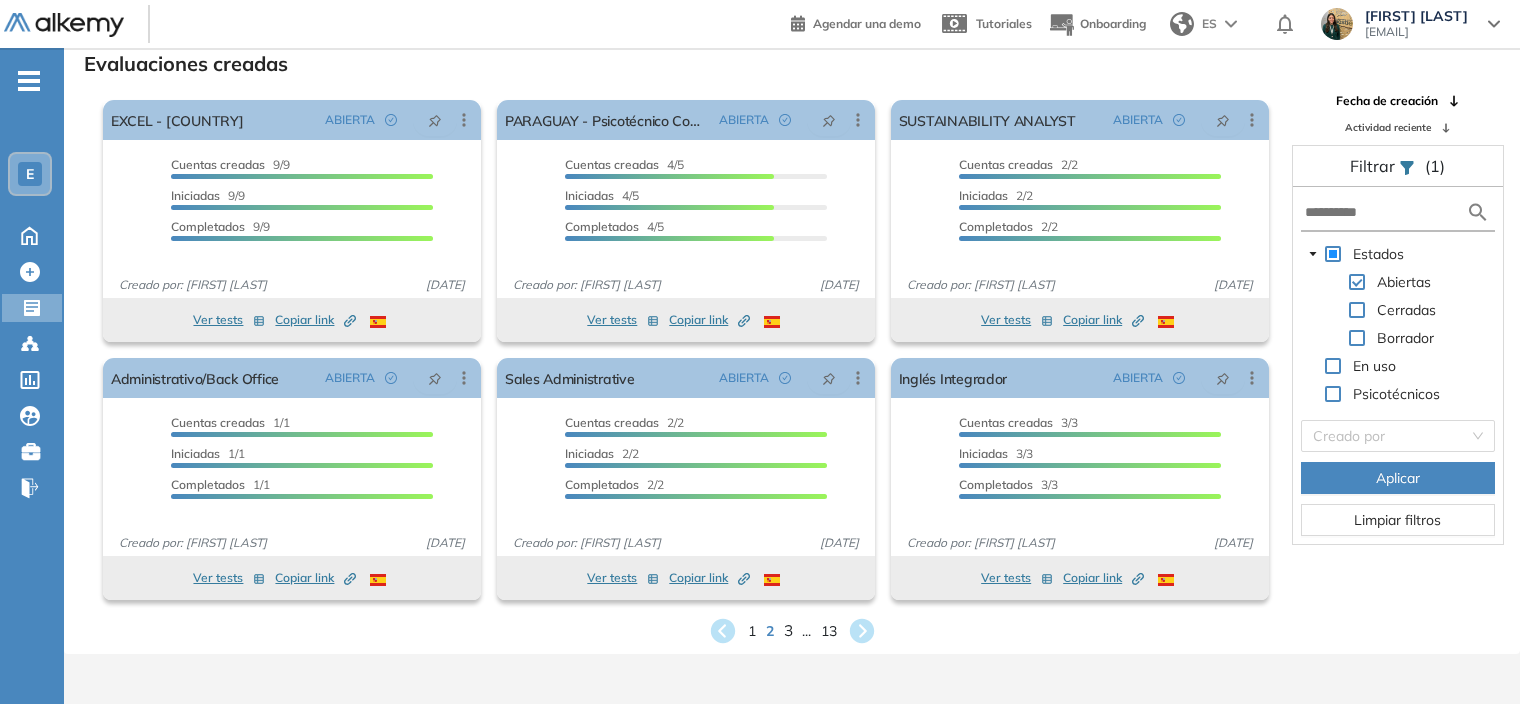 click on "3" at bounding box center (787, 630) 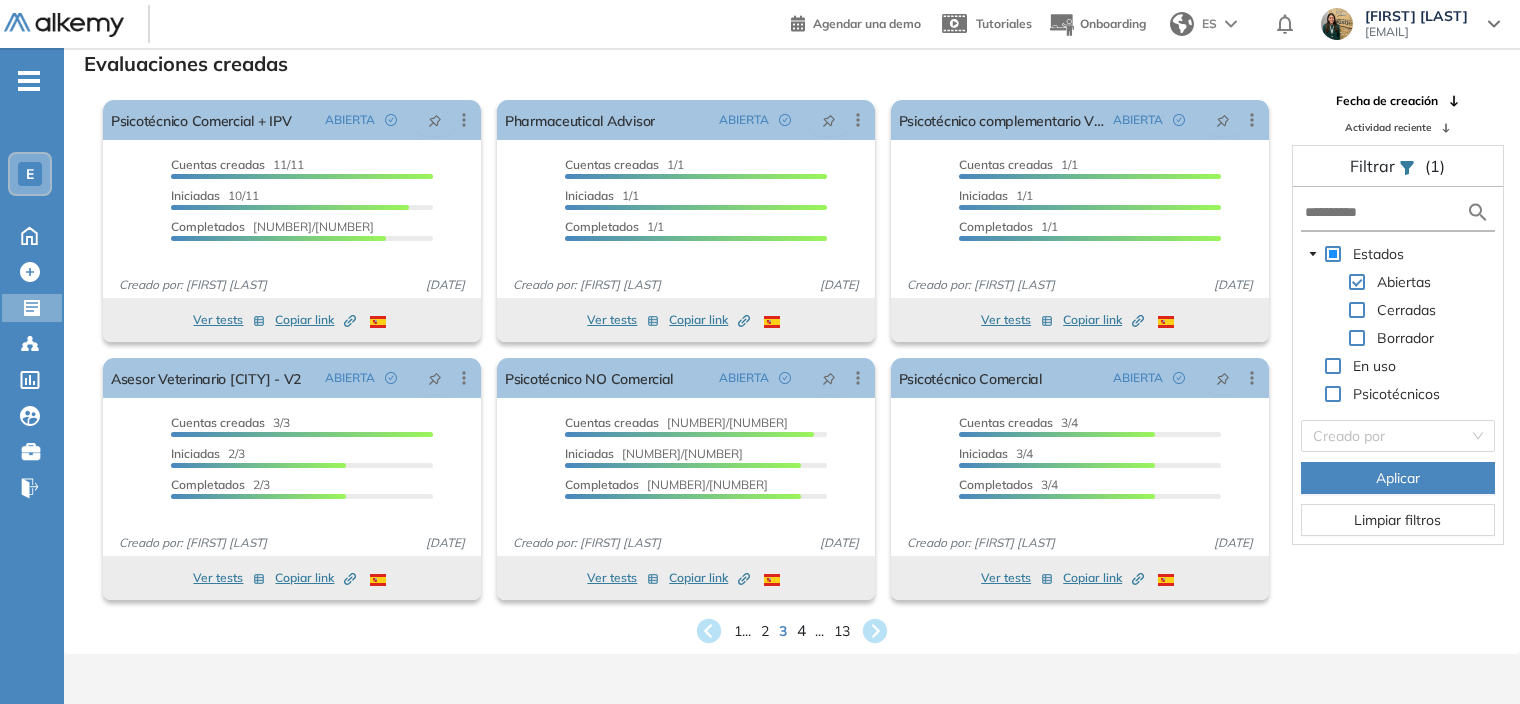 click on "4" at bounding box center [801, 630] 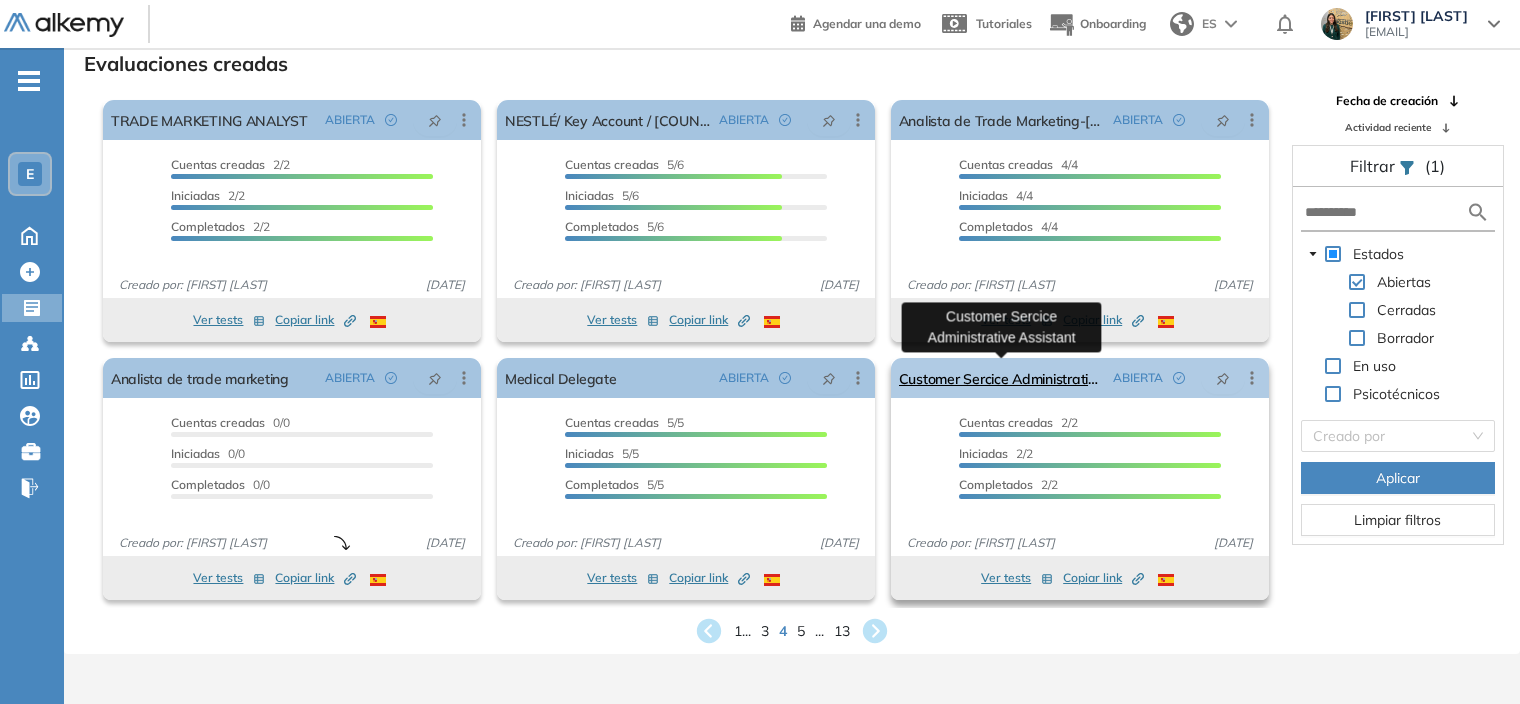 click on "Customer Sercice Administrative Assistant" at bounding box center (1002, 378) 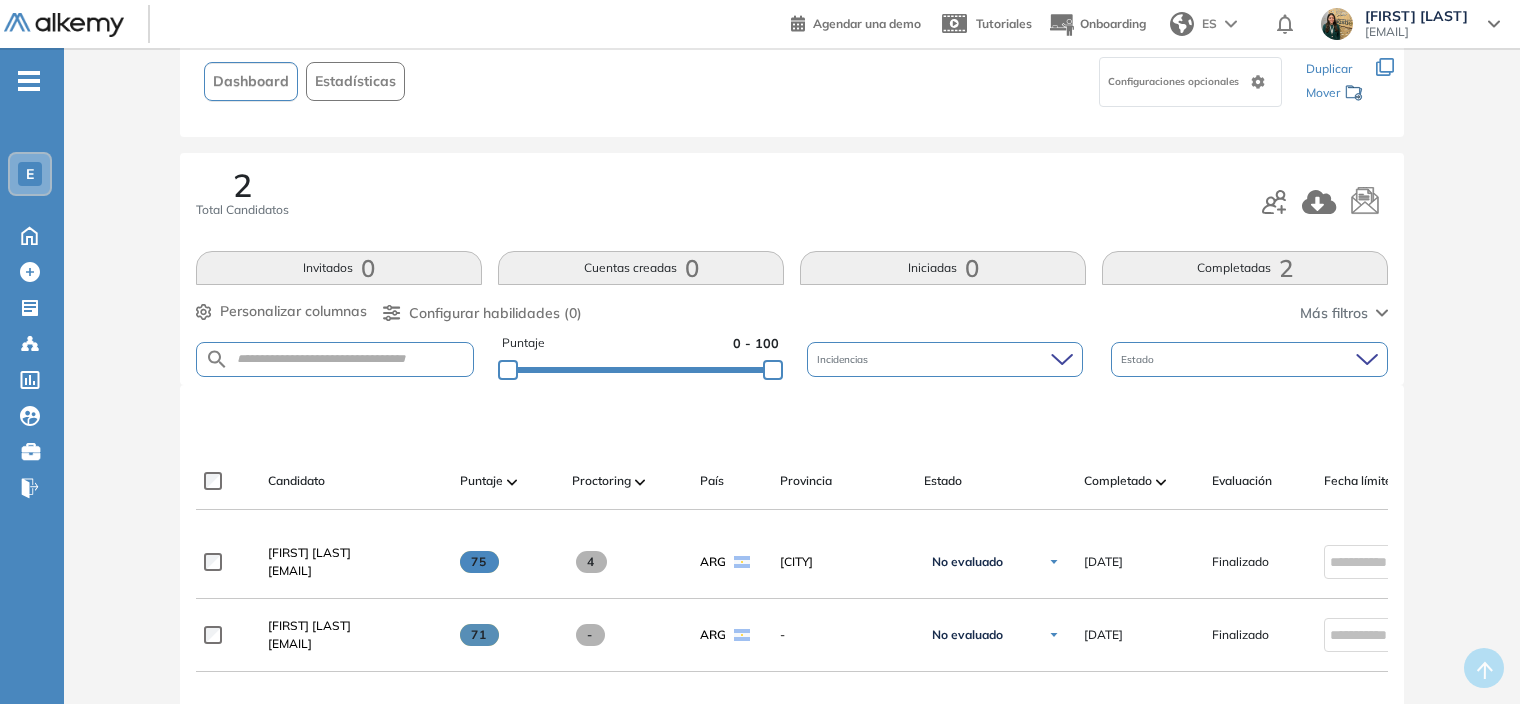 scroll, scrollTop: 0, scrollLeft: 0, axis: both 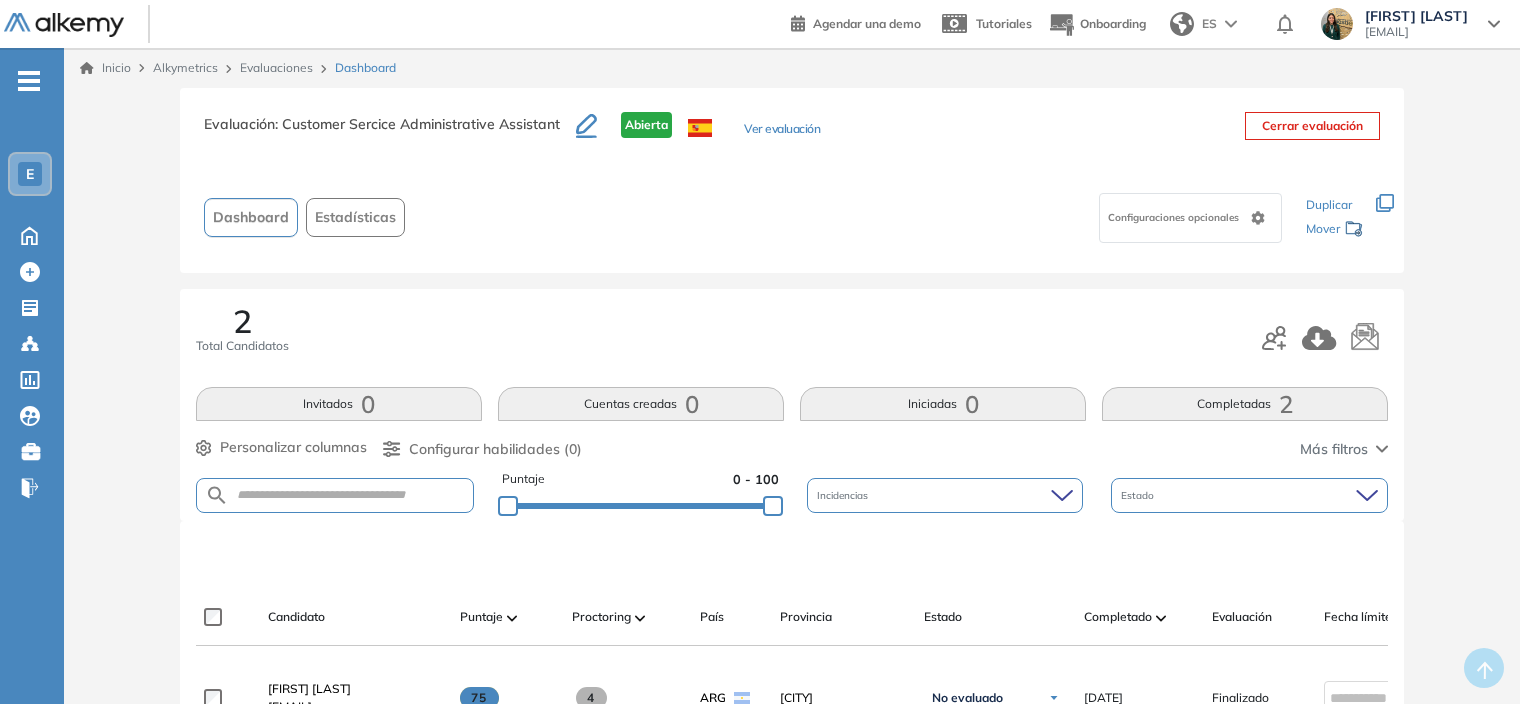 click on "Ver evaluación" at bounding box center [782, 130] 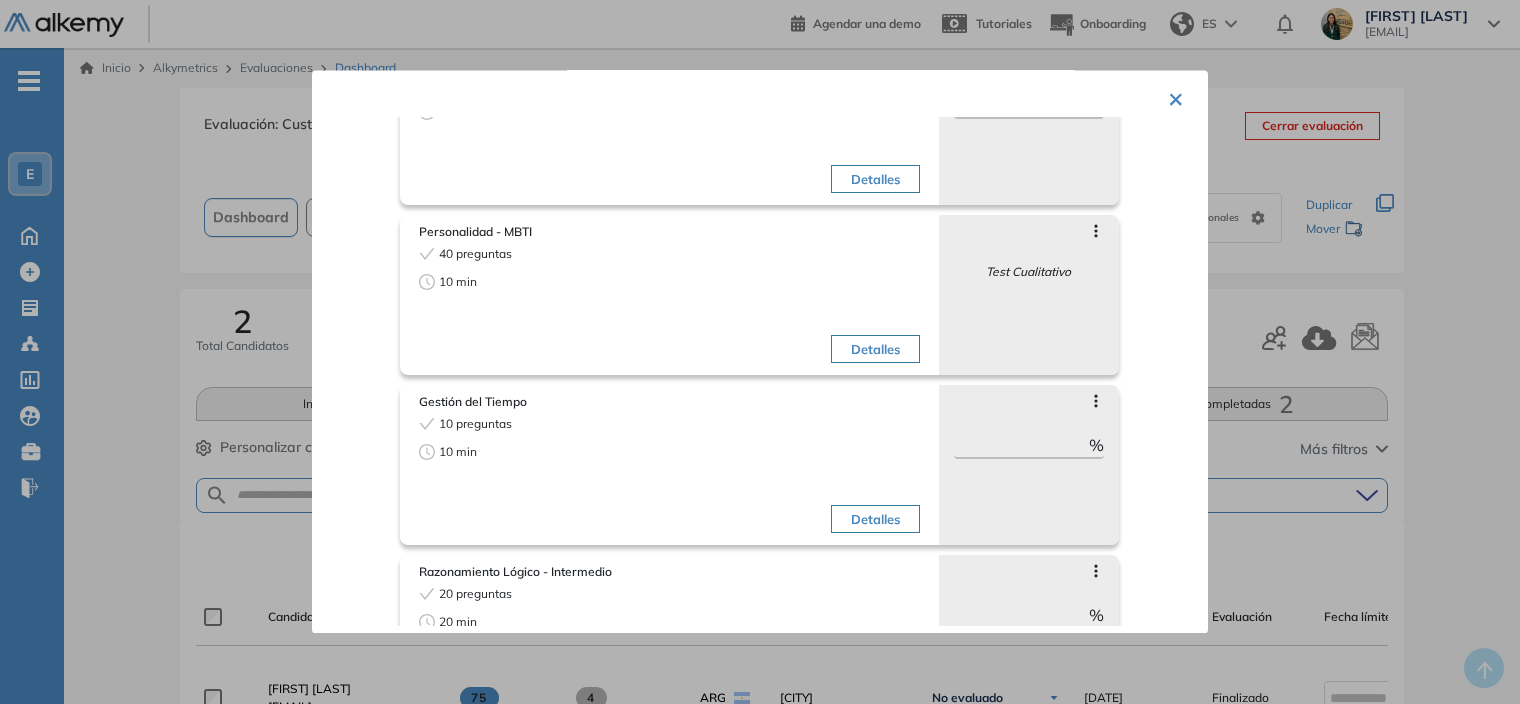 scroll, scrollTop: 421, scrollLeft: 0, axis: vertical 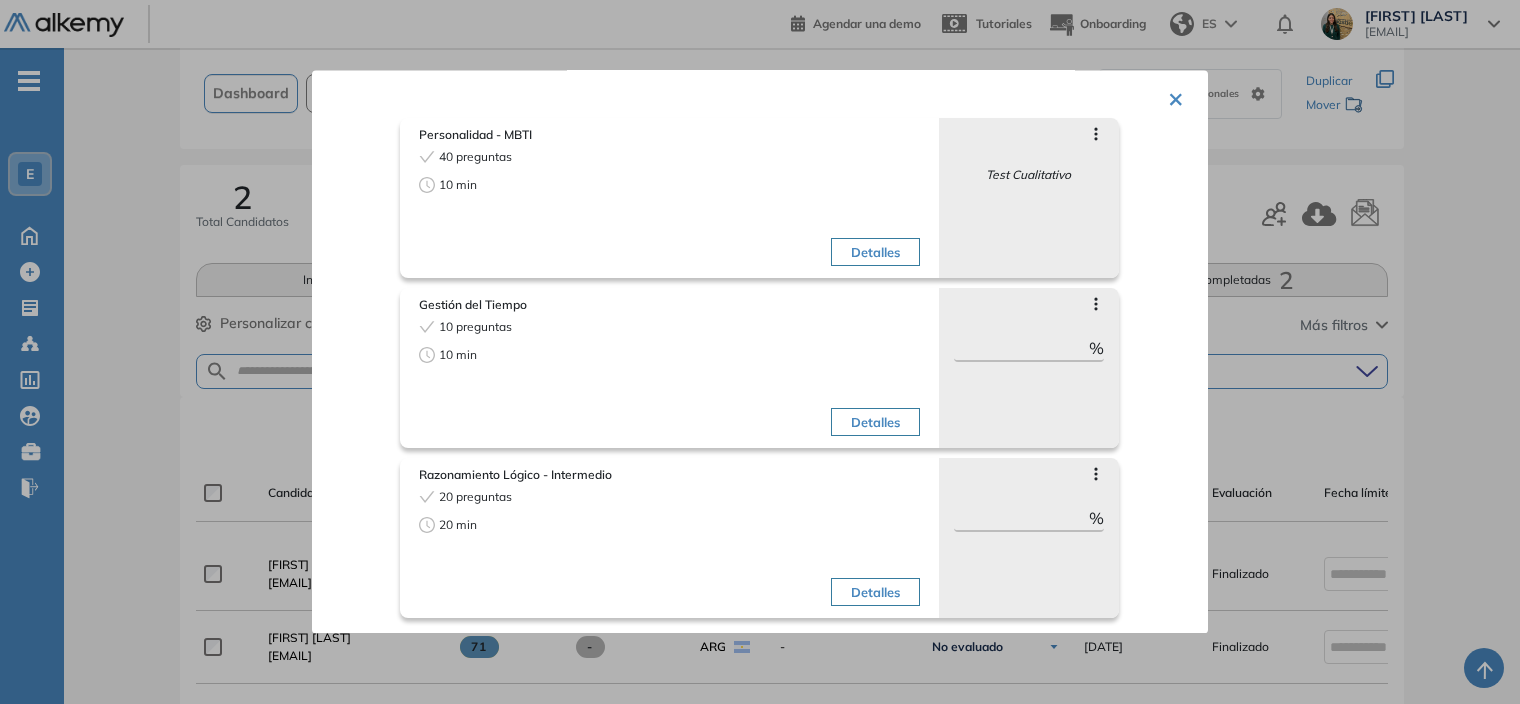 click 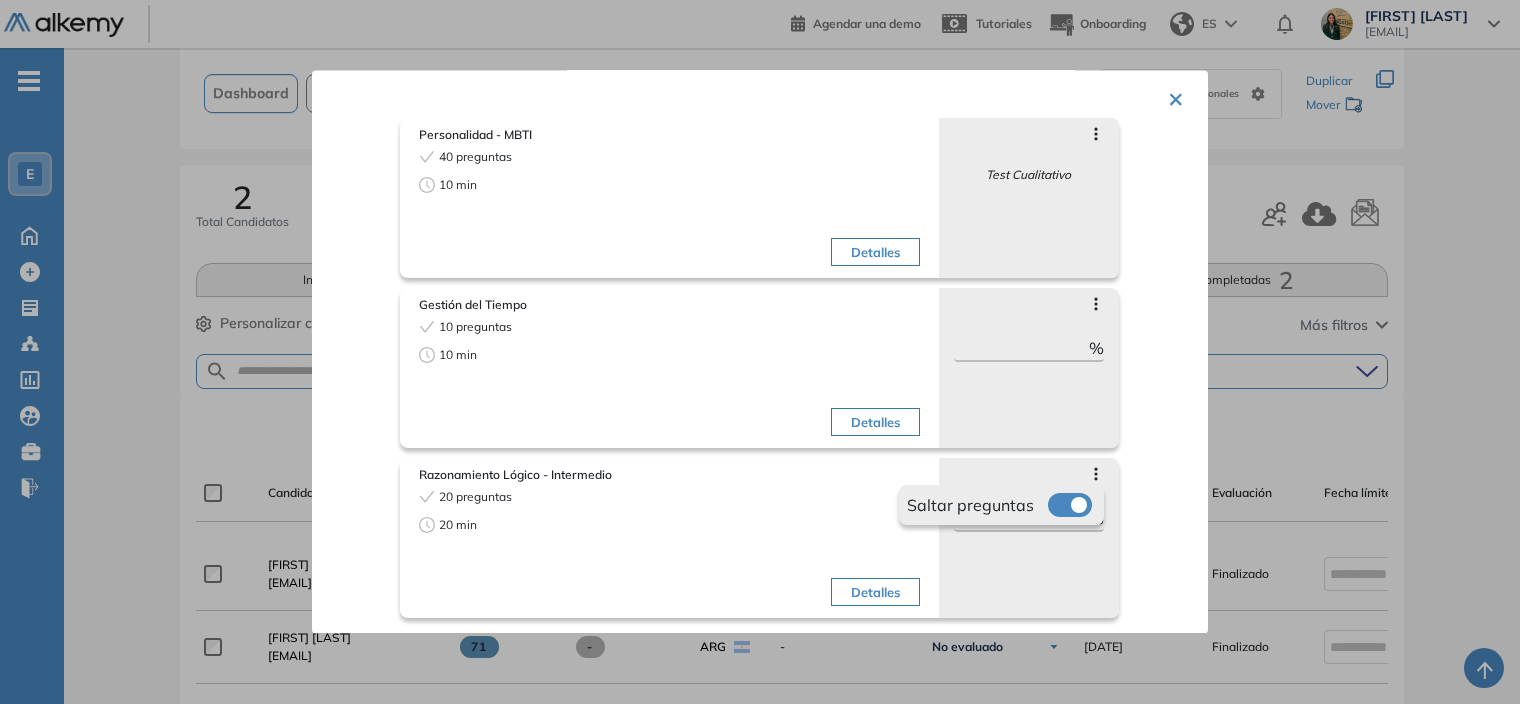 click at bounding box center [1056, 502] 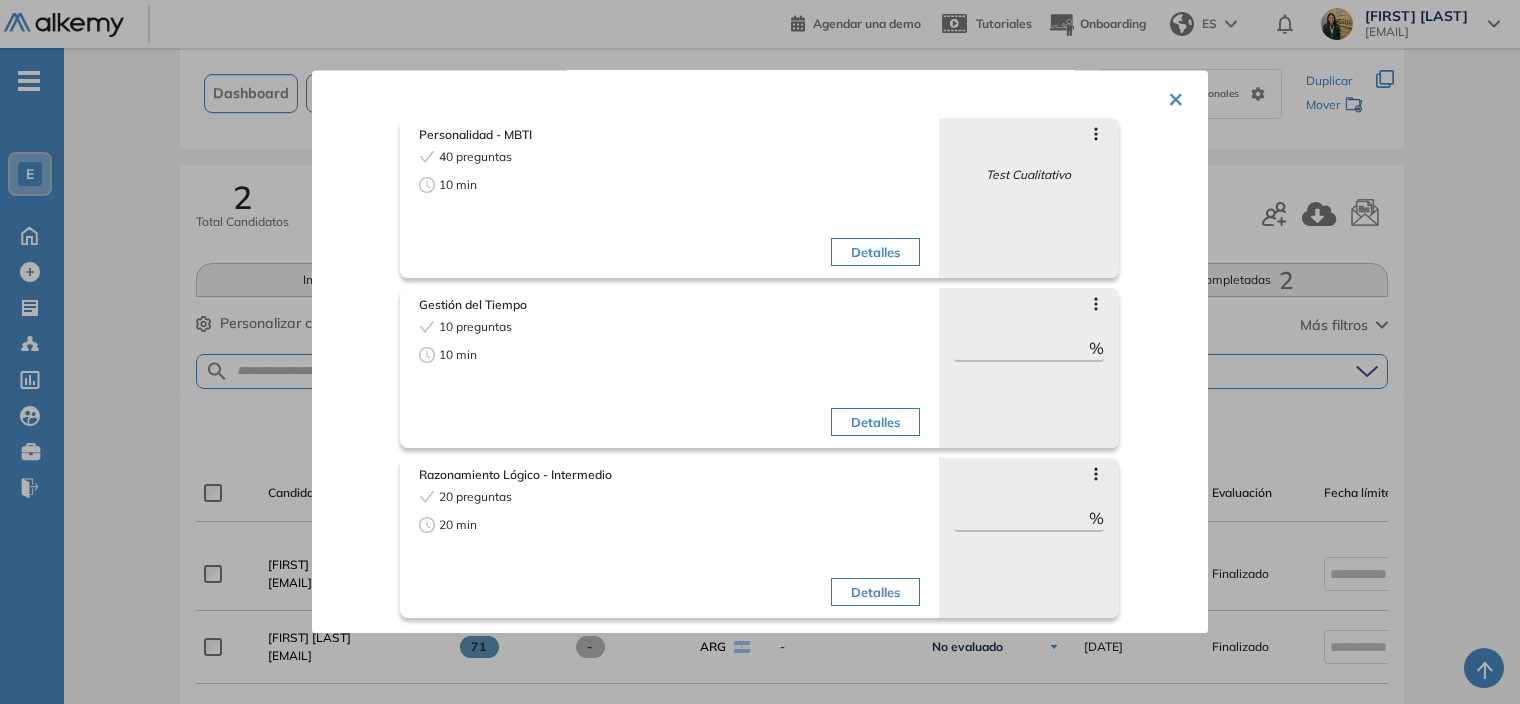 click on "Gestión del Tiempo 10 preguntas 10 min Detalles Saltar preguntas ** % Objetivos de la evaluación Liderazgo Management Toma de decision... Gestión de tarea... Capacidad de del... Roles target Todos los roles" at bounding box center [792, 363] 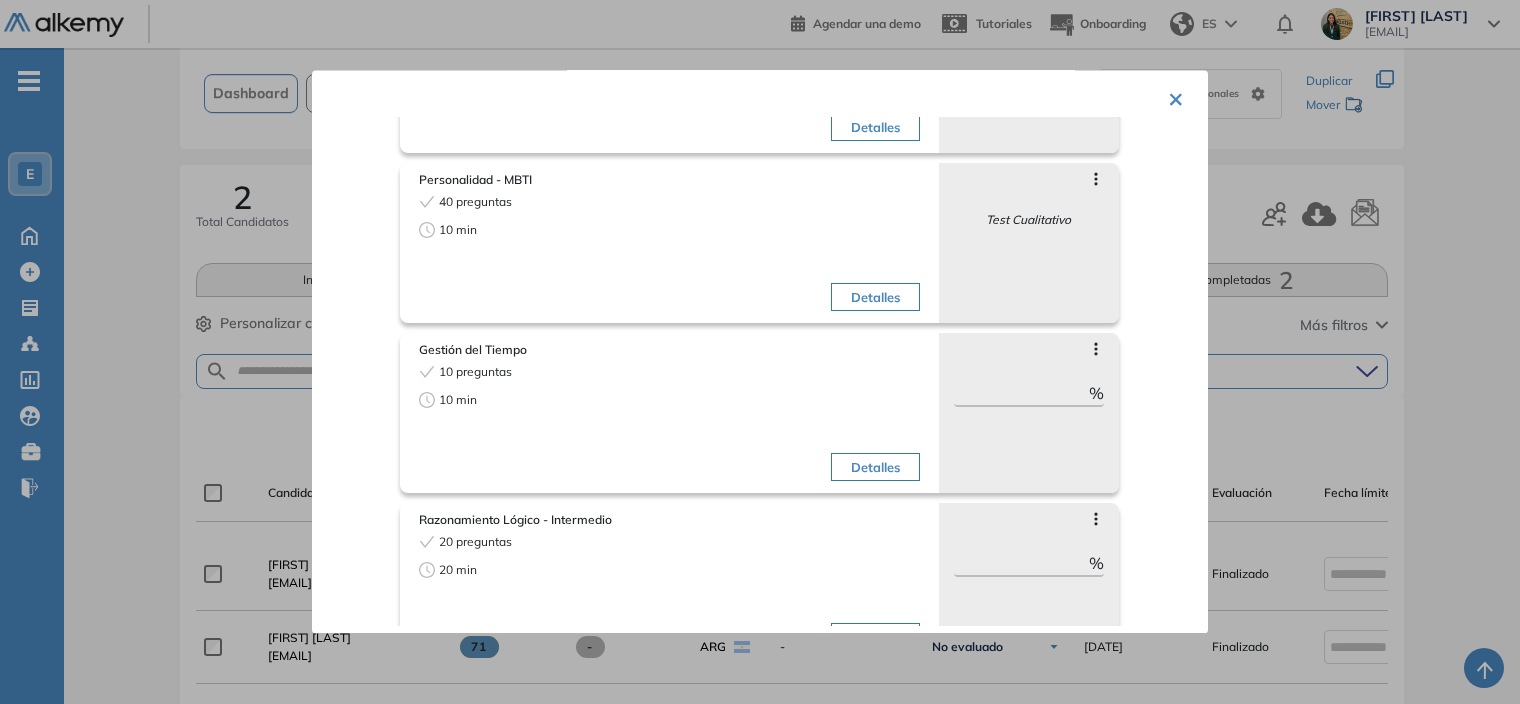 click 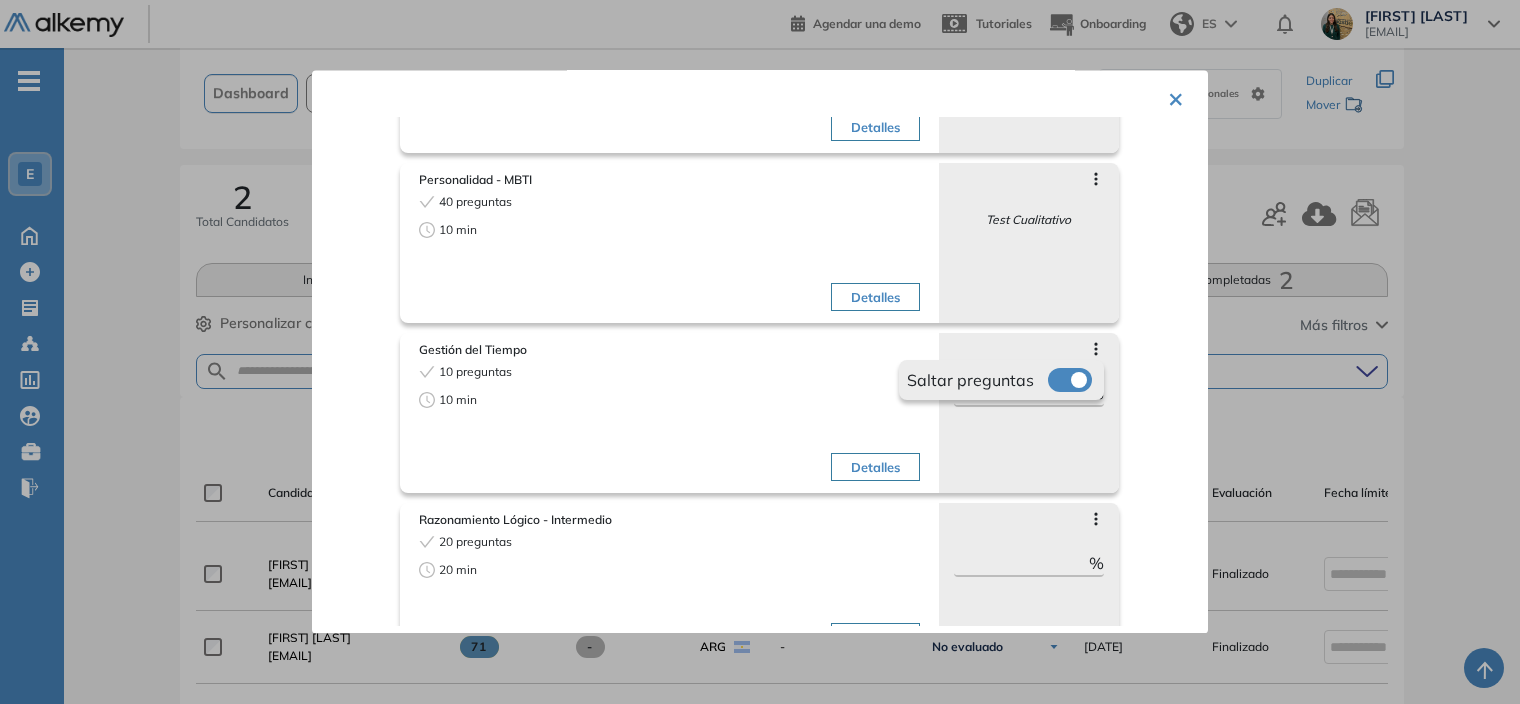 click at bounding box center [1056, 377] 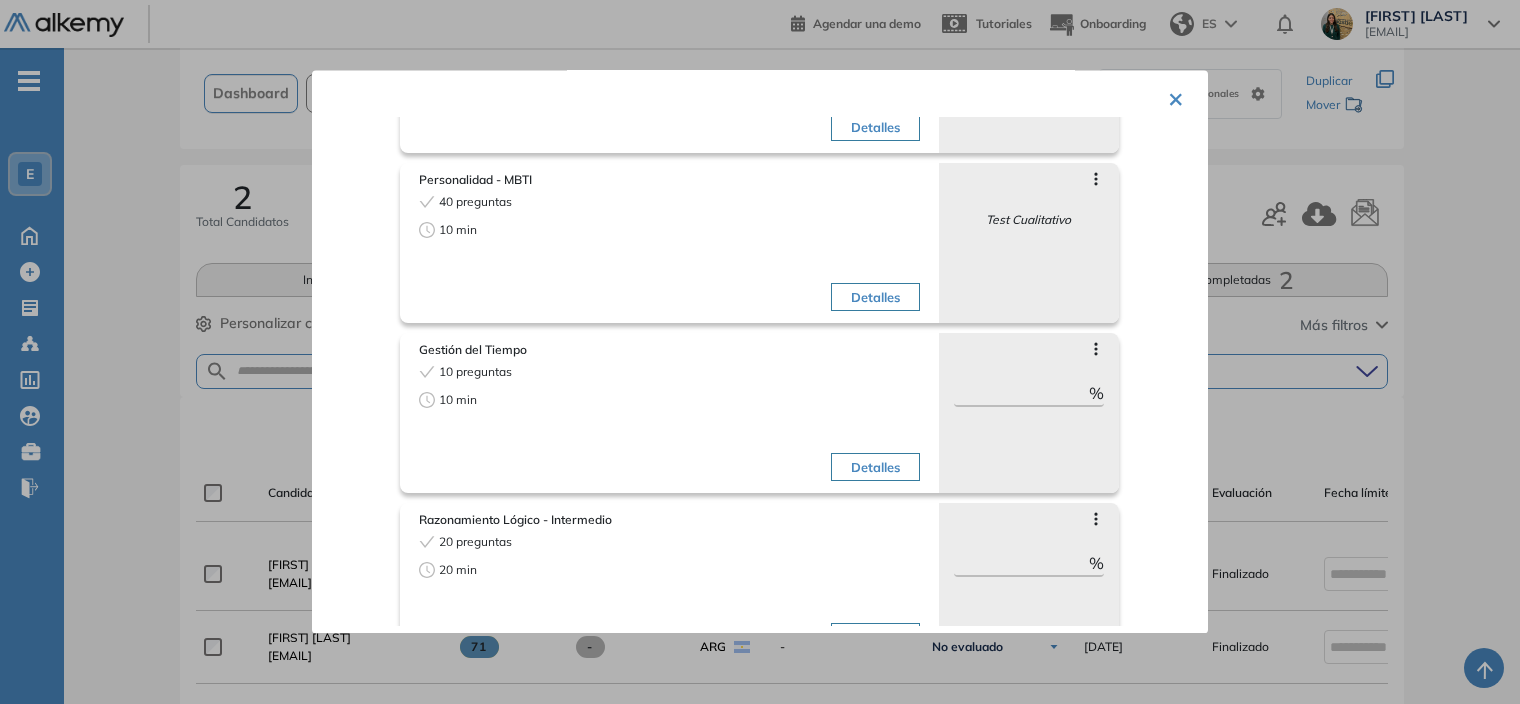 click on "Personalidad - MBTI 40 preguntas 10 min Detalles Saltar preguntas Test Cualitativo Objetivos de la evaluación Autopercepción Extrovertido o I... Intuitivo o Obse... Sentimental o Pe... Prospecteador o ... Asertivo o Turbu... Roles target Todos los roles" at bounding box center [792, 238] 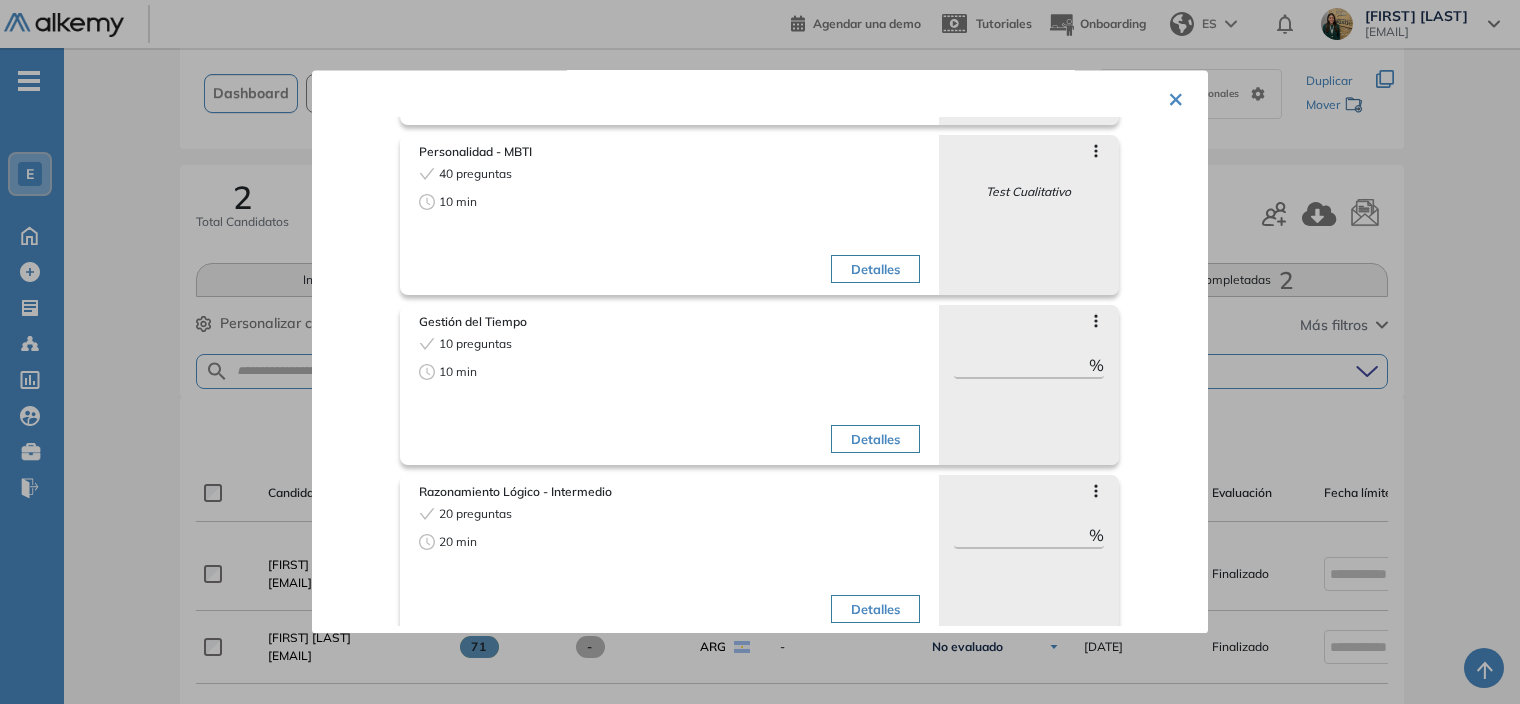 scroll, scrollTop: 421, scrollLeft: 0, axis: vertical 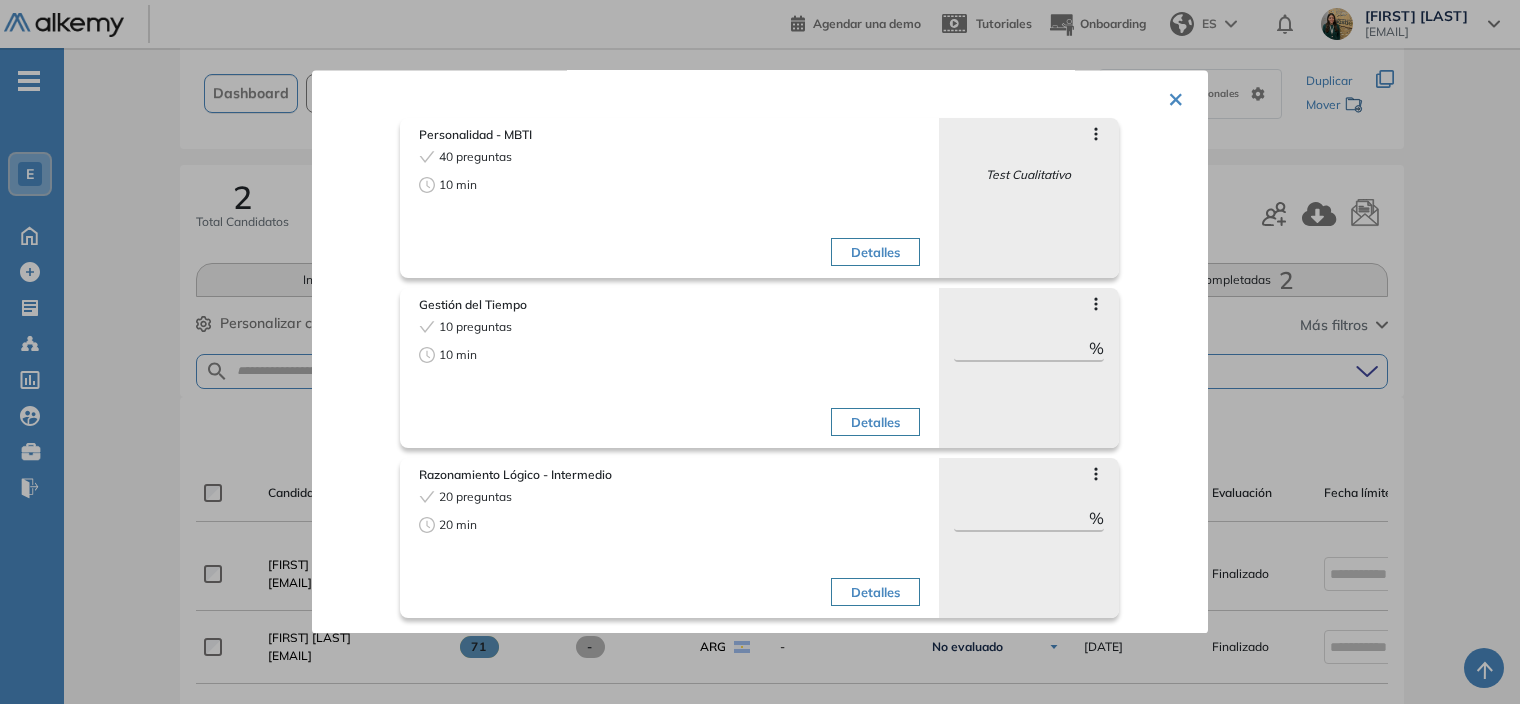 click on "×" at bounding box center [1176, 97] 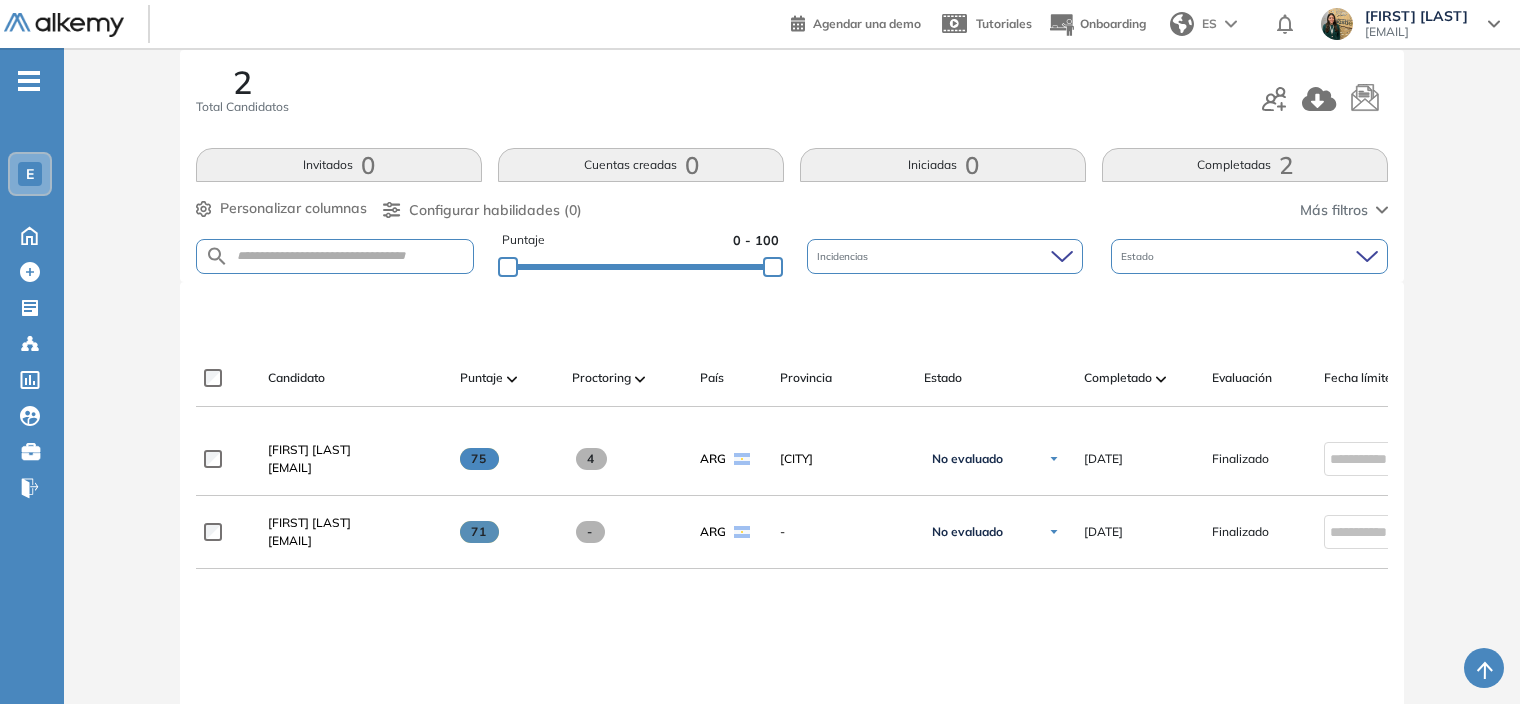 scroll, scrollTop: 250, scrollLeft: 0, axis: vertical 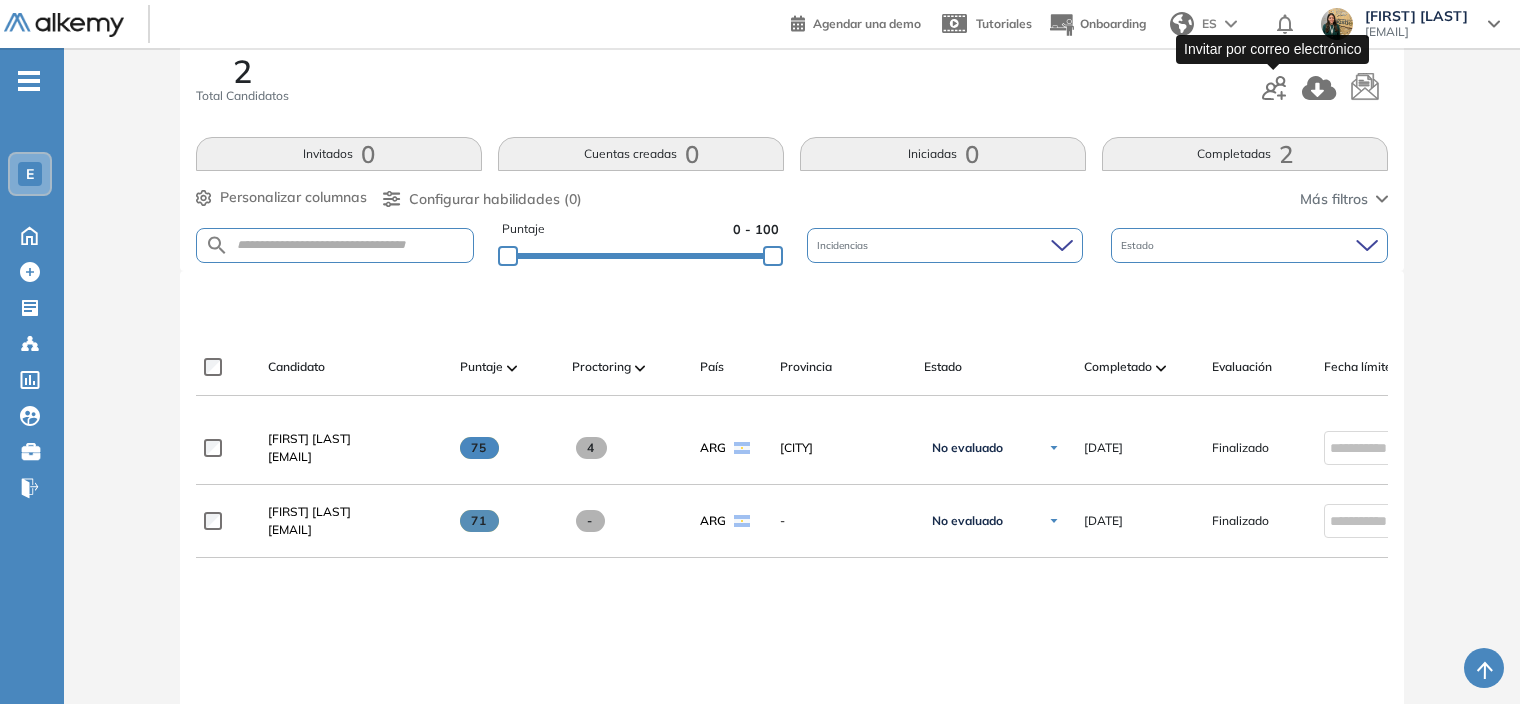 click 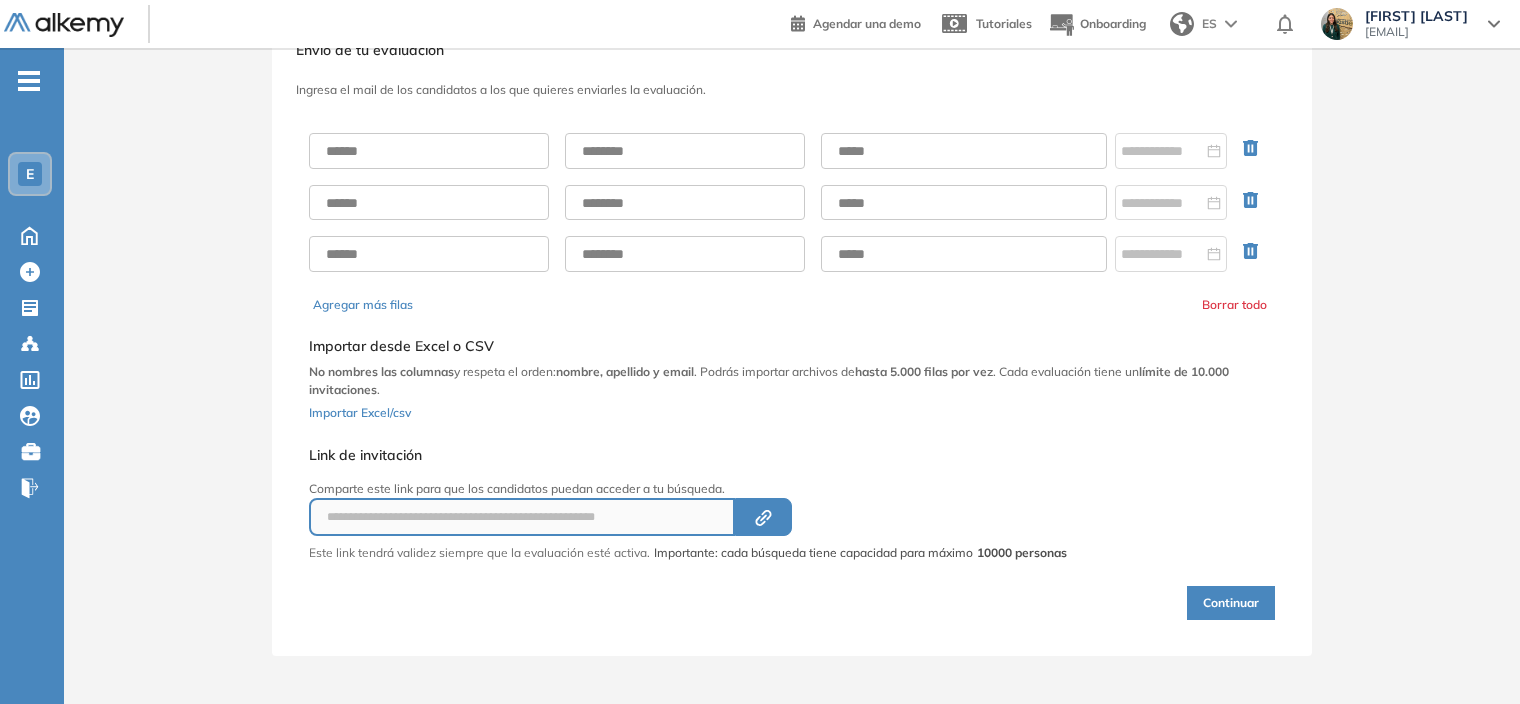 scroll, scrollTop: 68, scrollLeft: 0, axis: vertical 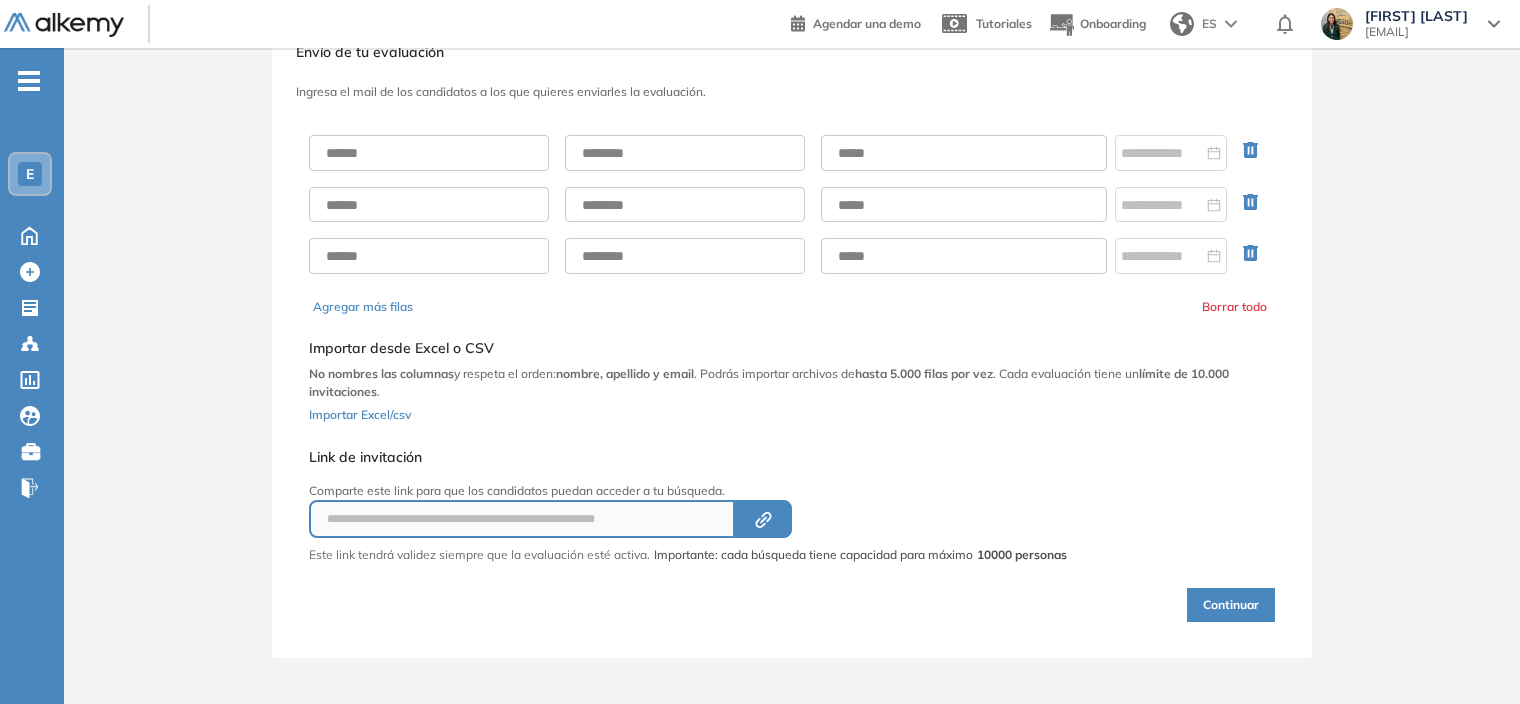 click at bounding box center [792, 204] 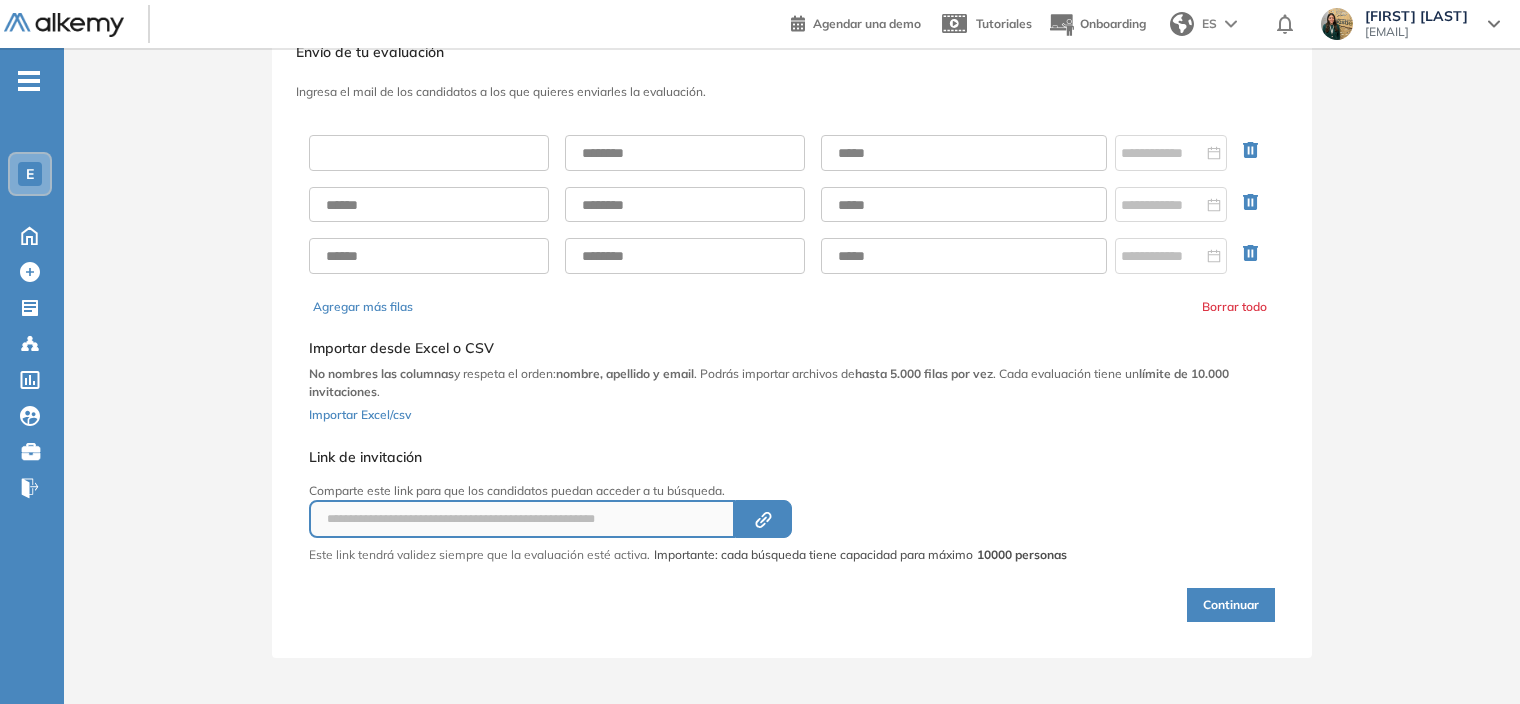 click at bounding box center (429, 153) 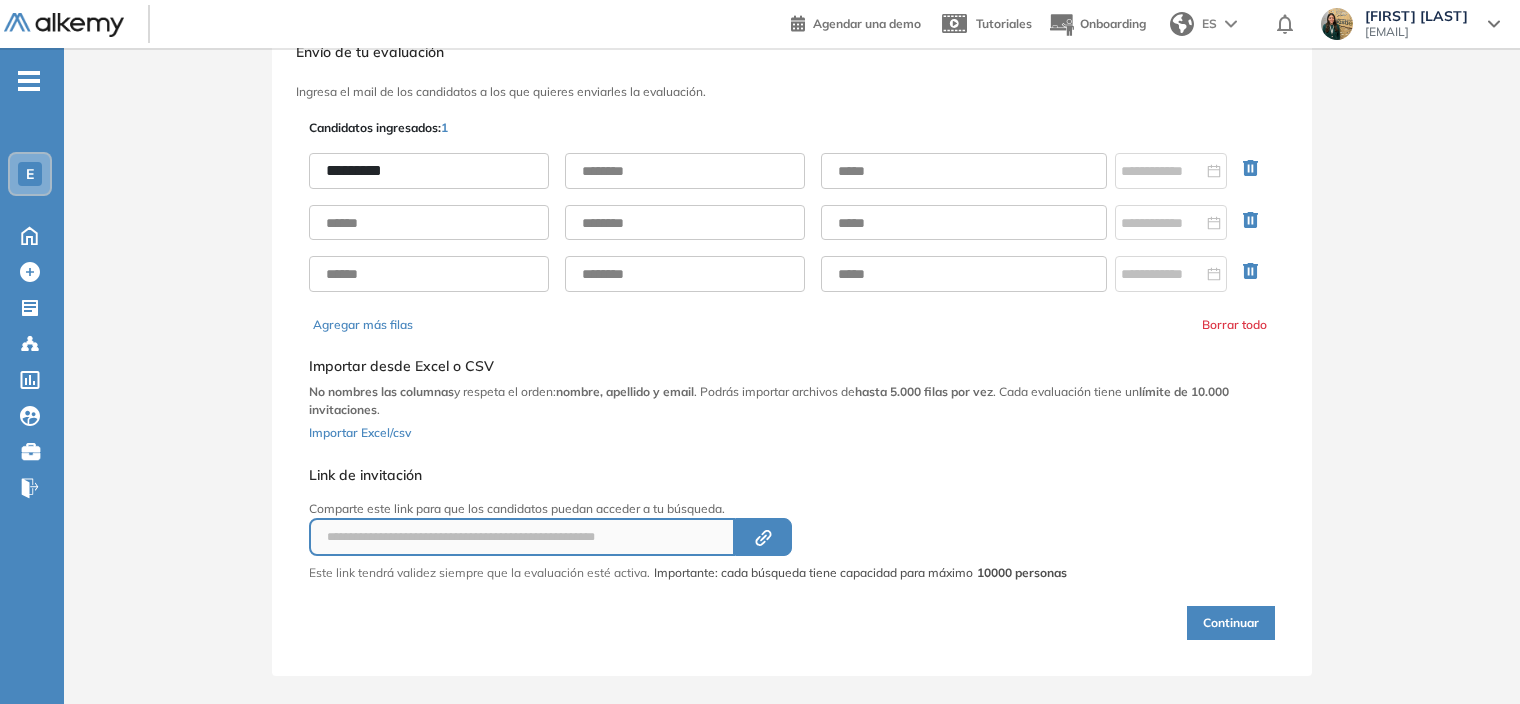 type on "********" 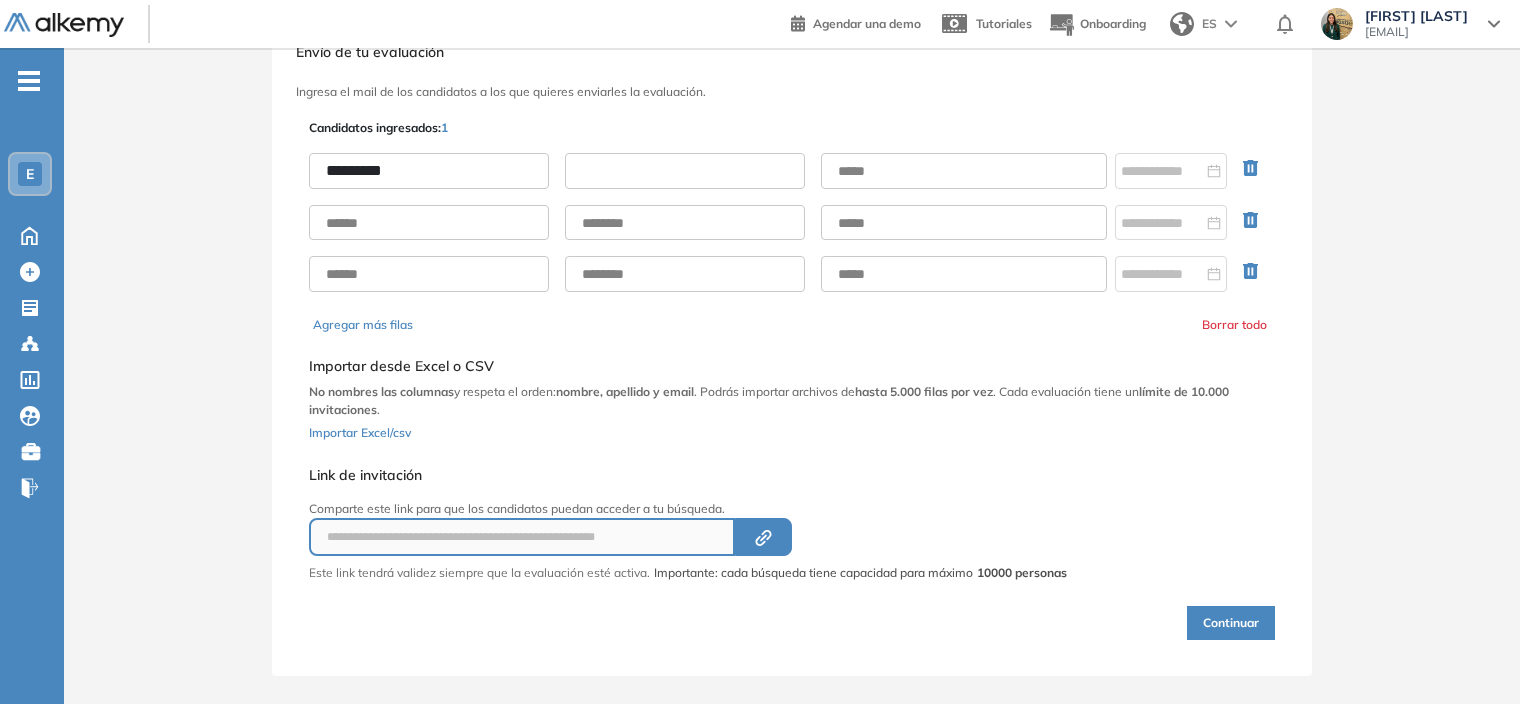 click at bounding box center [685, 171] 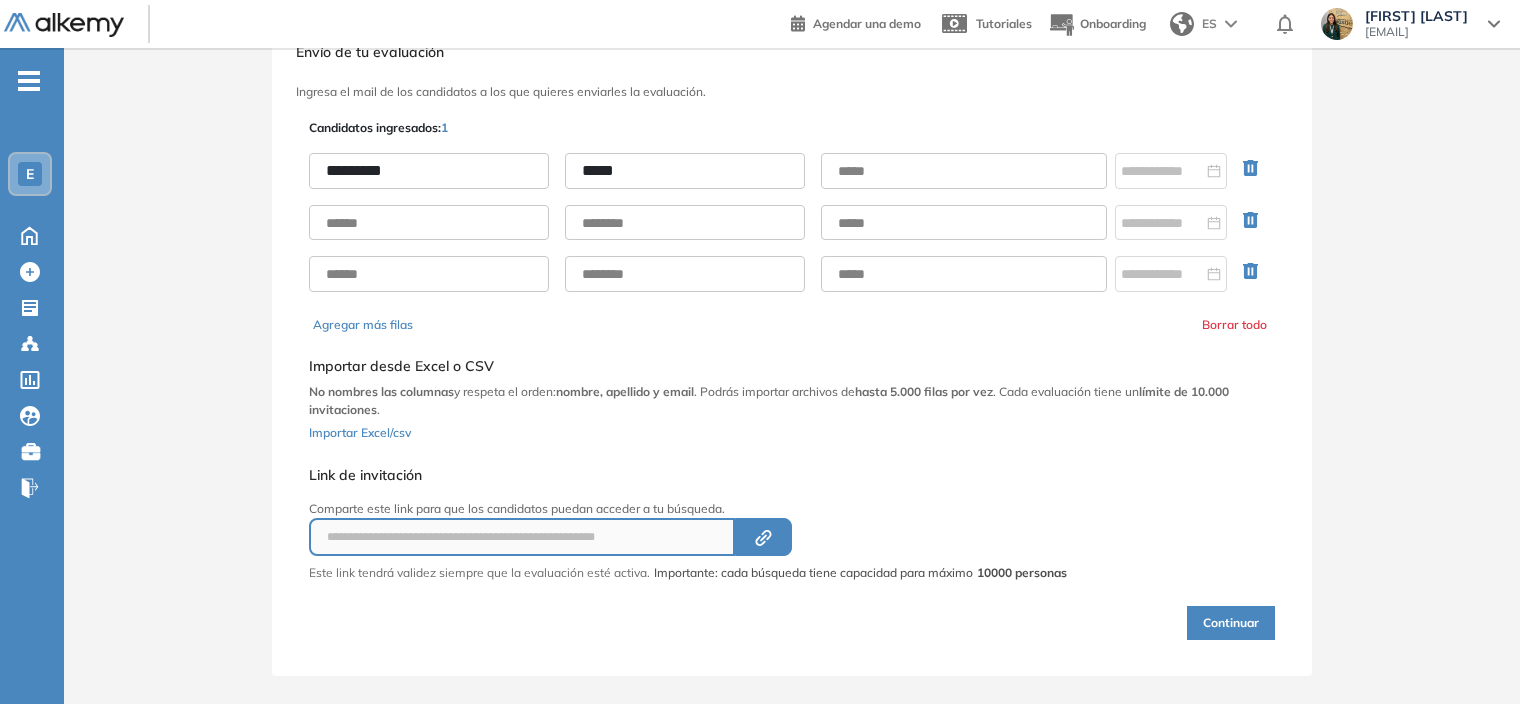 type on "*****" 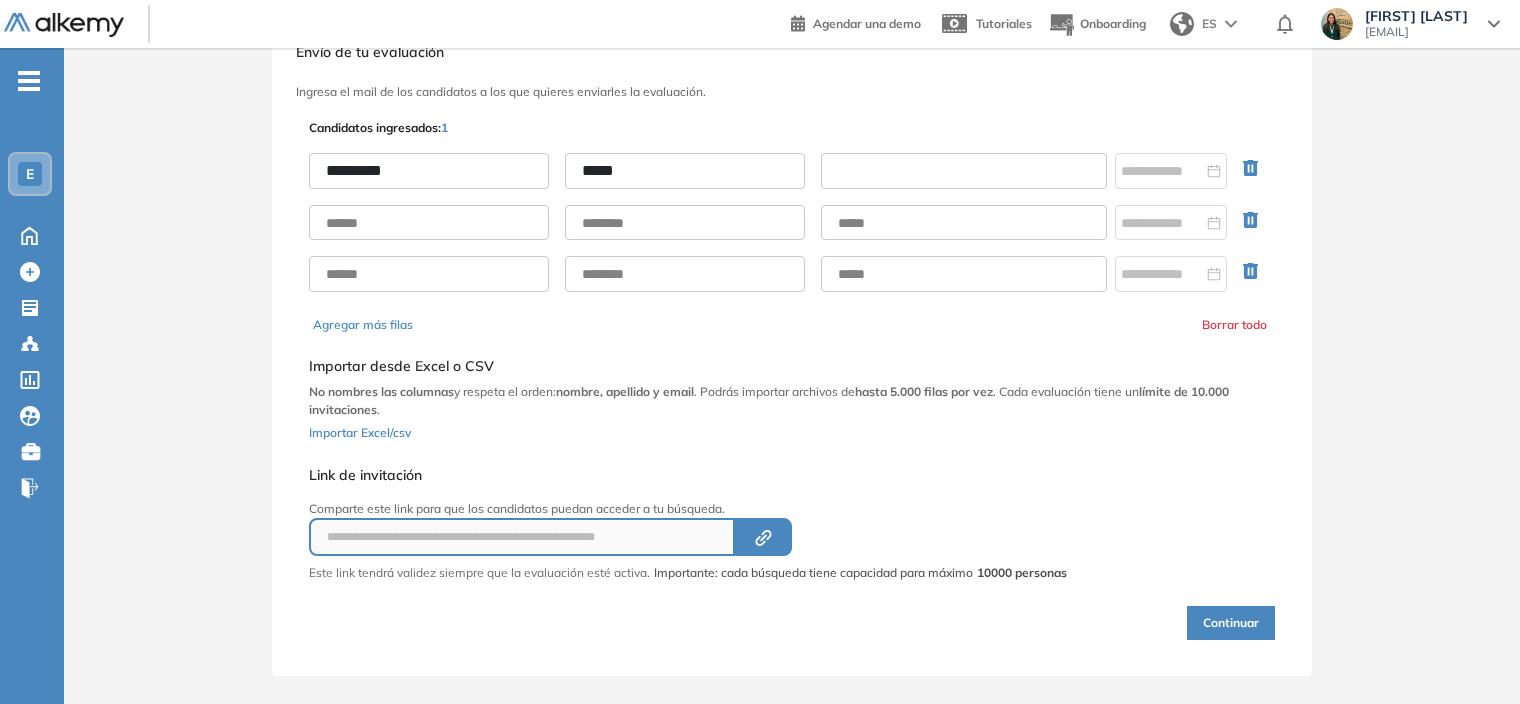 click at bounding box center (964, 171) 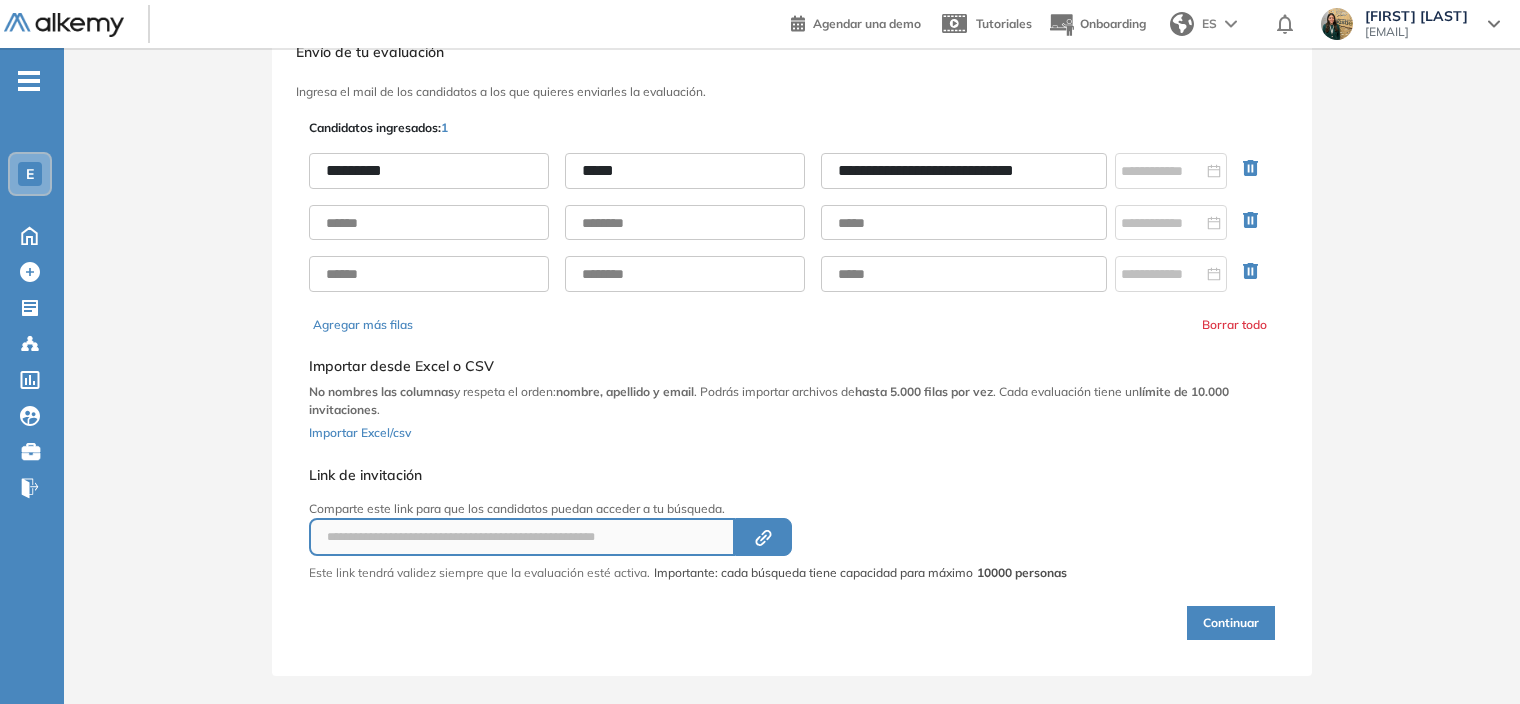 scroll, scrollTop: 0, scrollLeft: 2, axis: horizontal 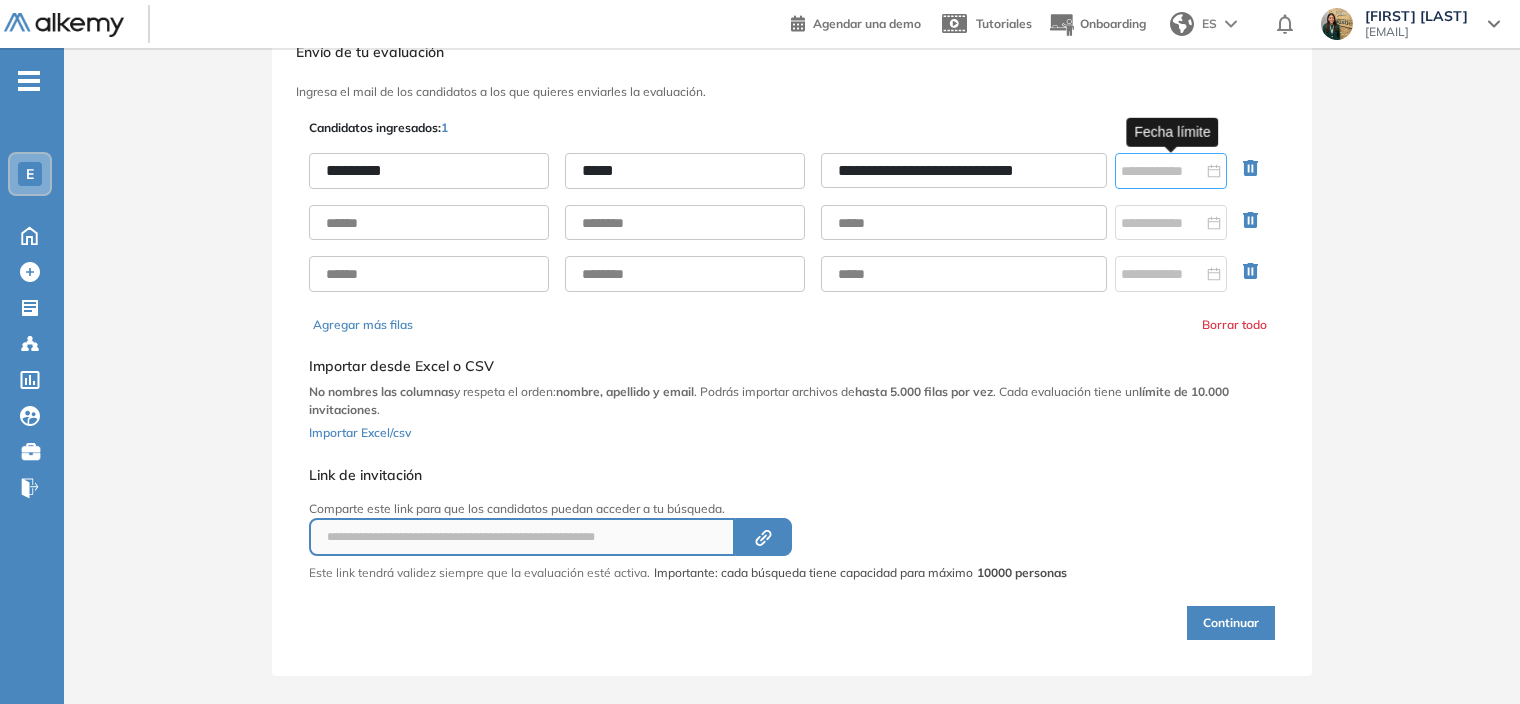 type on "**********" 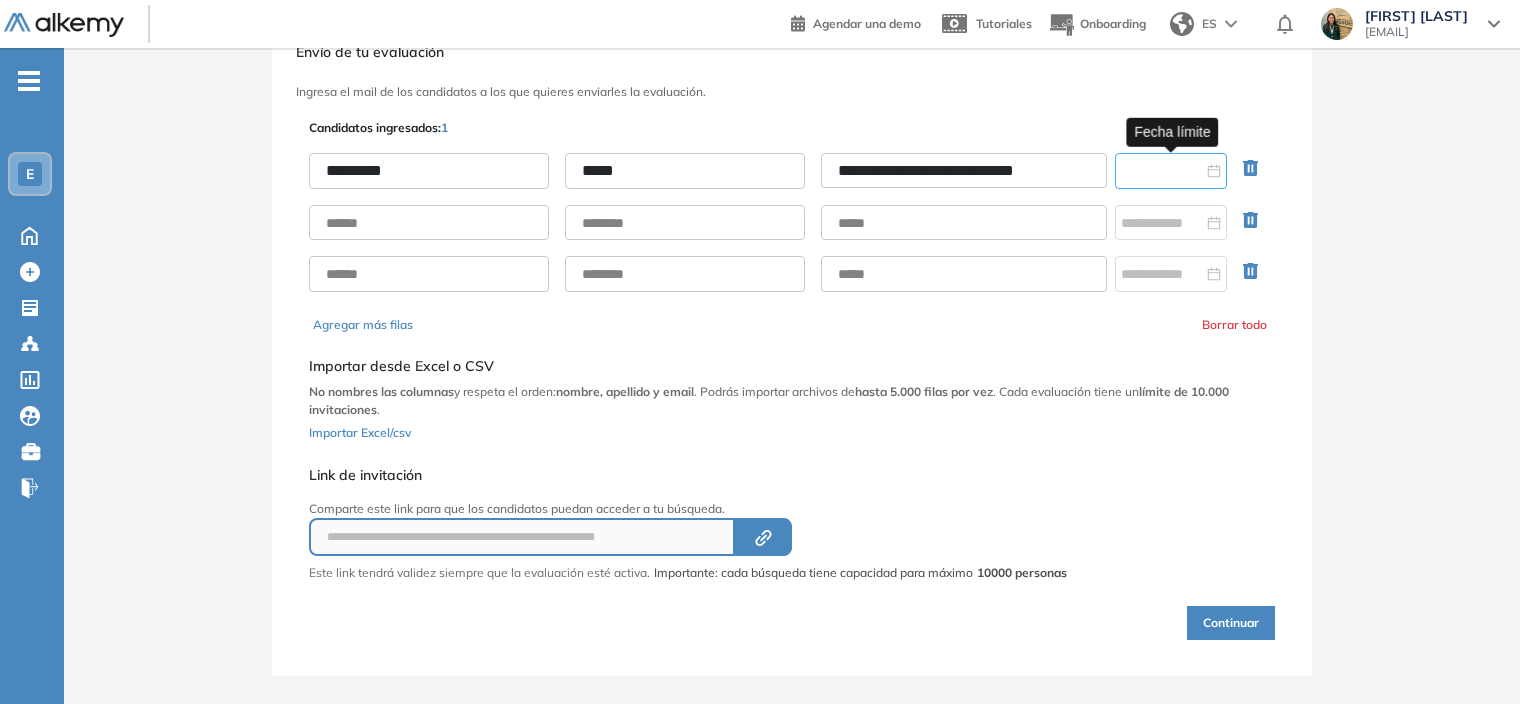 scroll, scrollTop: 0, scrollLeft: 0, axis: both 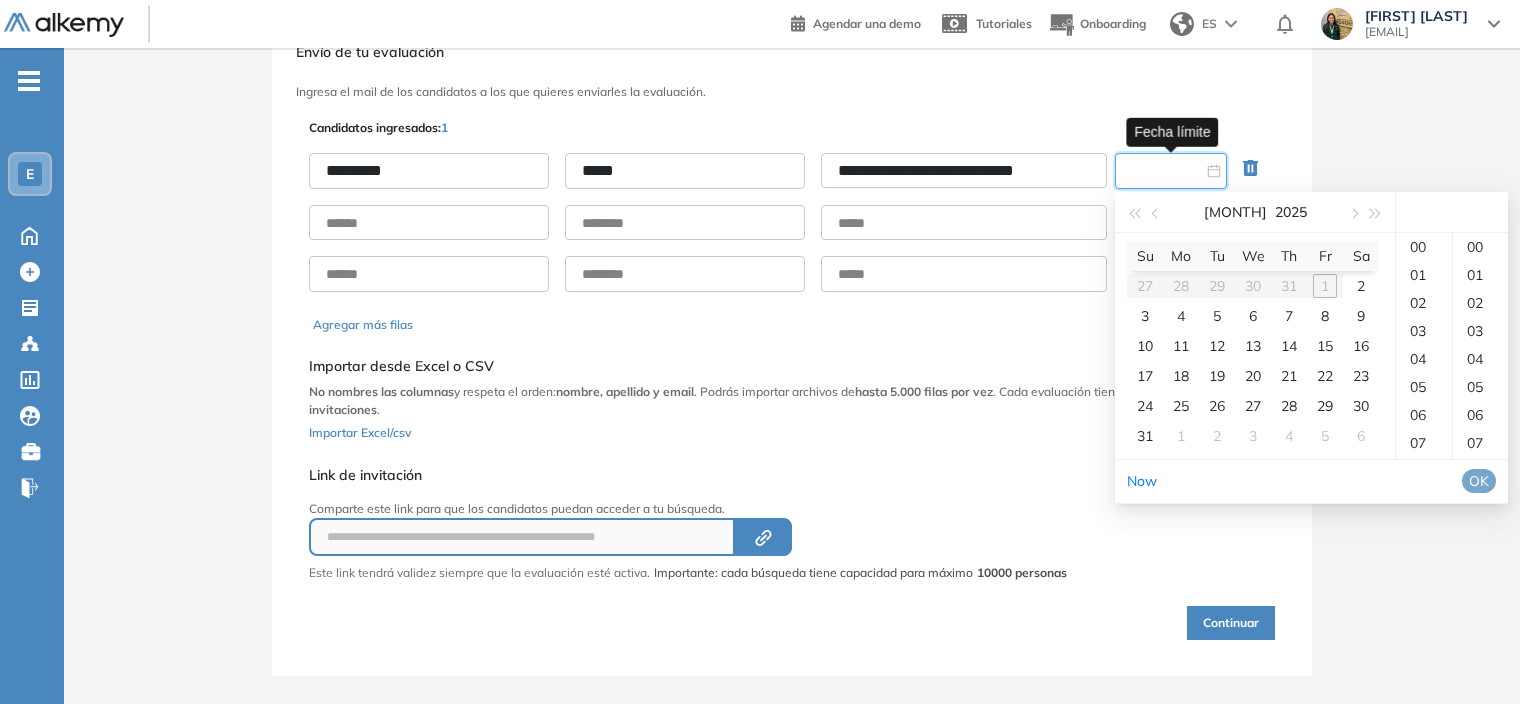 click at bounding box center (1162, 171) 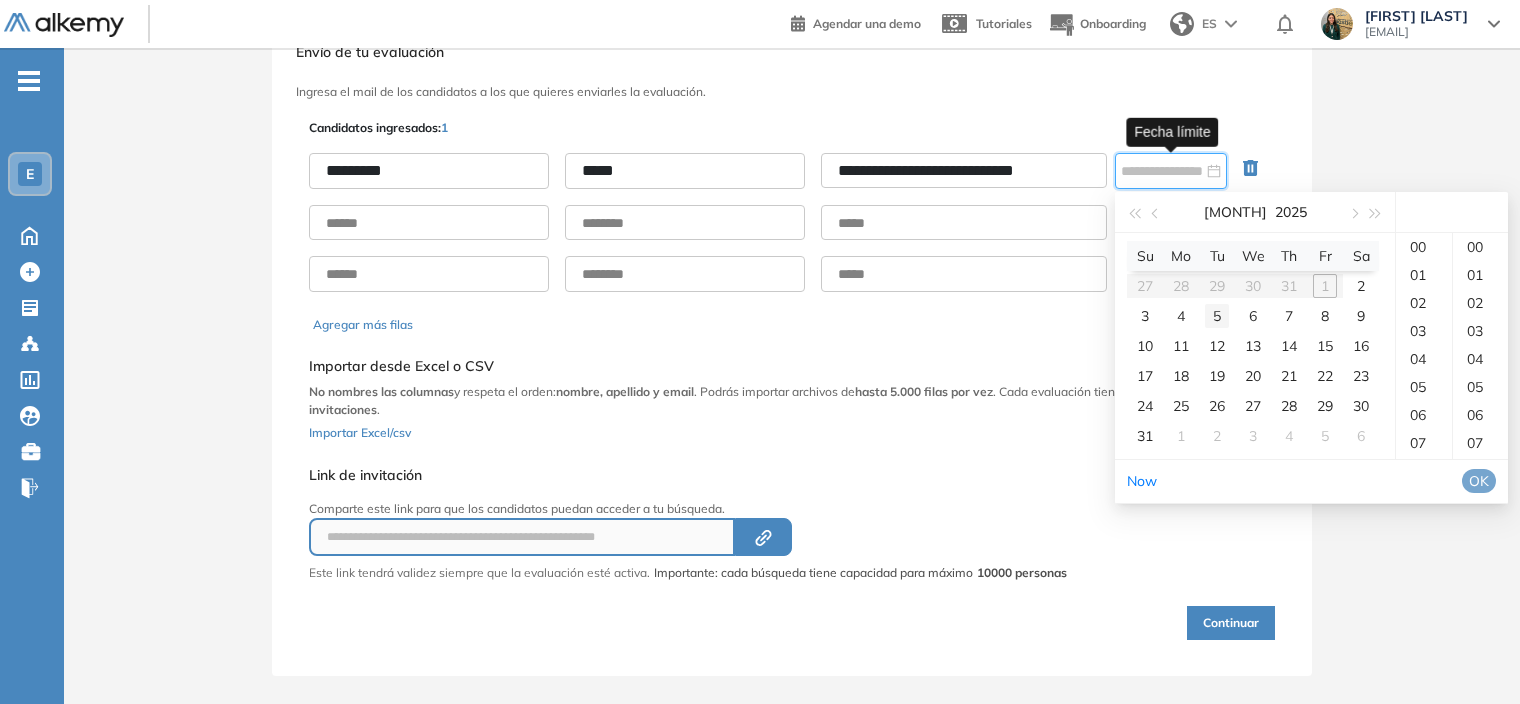 click on "5" at bounding box center (1217, 316) 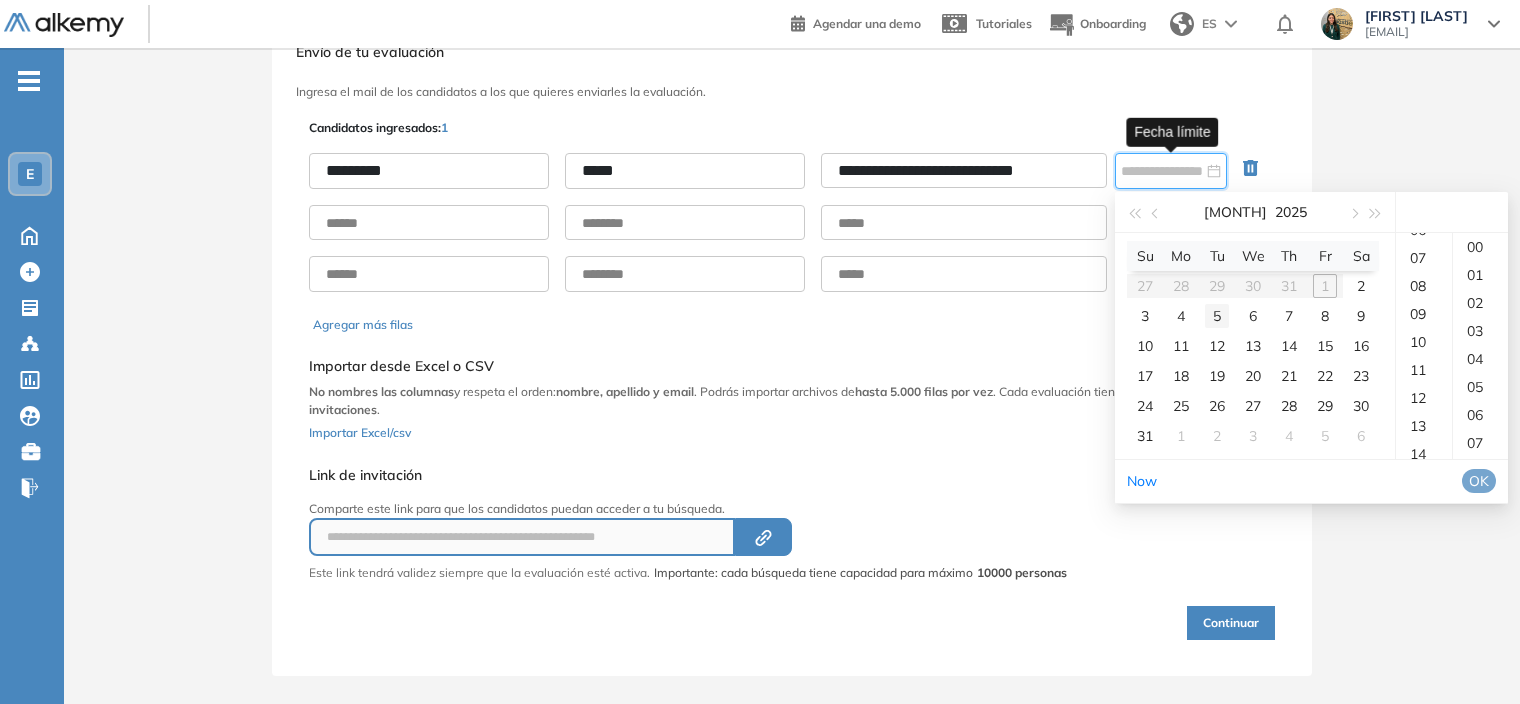 scroll, scrollTop: 765, scrollLeft: 0, axis: vertical 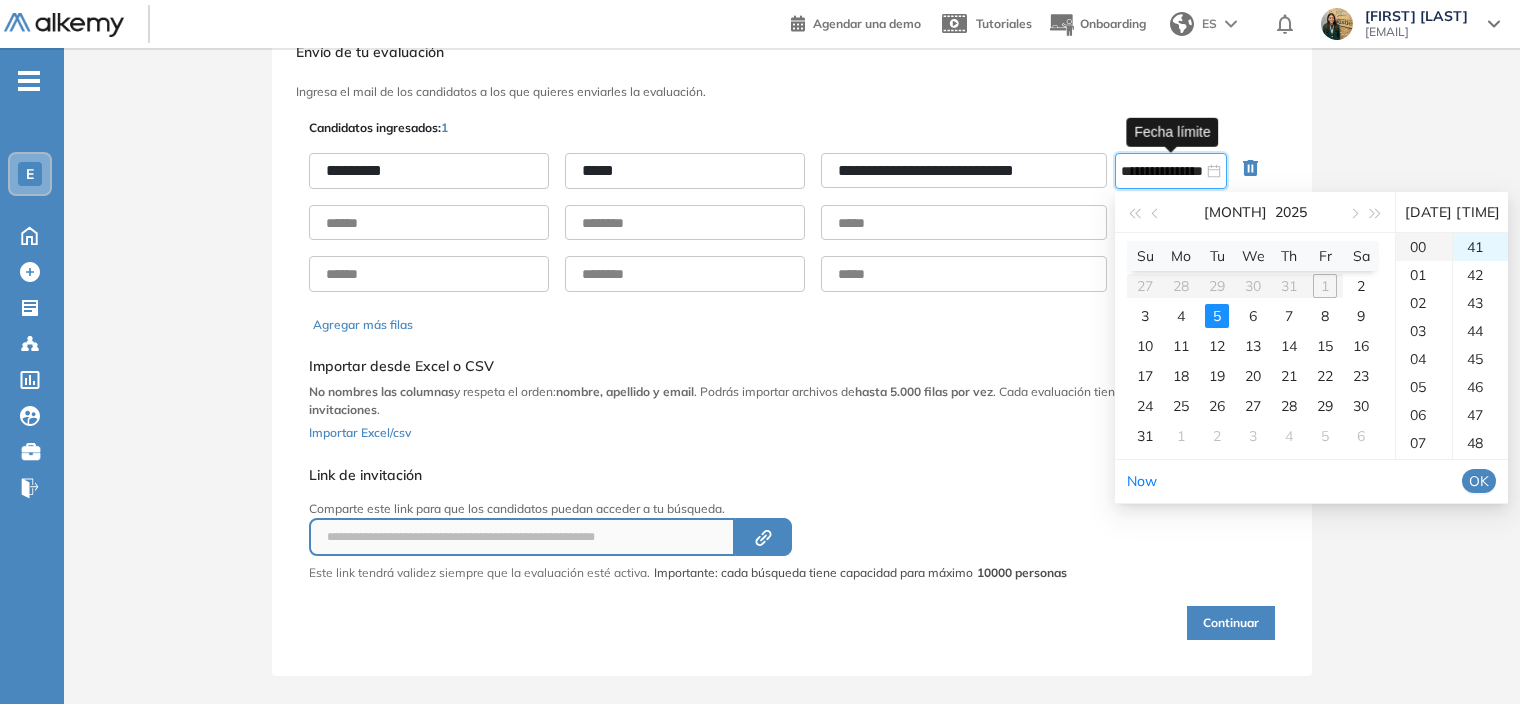 click on "00" at bounding box center (1424, 247) 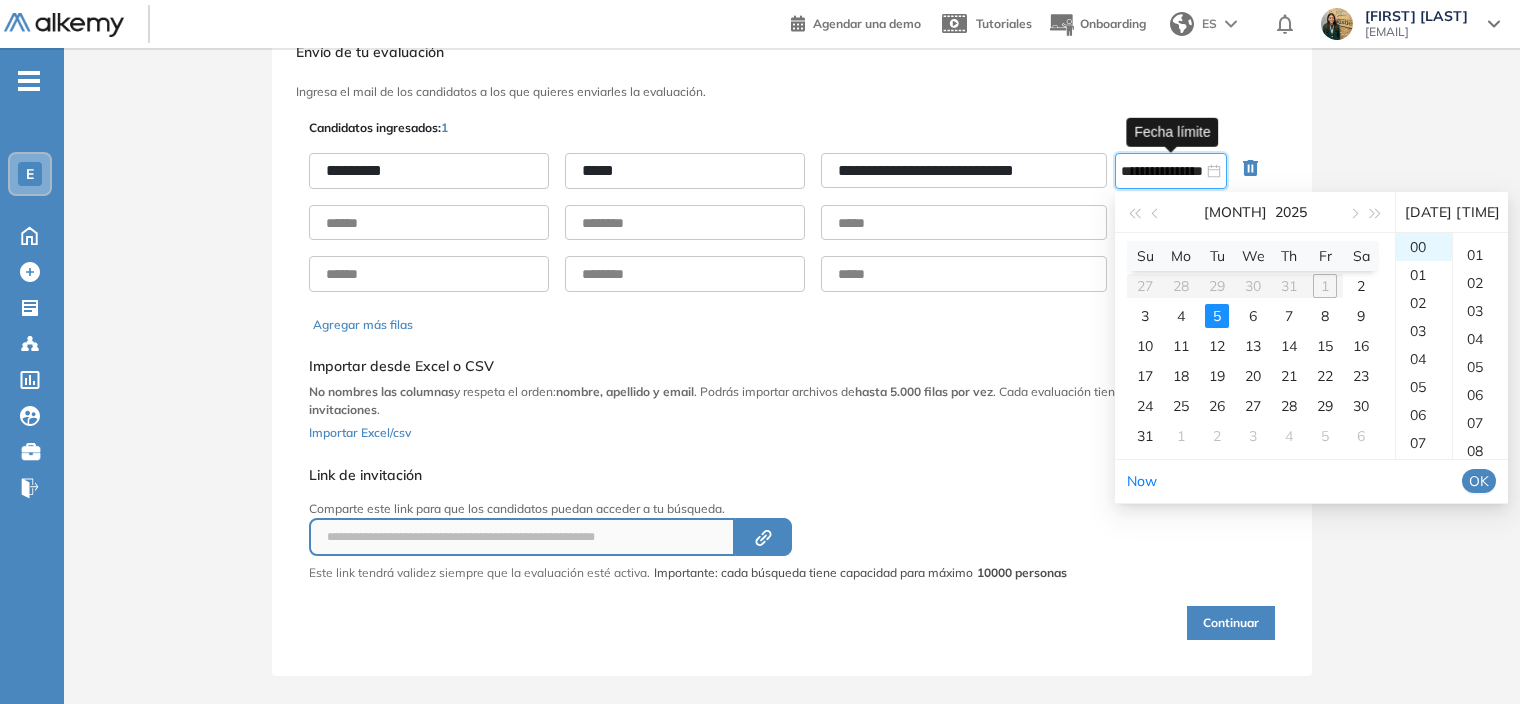scroll, scrollTop: 0, scrollLeft: 0, axis: both 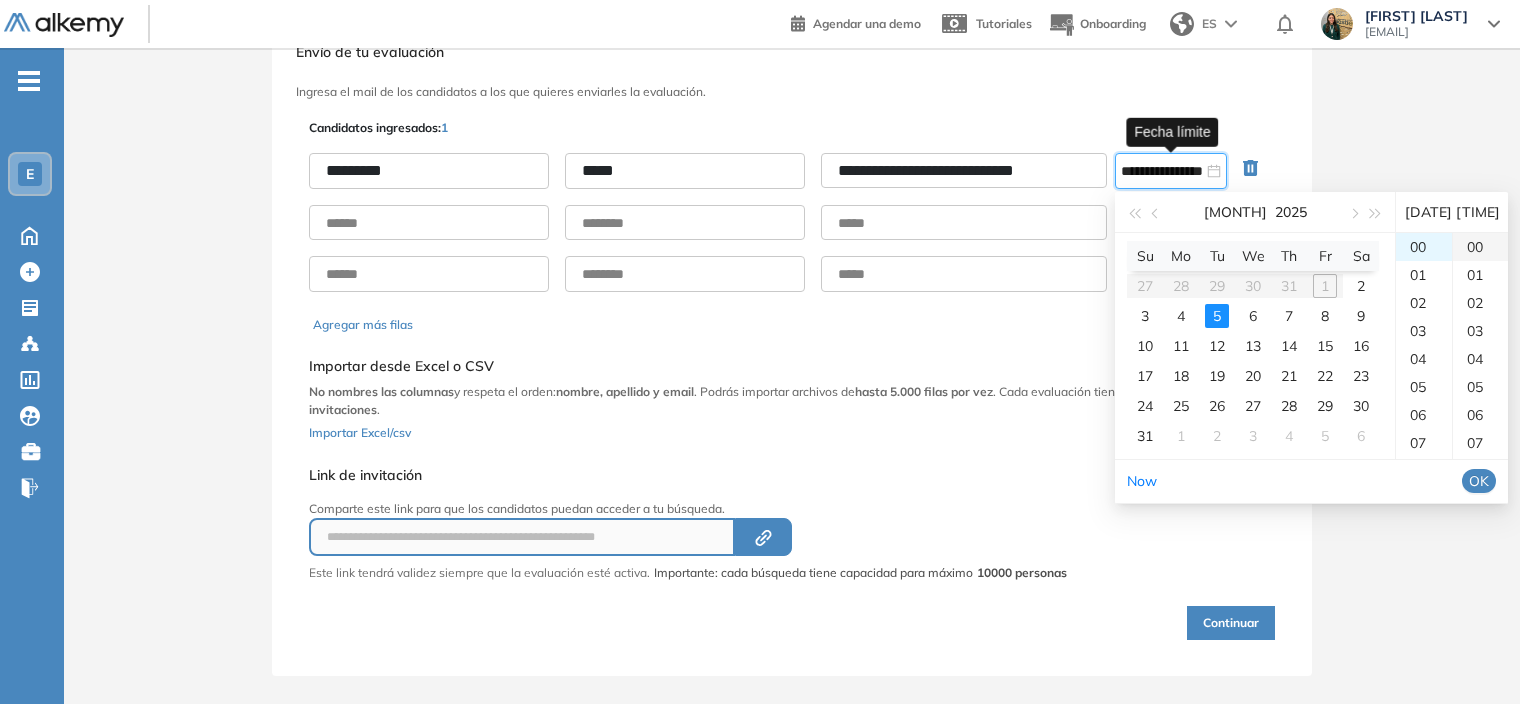 click on "00" at bounding box center [1480, 247] 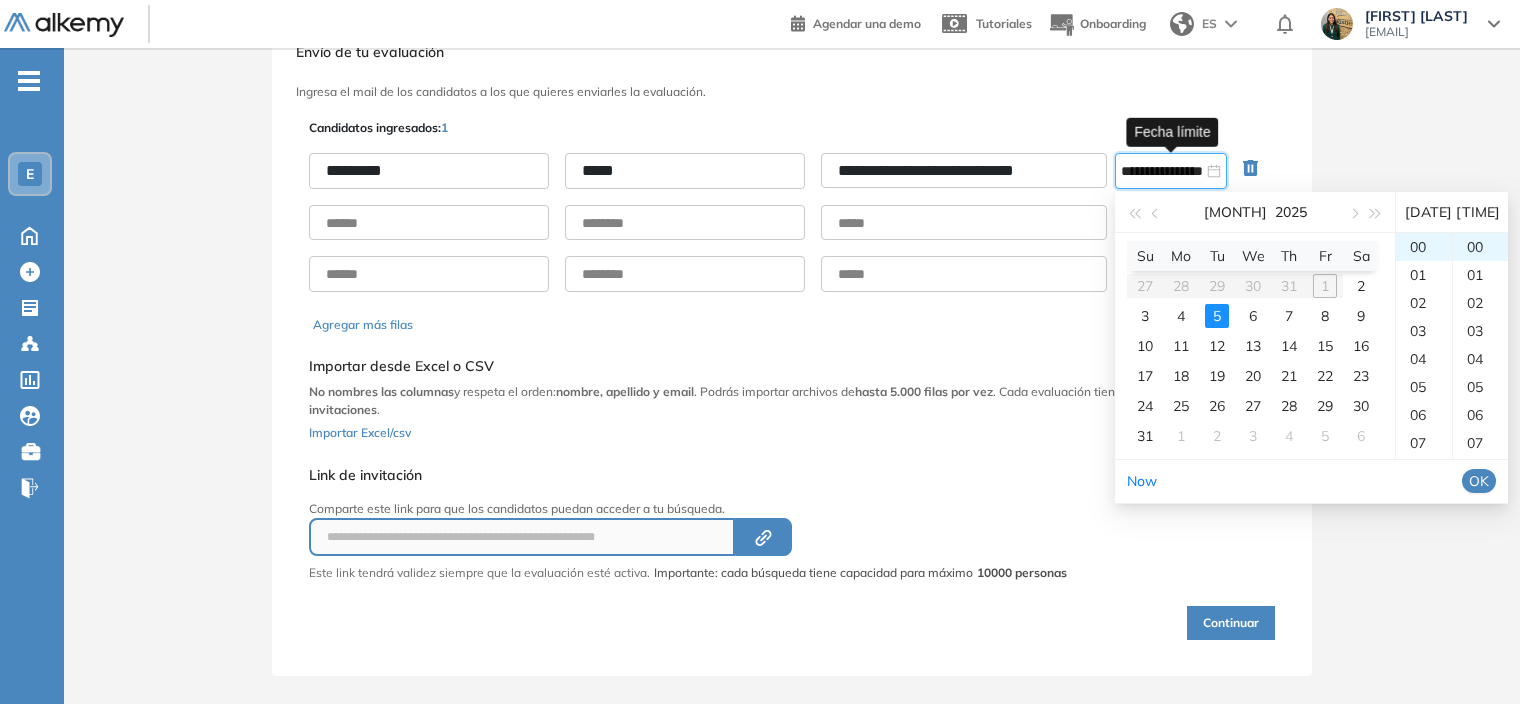 click on "OK" at bounding box center [1479, 481] 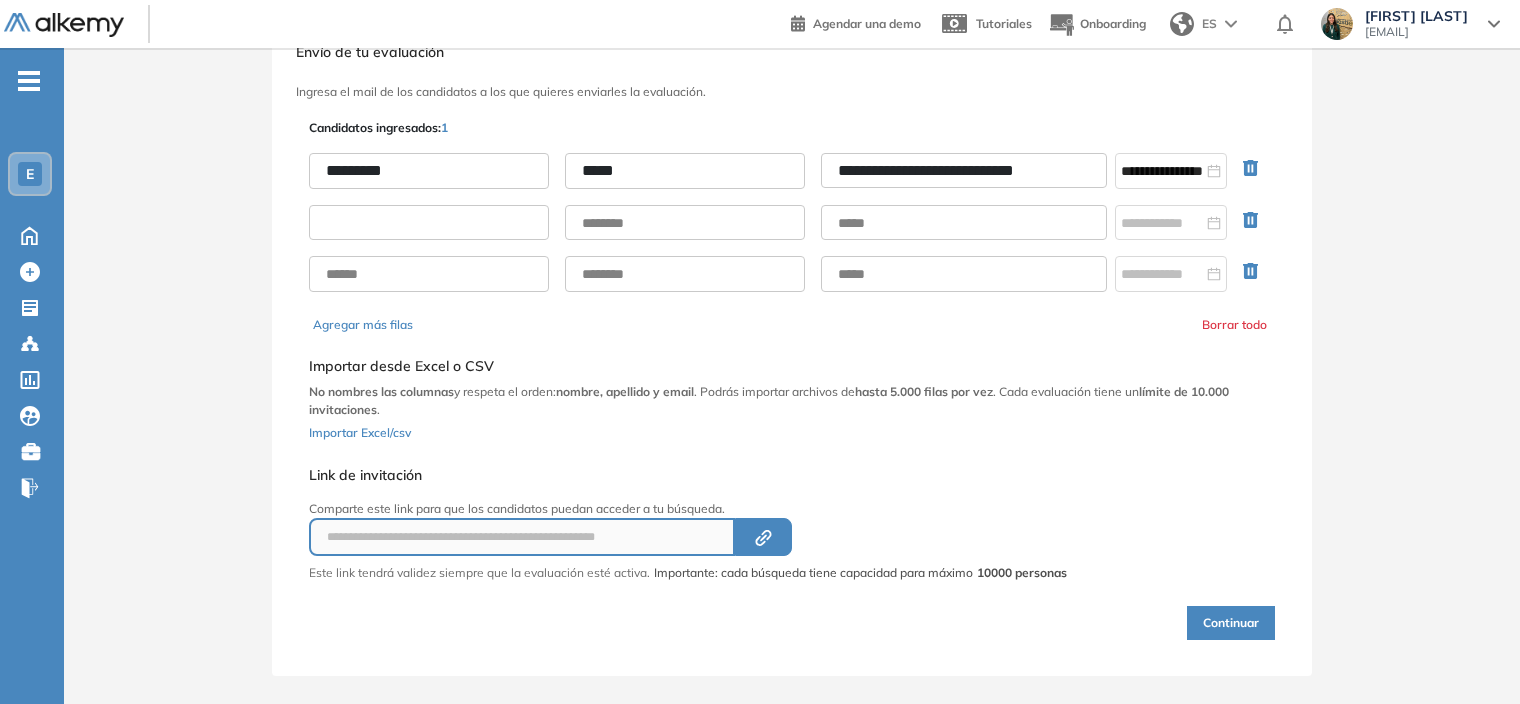 click at bounding box center [429, 223] 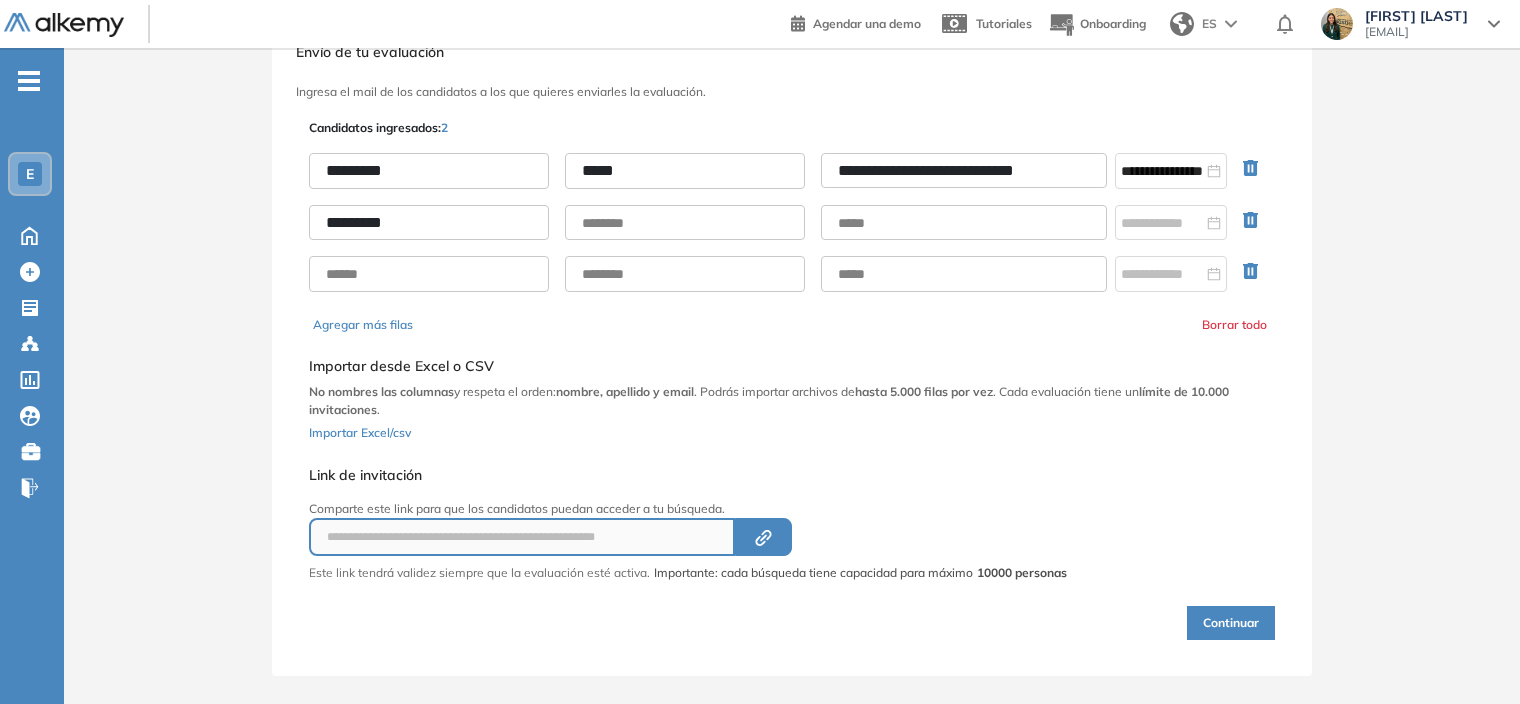 type on "*********" 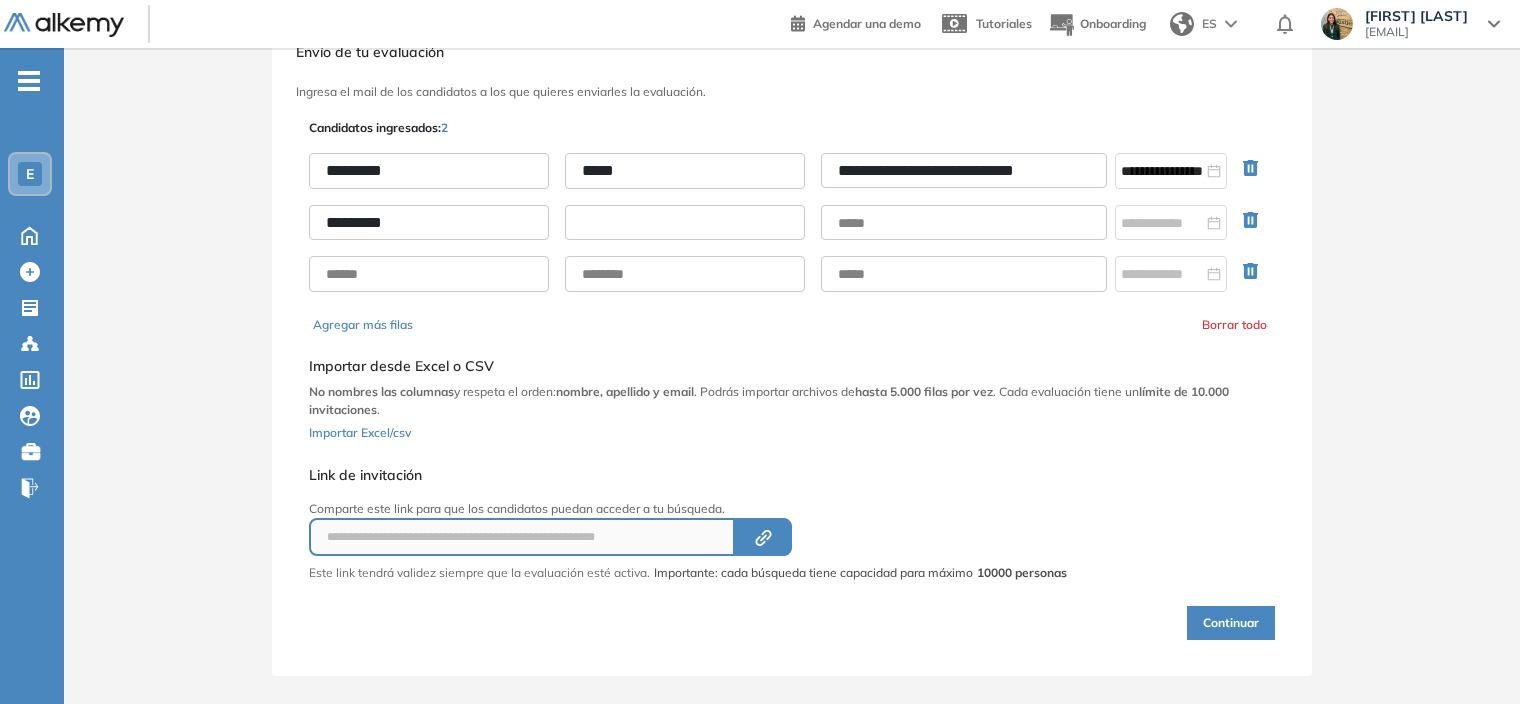 click at bounding box center (685, 223) 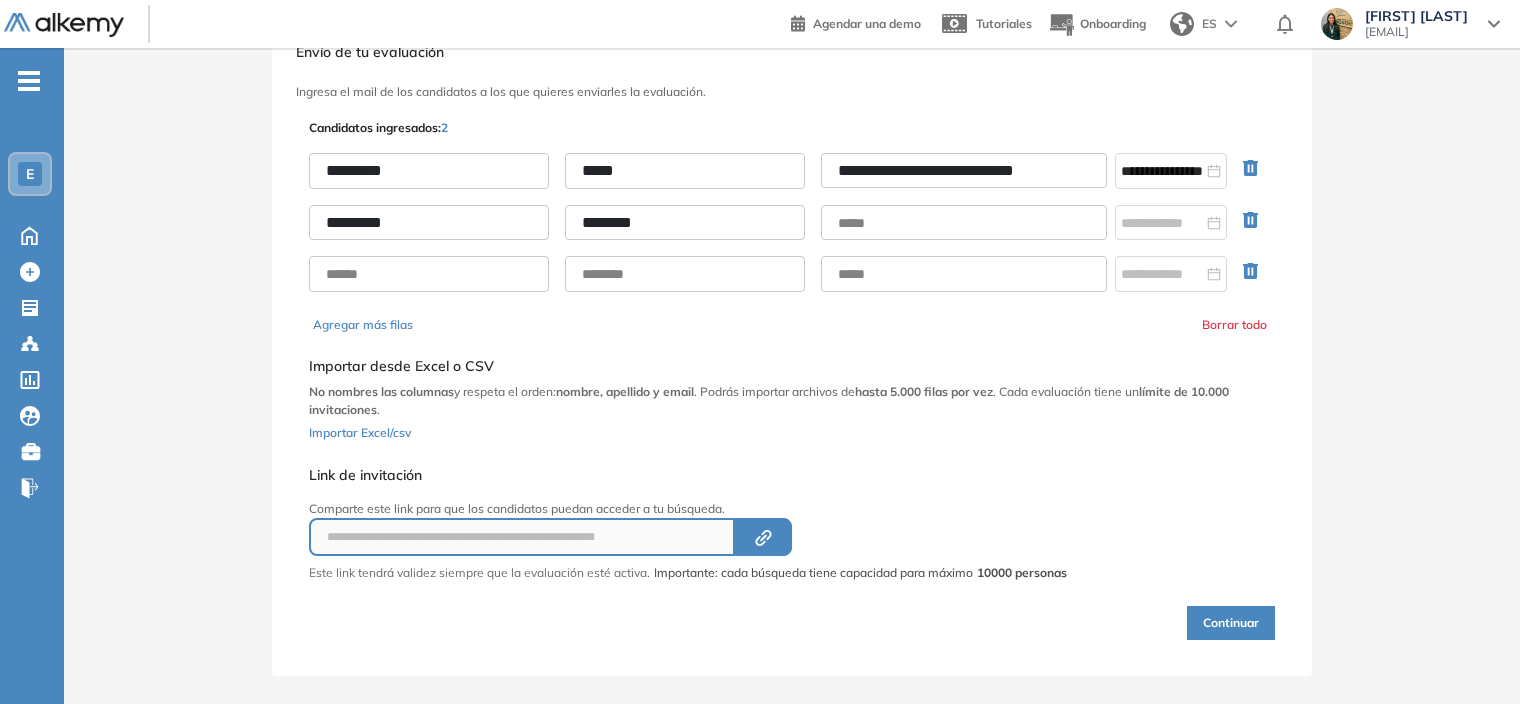 type on "********" 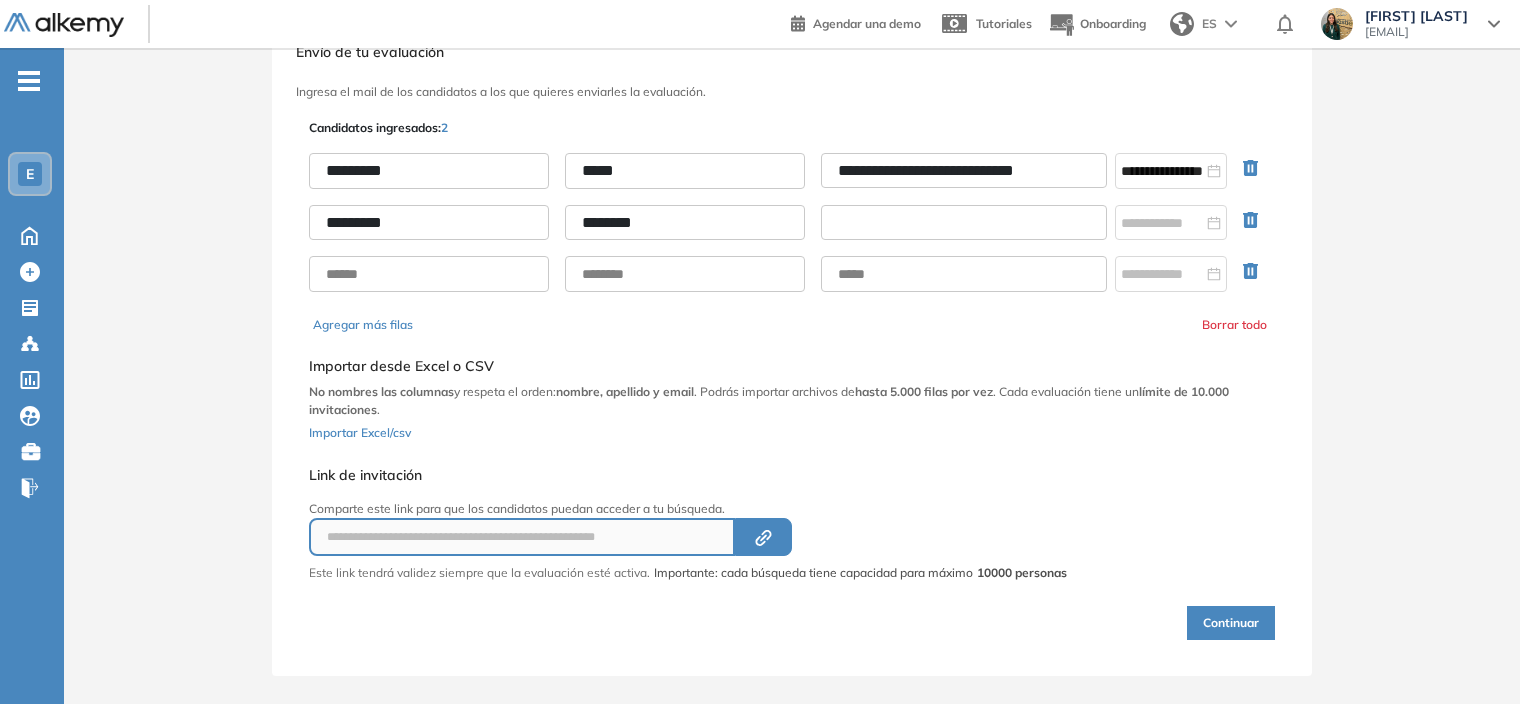 click at bounding box center (964, 223) 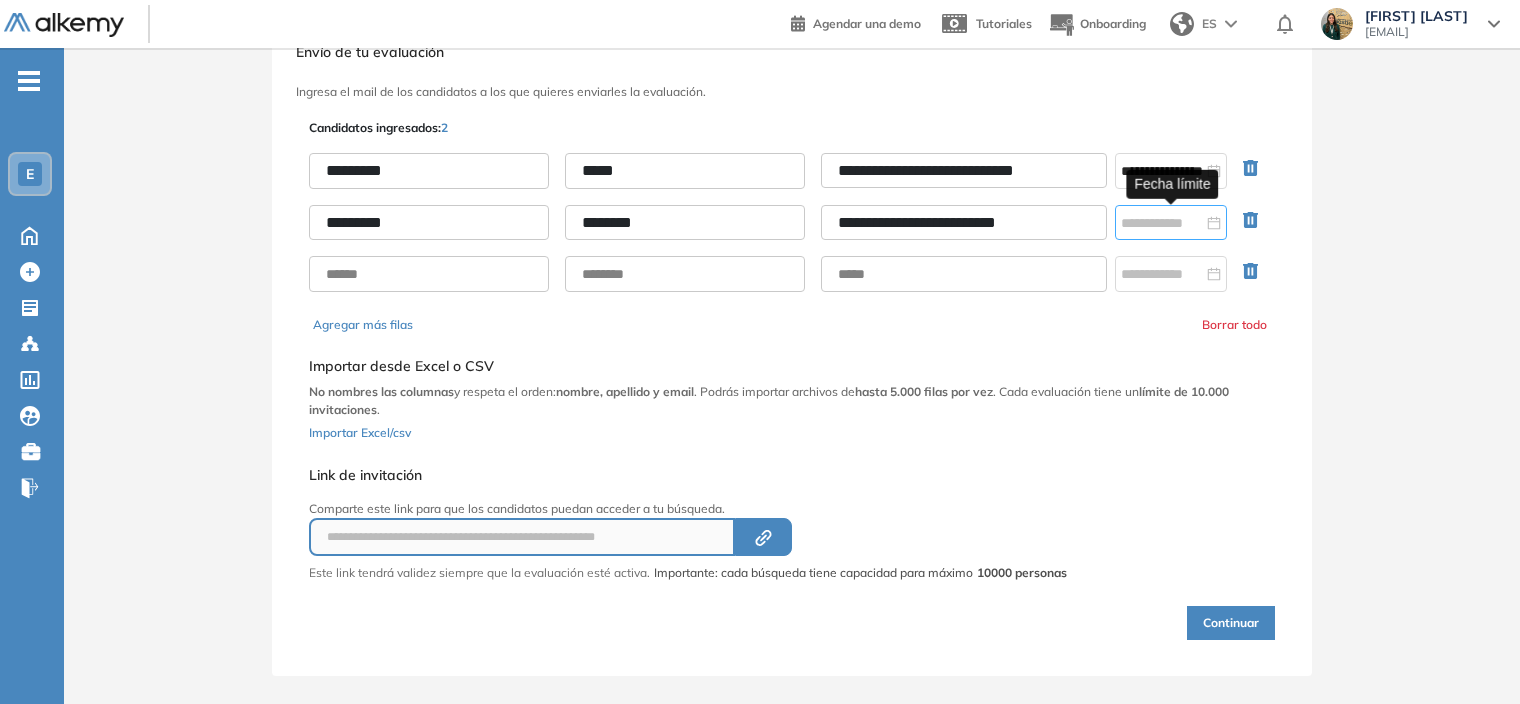 type on "**********" 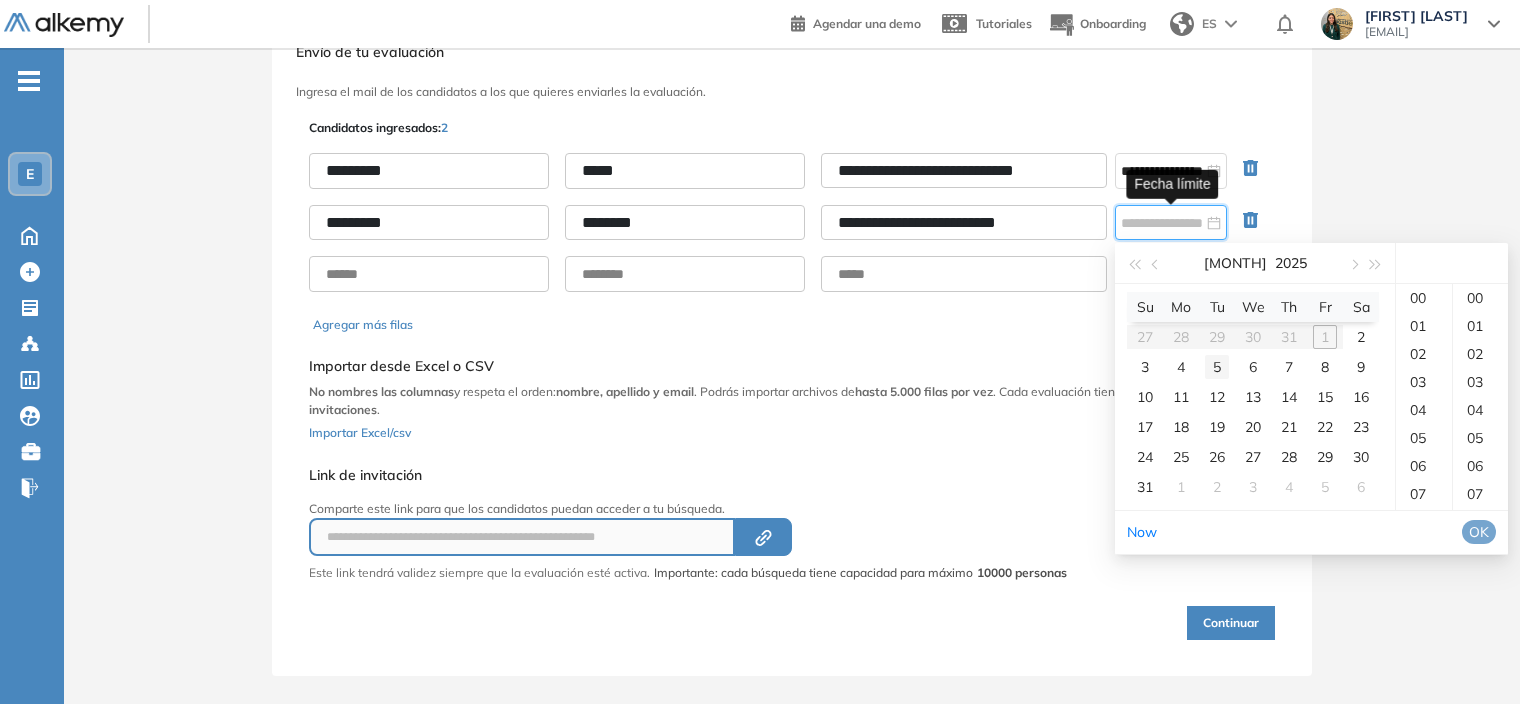 type on "**********" 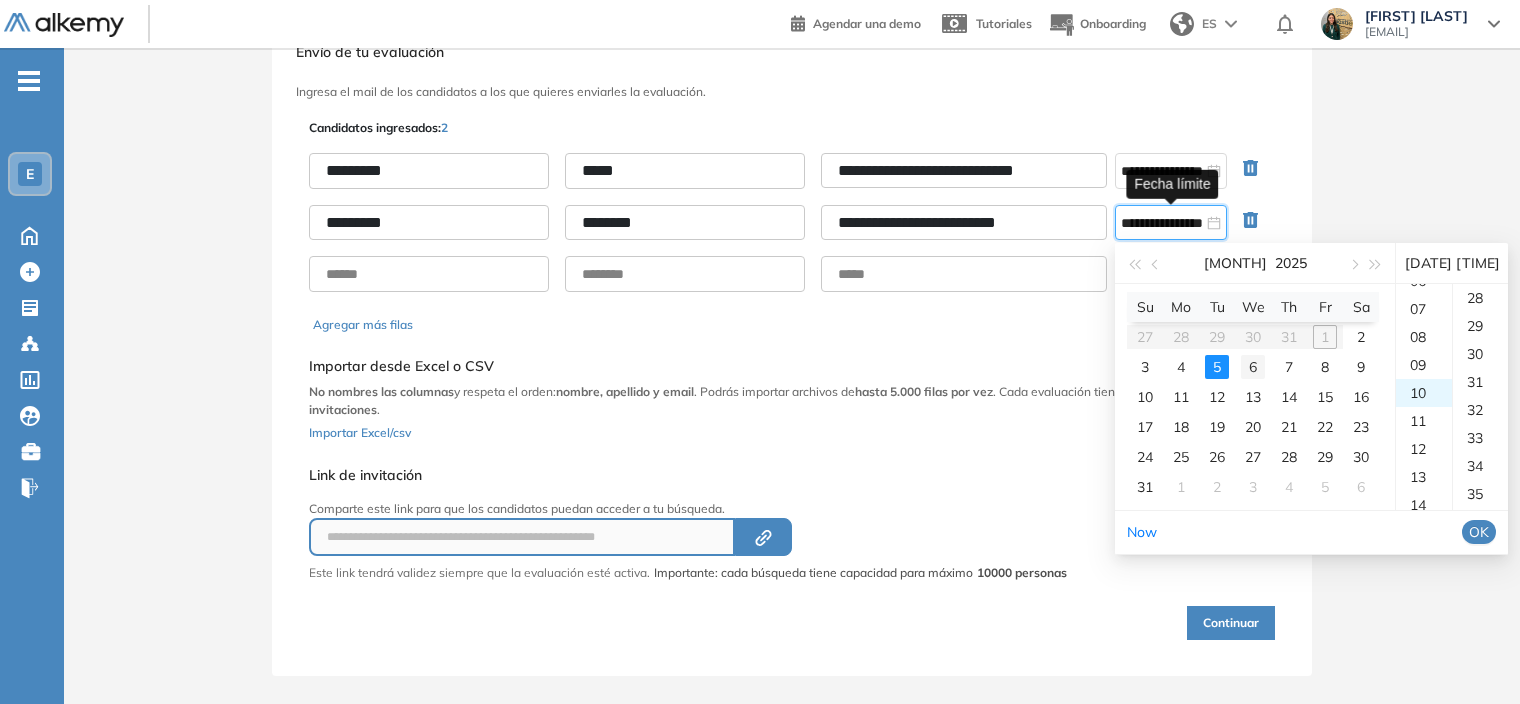 scroll, scrollTop: 280, scrollLeft: 0, axis: vertical 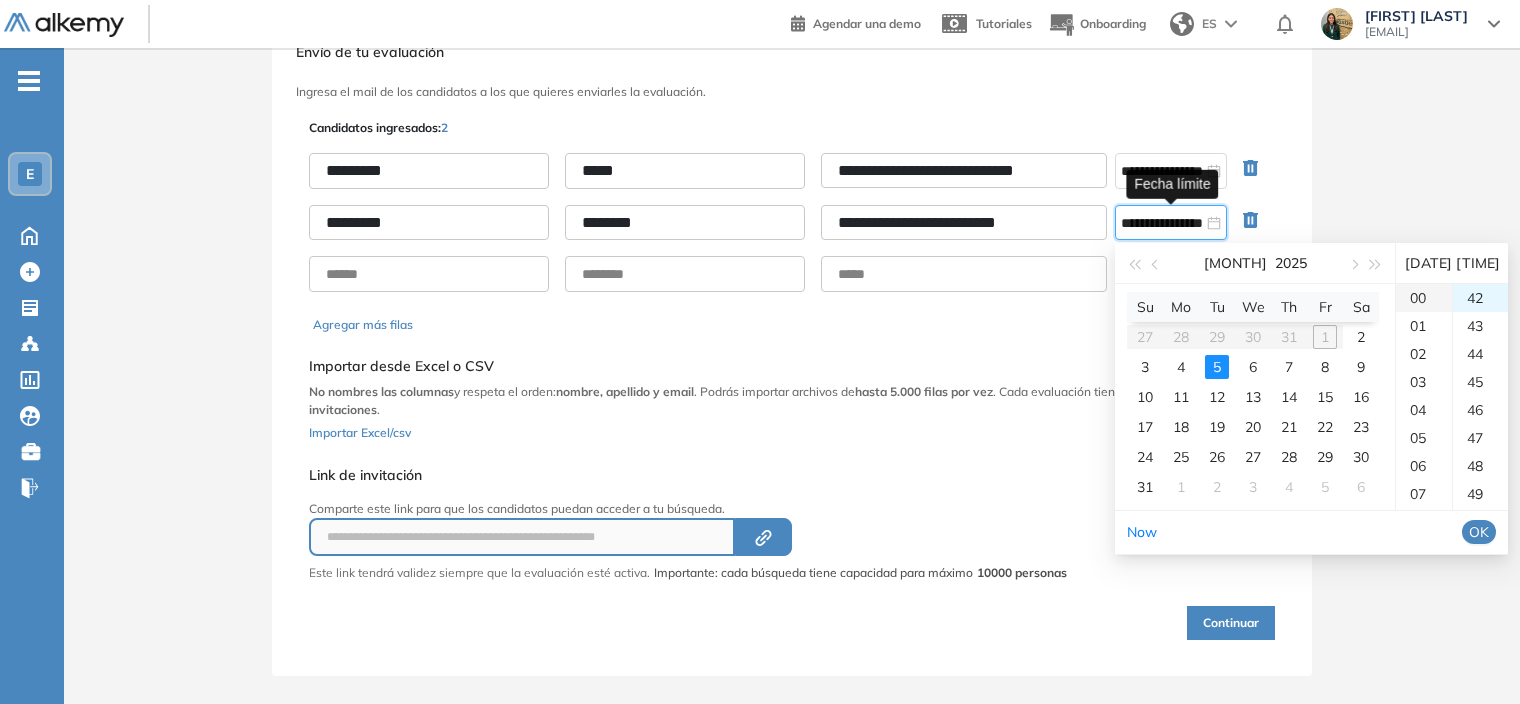 click on "00" at bounding box center [1424, 298] 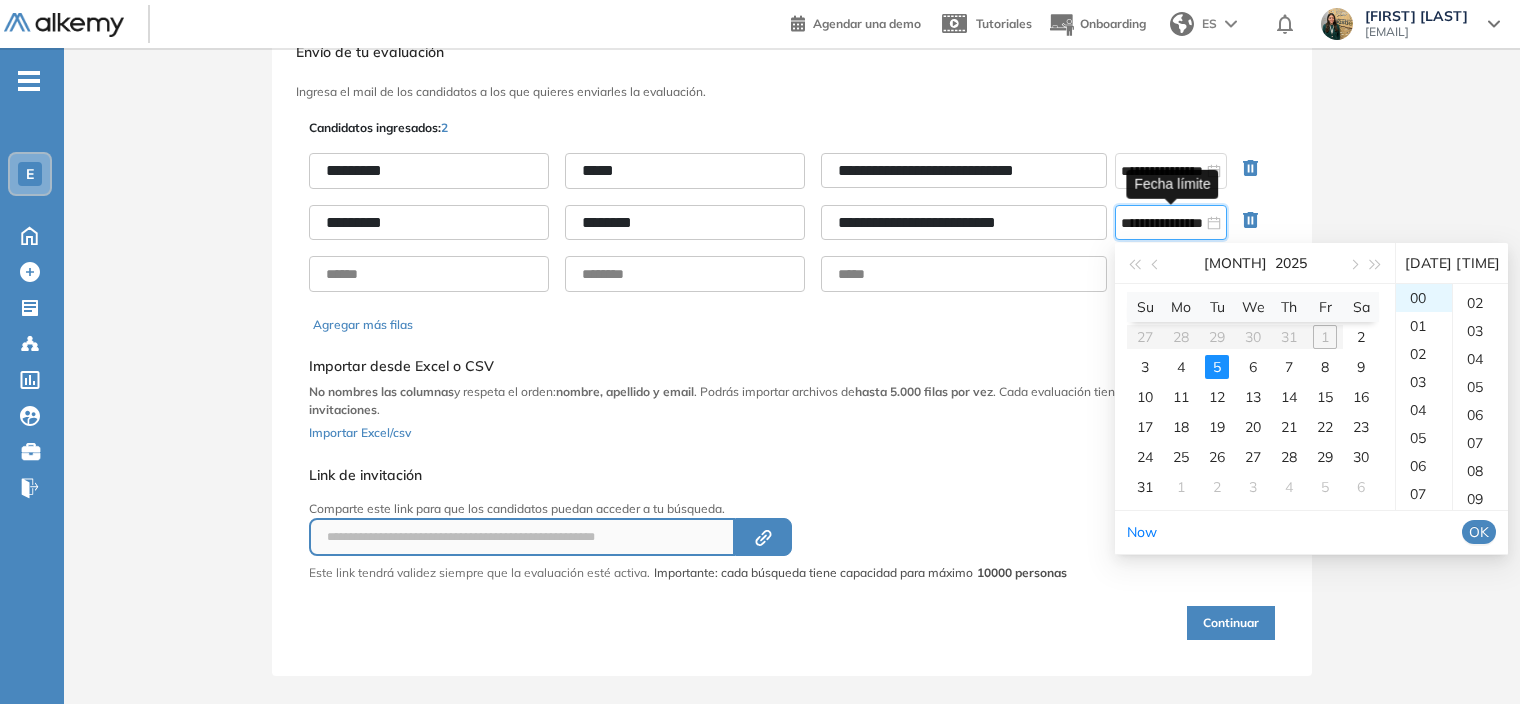 scroll, scrollTop: 0, scrollLeft: 0, axis: both 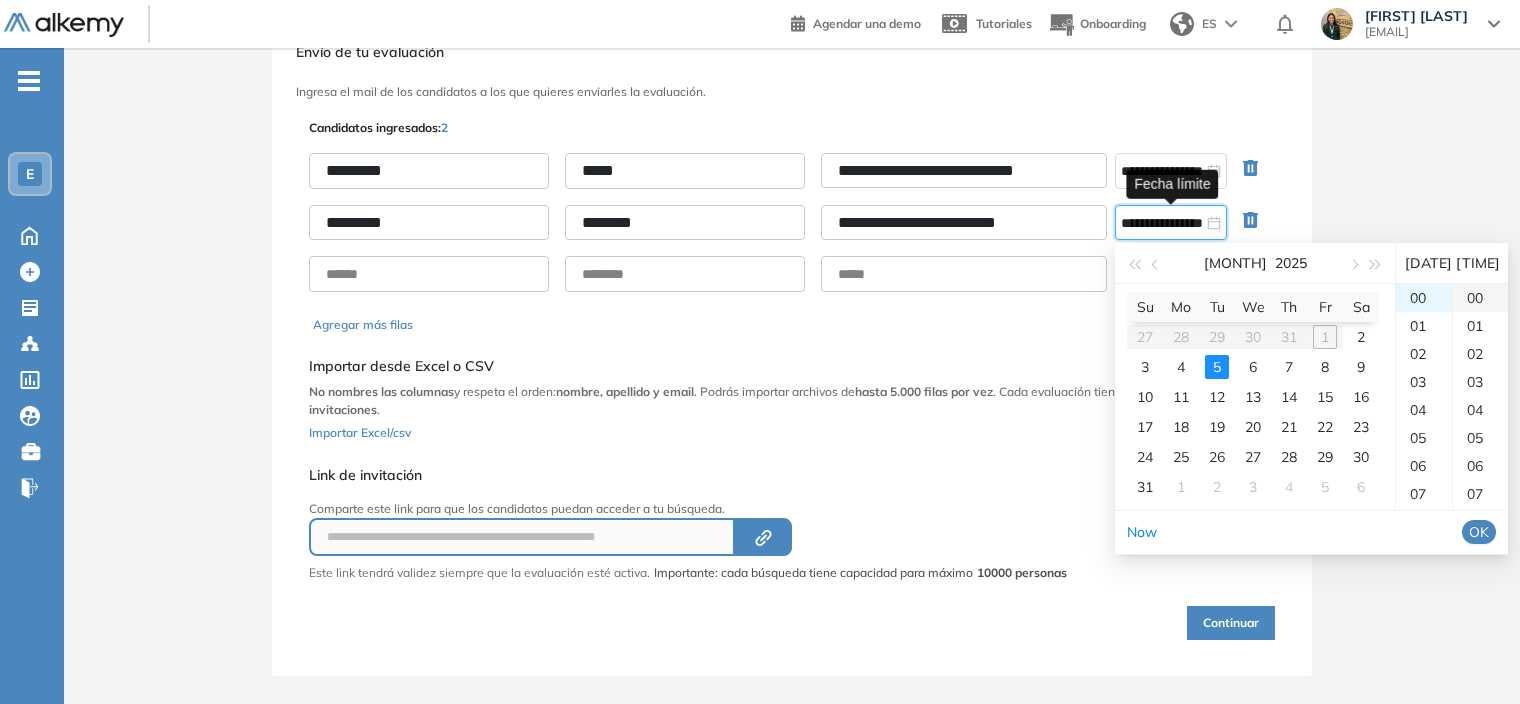 click on "00" at bounding box center (1480, 298) 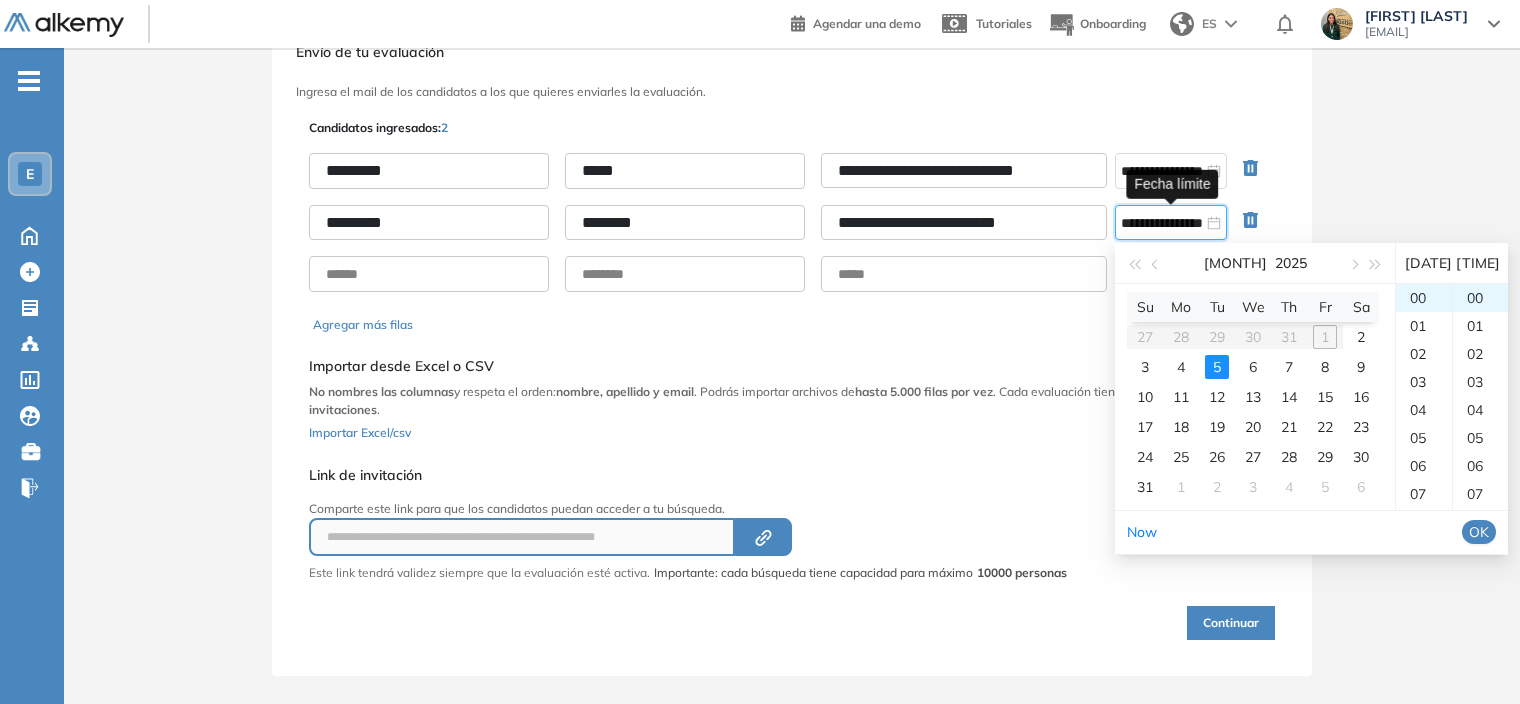 click on "OK" at bounding box center [1479, 532] 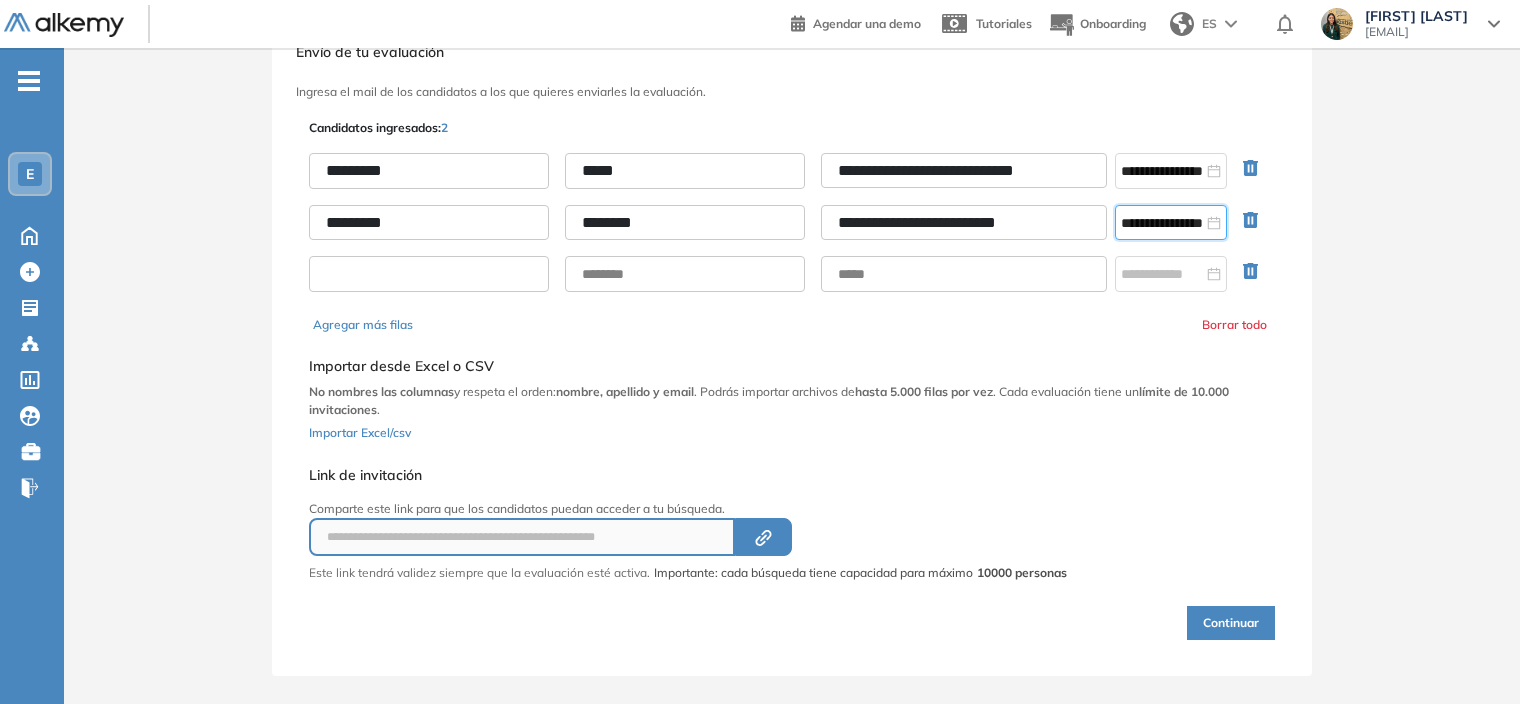 click at bounding box center [429, 274] 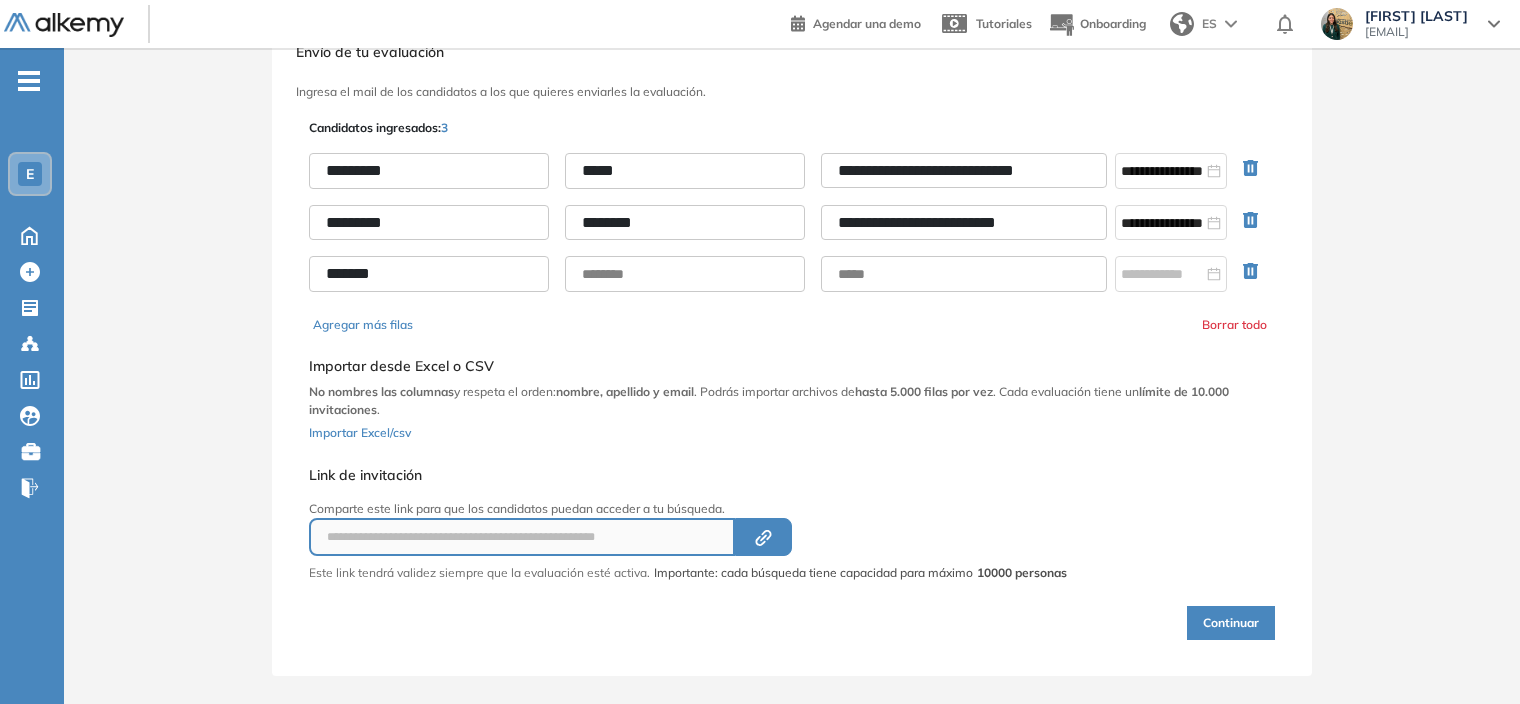 type on "******" 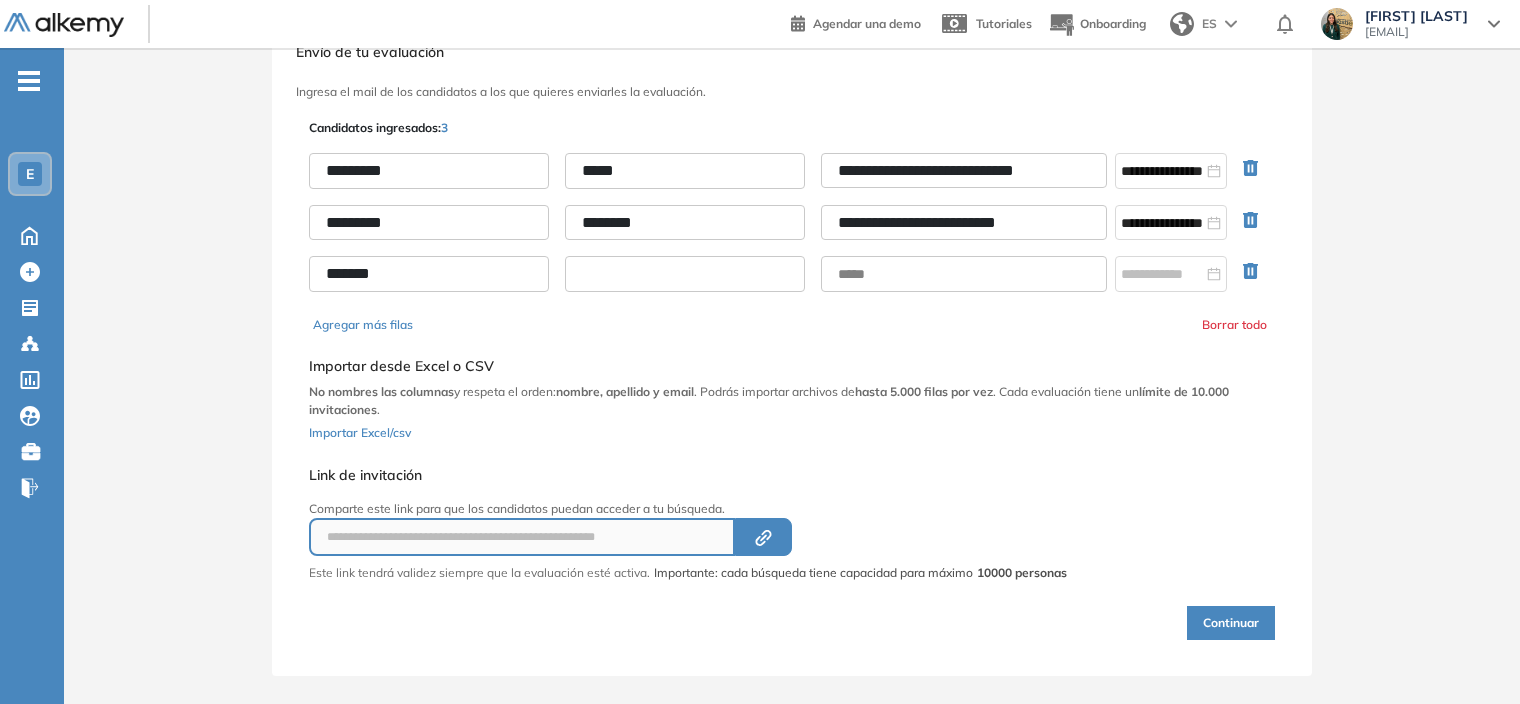 click at bounding box center (685, 274) 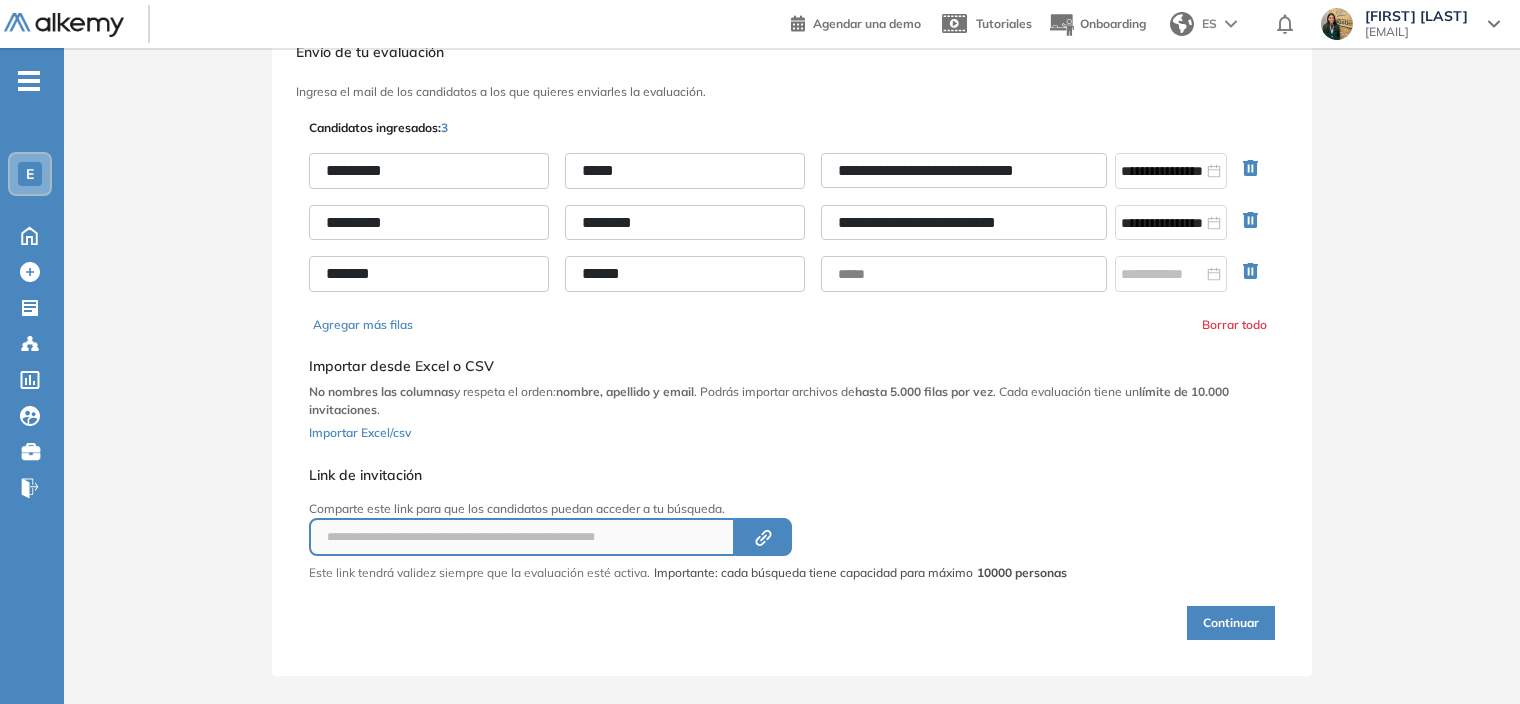type on "******" 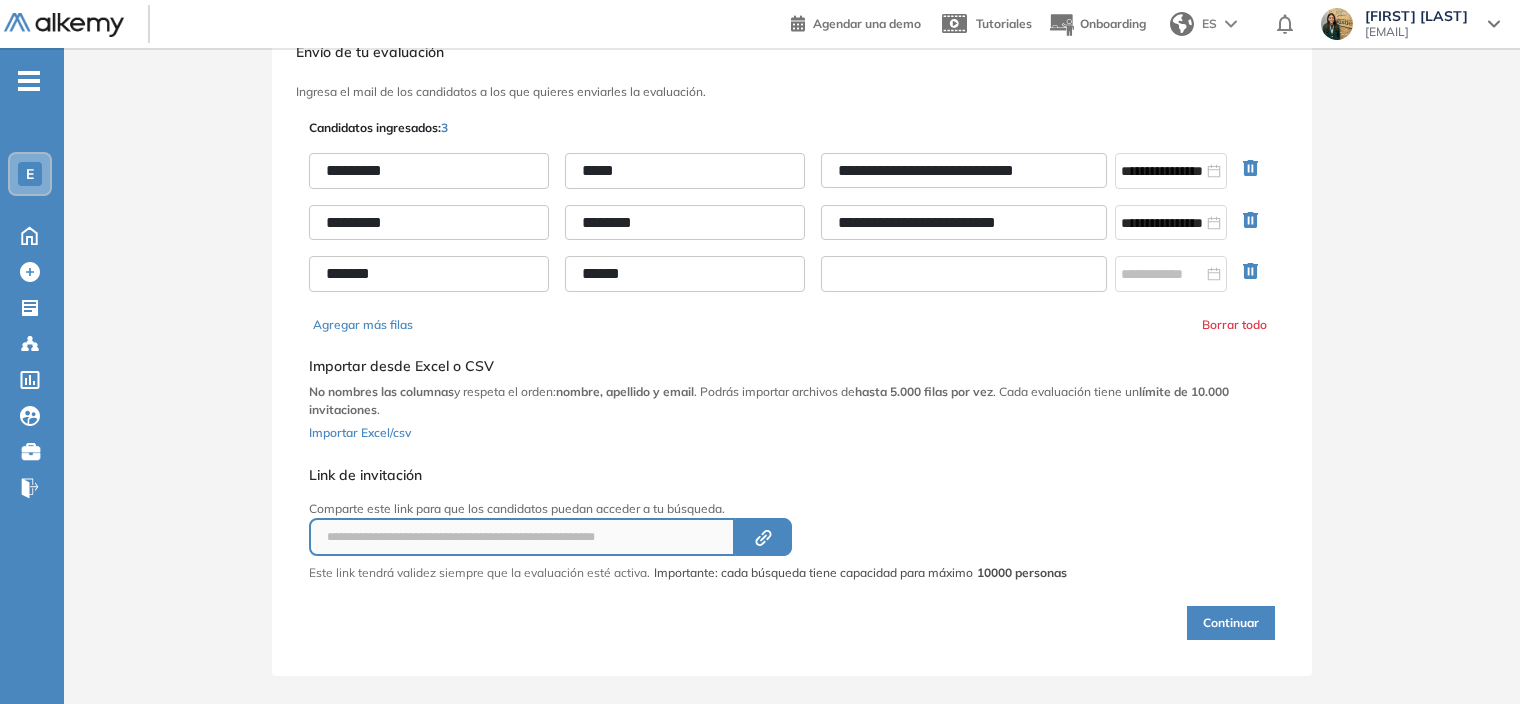 click at bounding box center [964, 274] 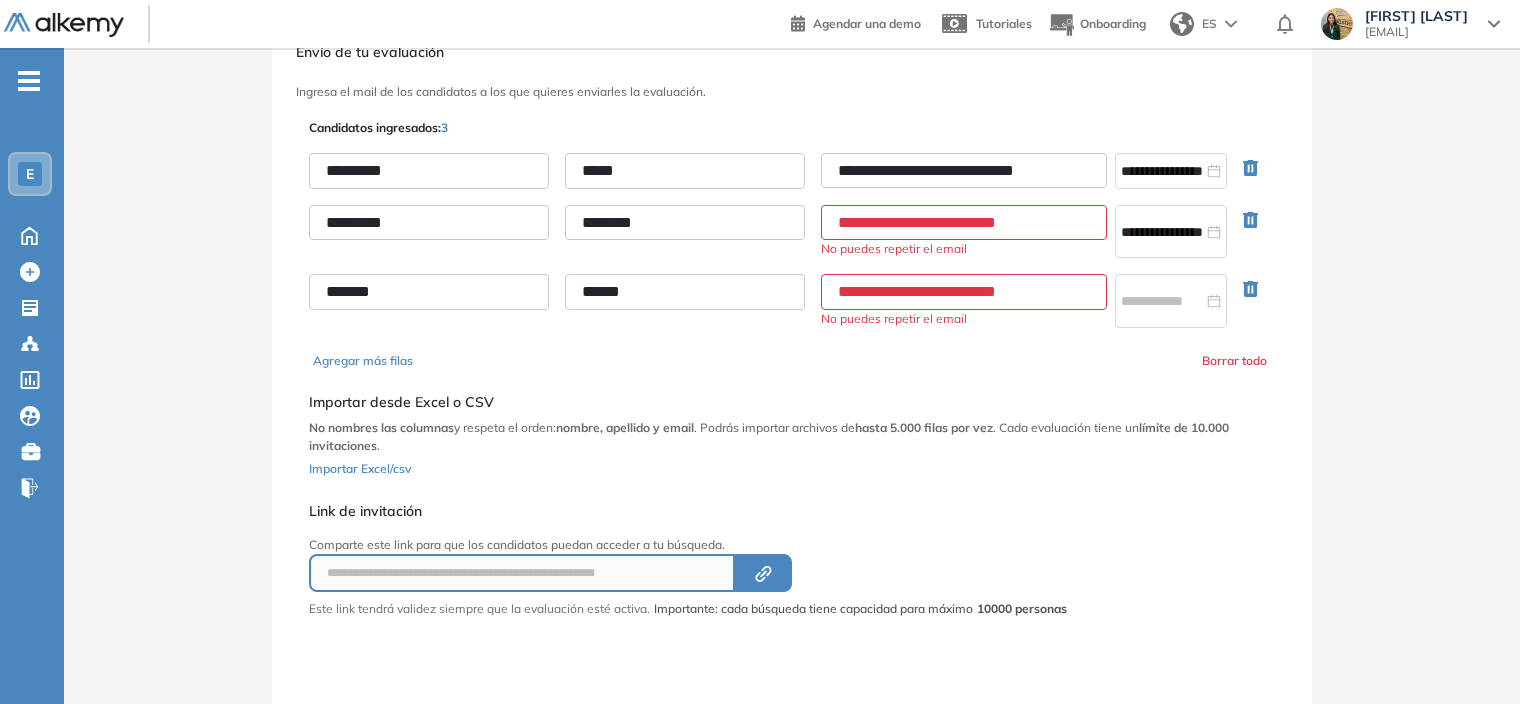 click on "**********" at bounding box center [964, 292] 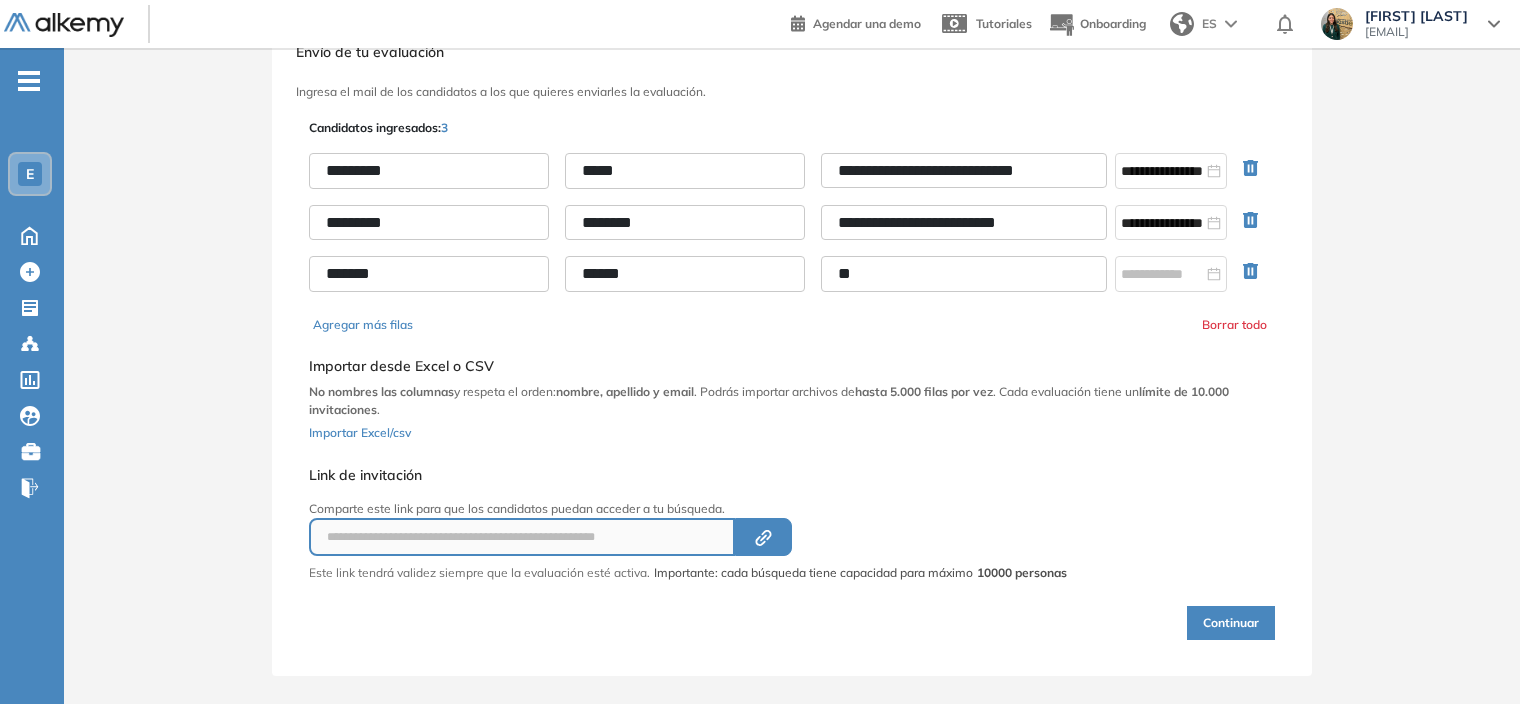 type on "*" 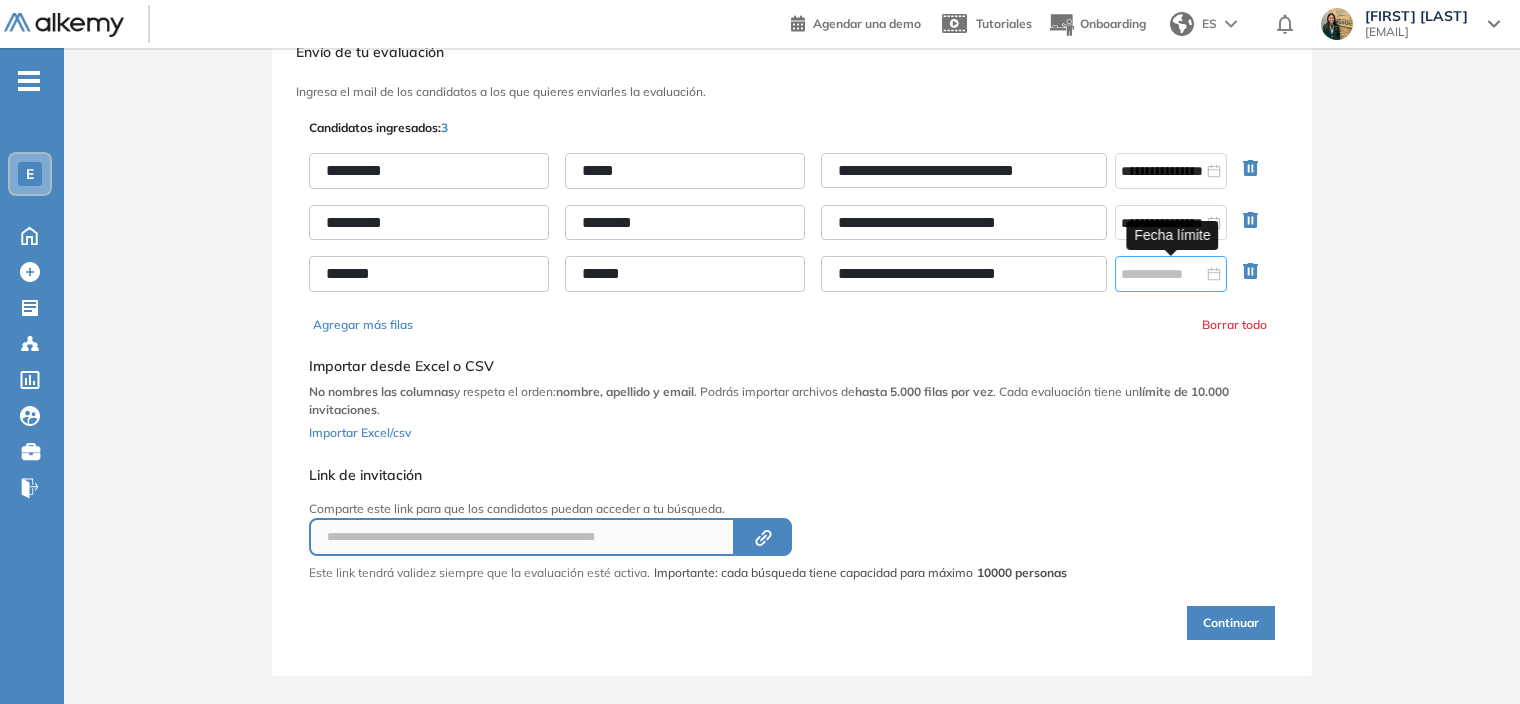 type on "**********" 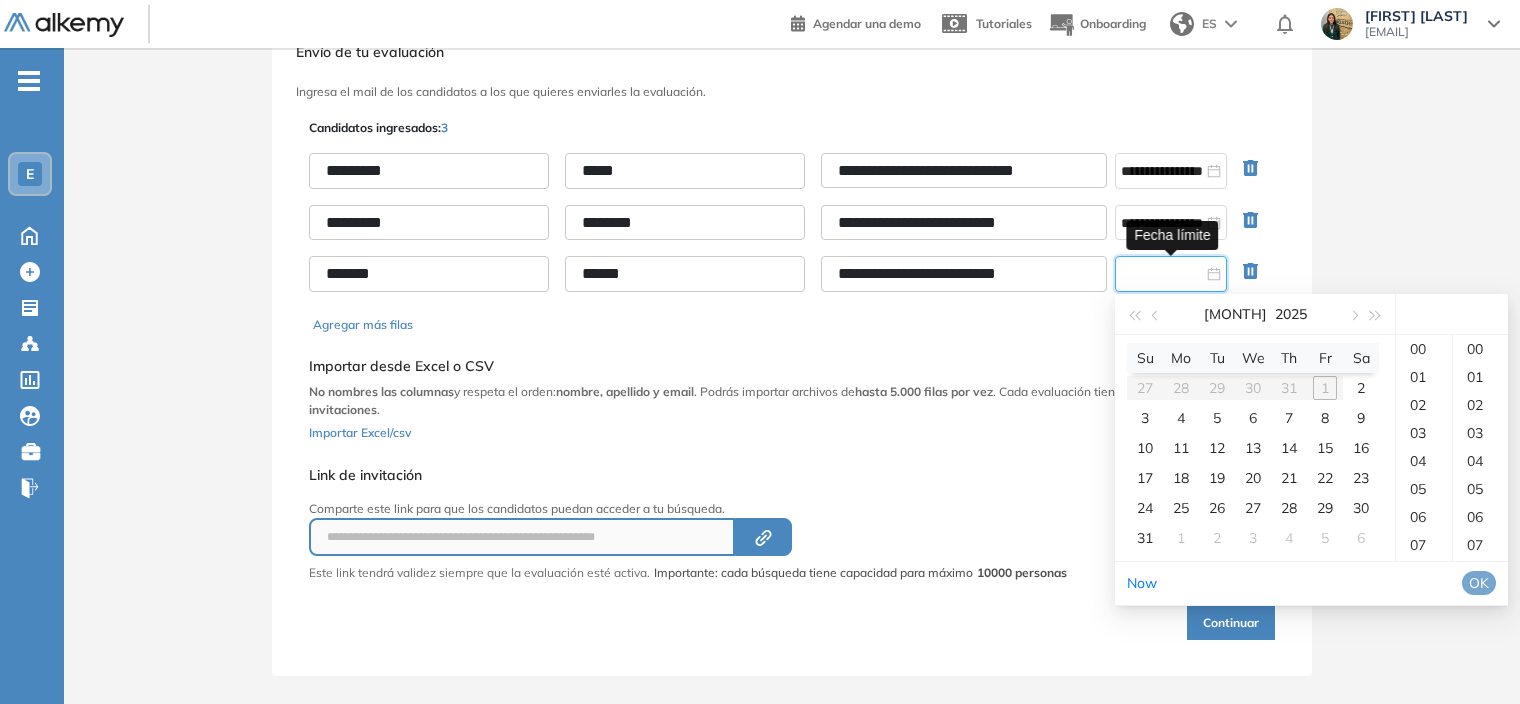 type on "**********" 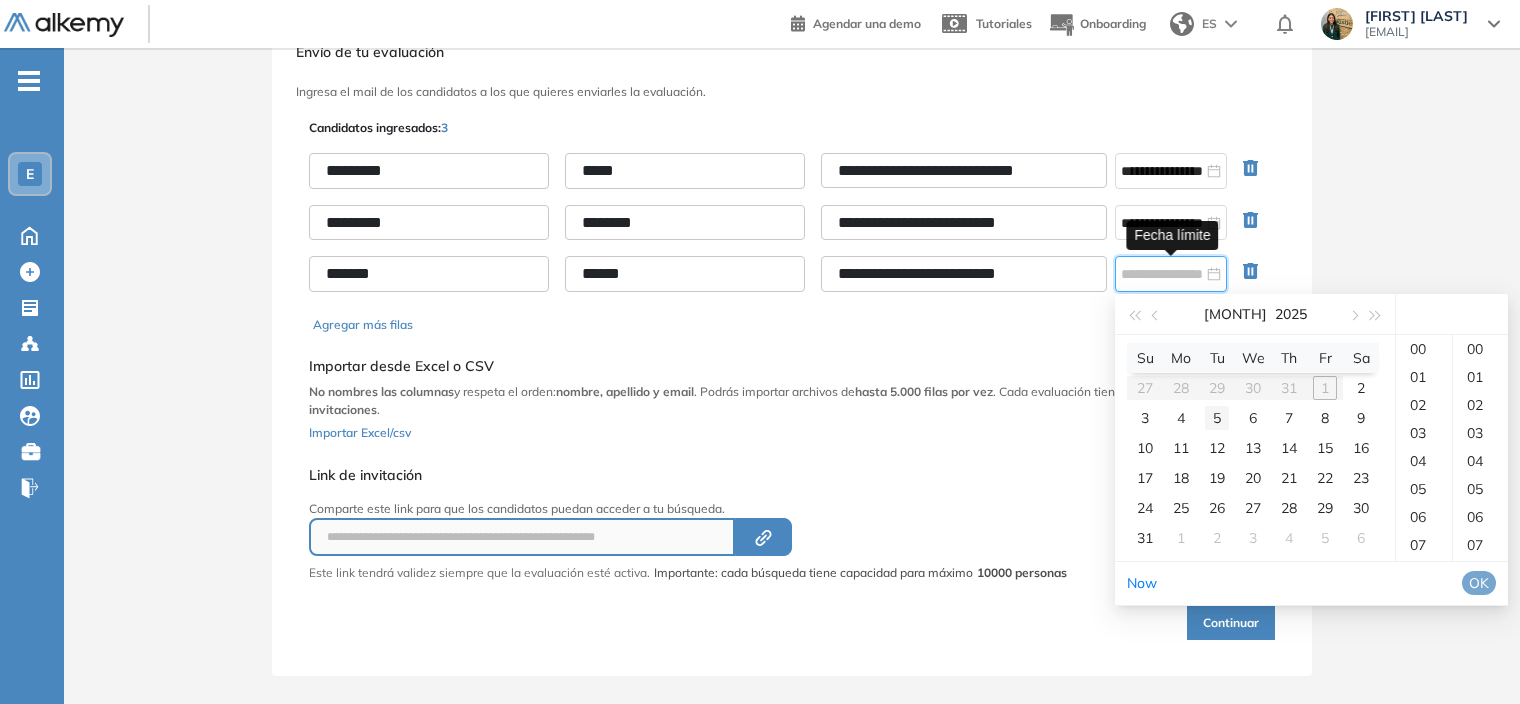 click on "5" at bounding box center [1217, 418] 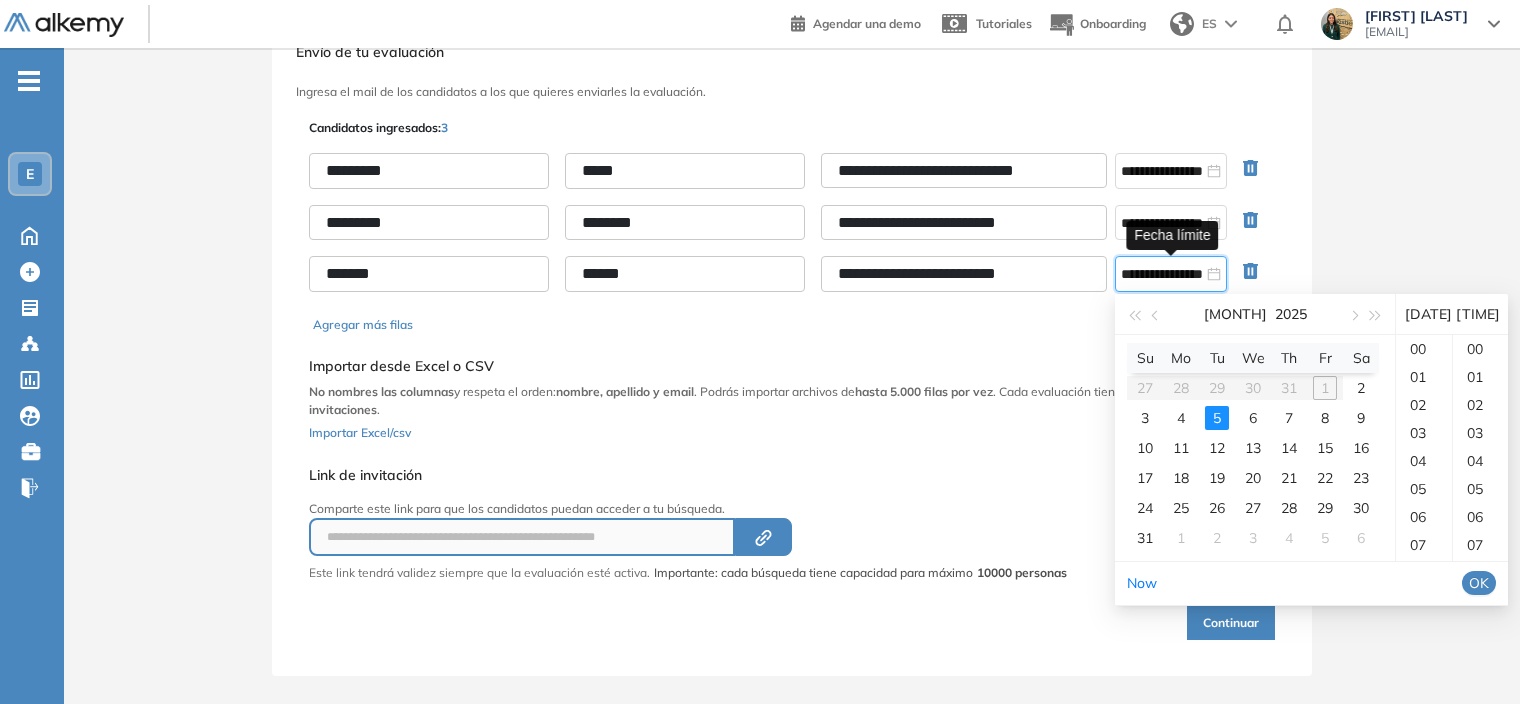 scroll, scrollTop: 280, scrollLeft: 0, axis: vertical 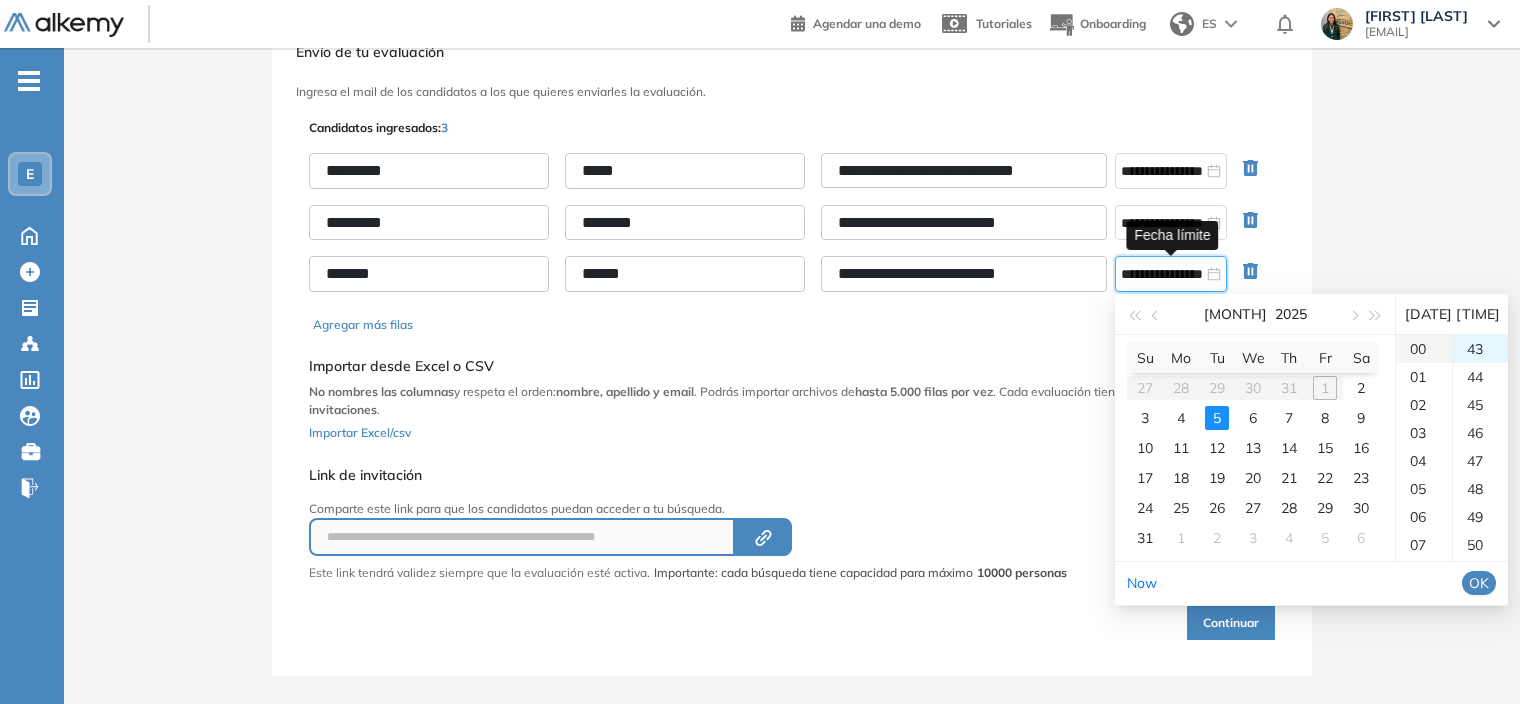 click on "00" at bounding box center [1424, 349] 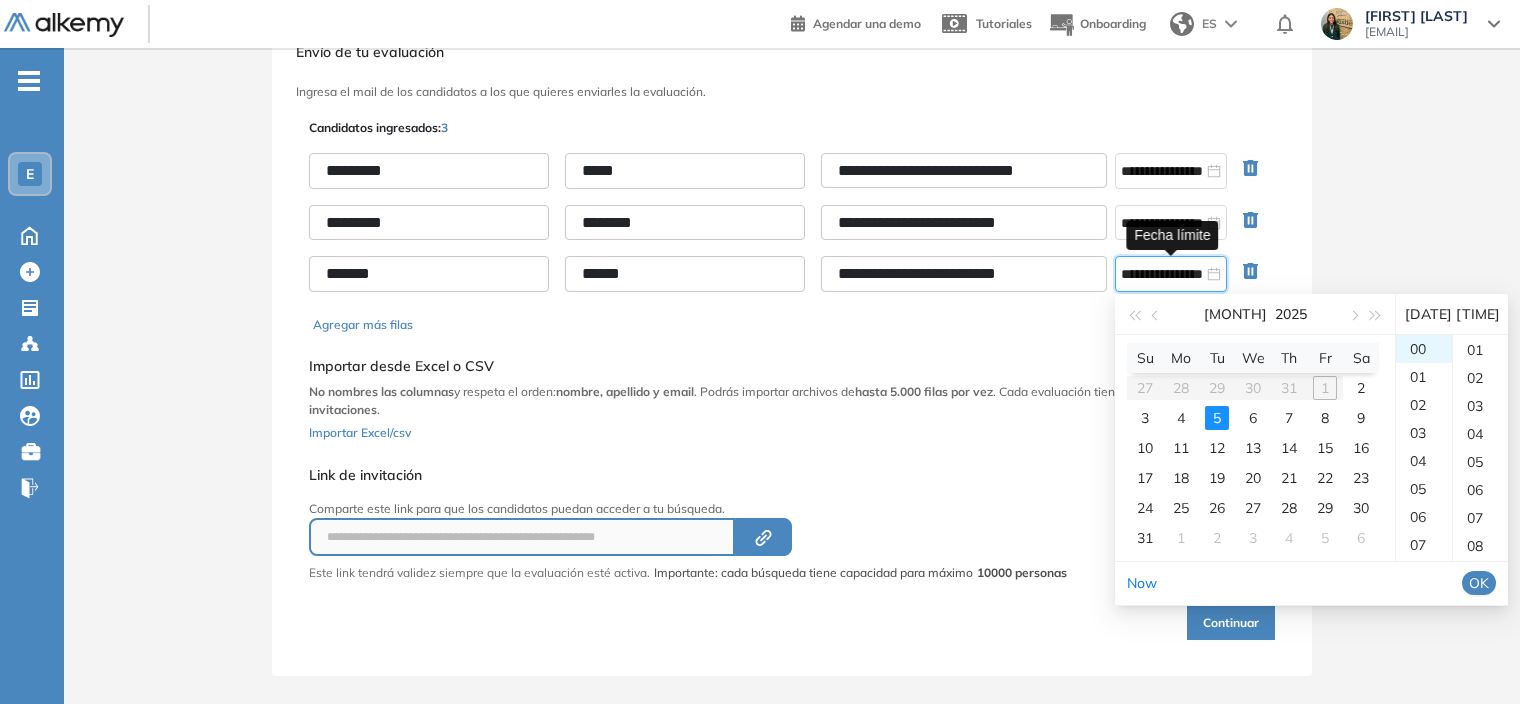 scroll, scrollTop: 0, scrollLeft: 0, axis: both 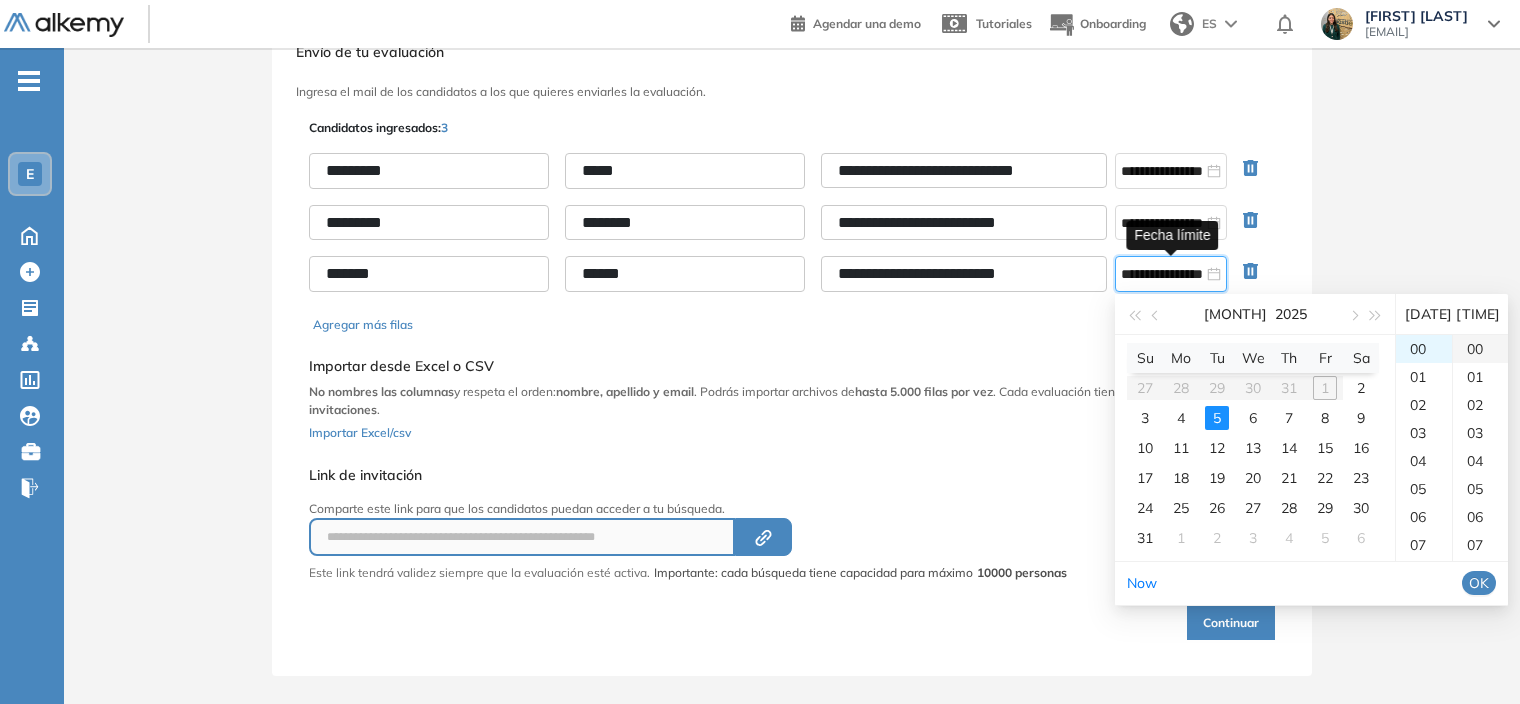 click on "00" at bounding box center [1480, 349] 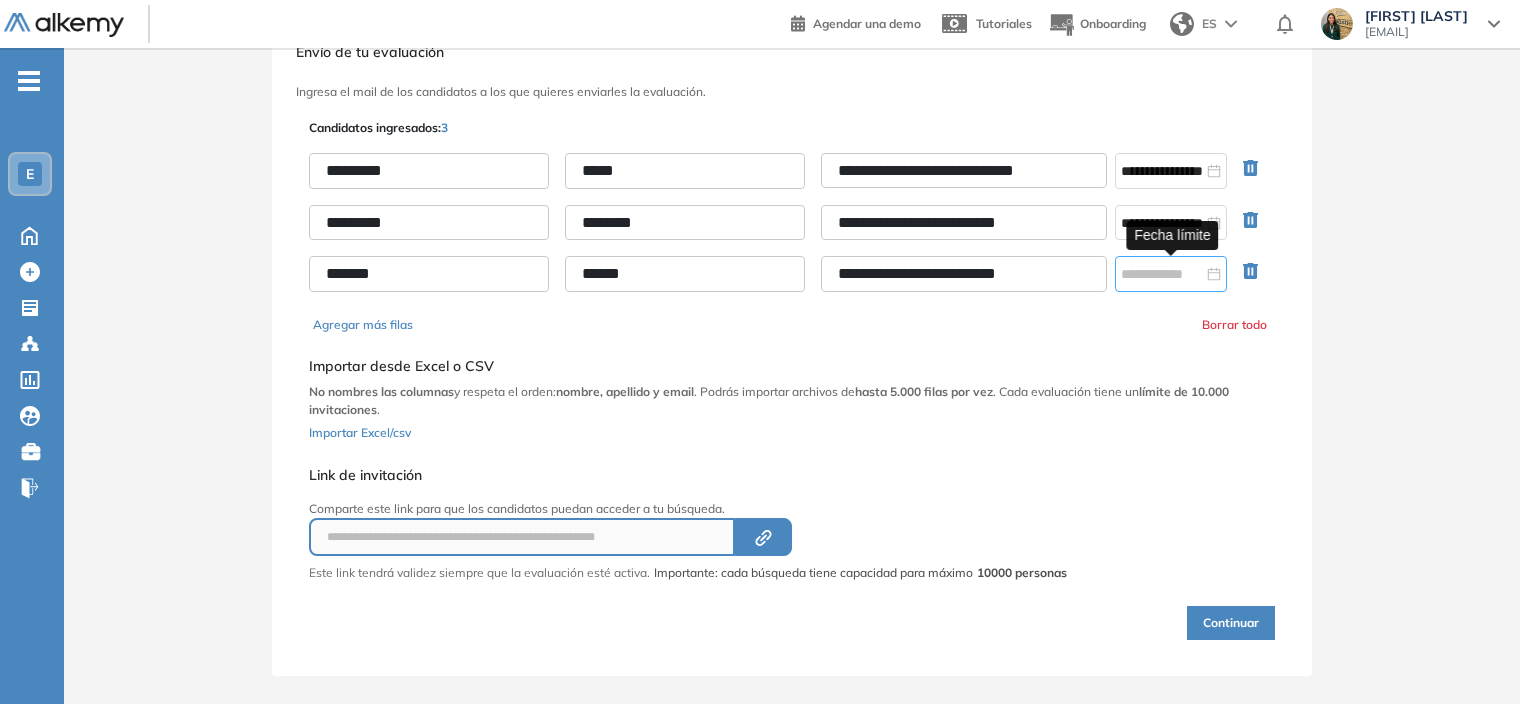 click at bounding box center [1171, 274] 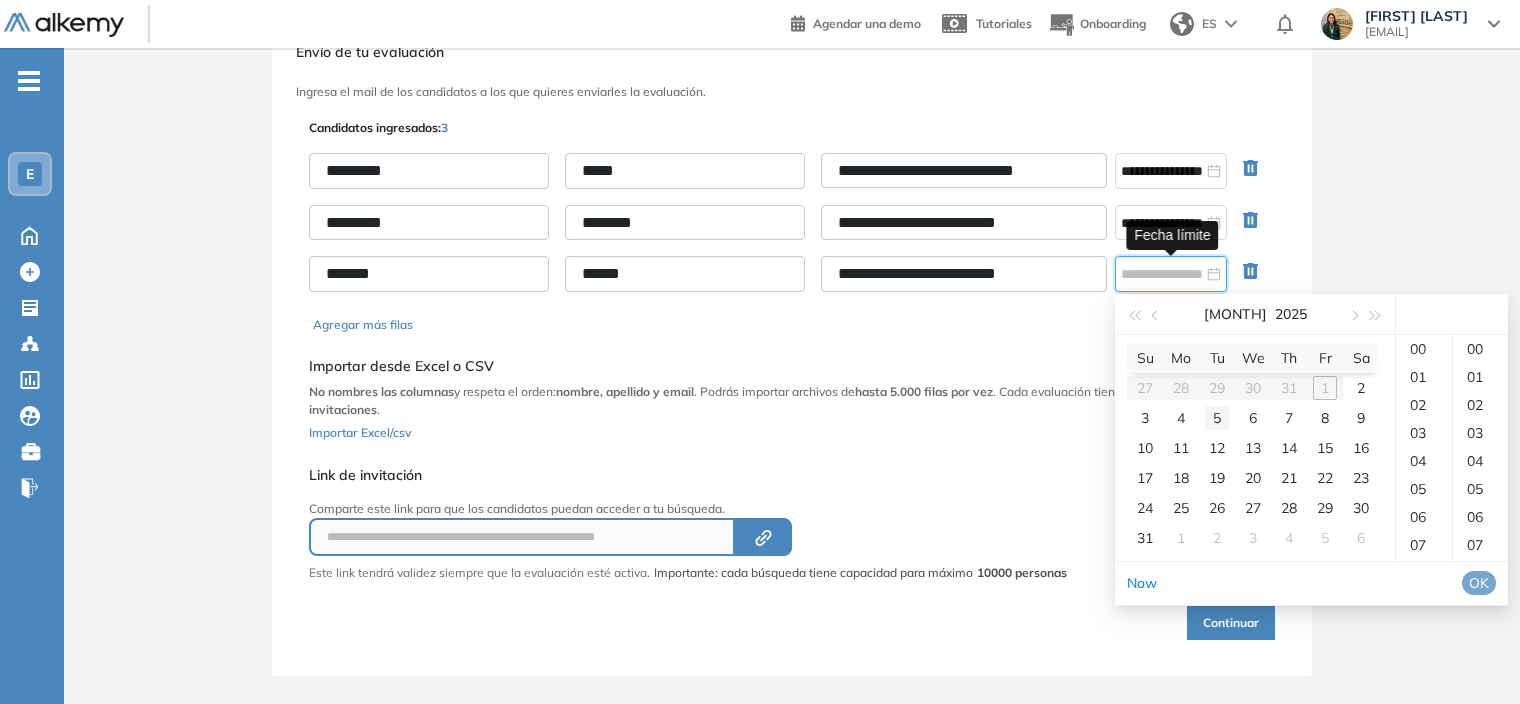 click on "5" at bounding box center [1217, 418] 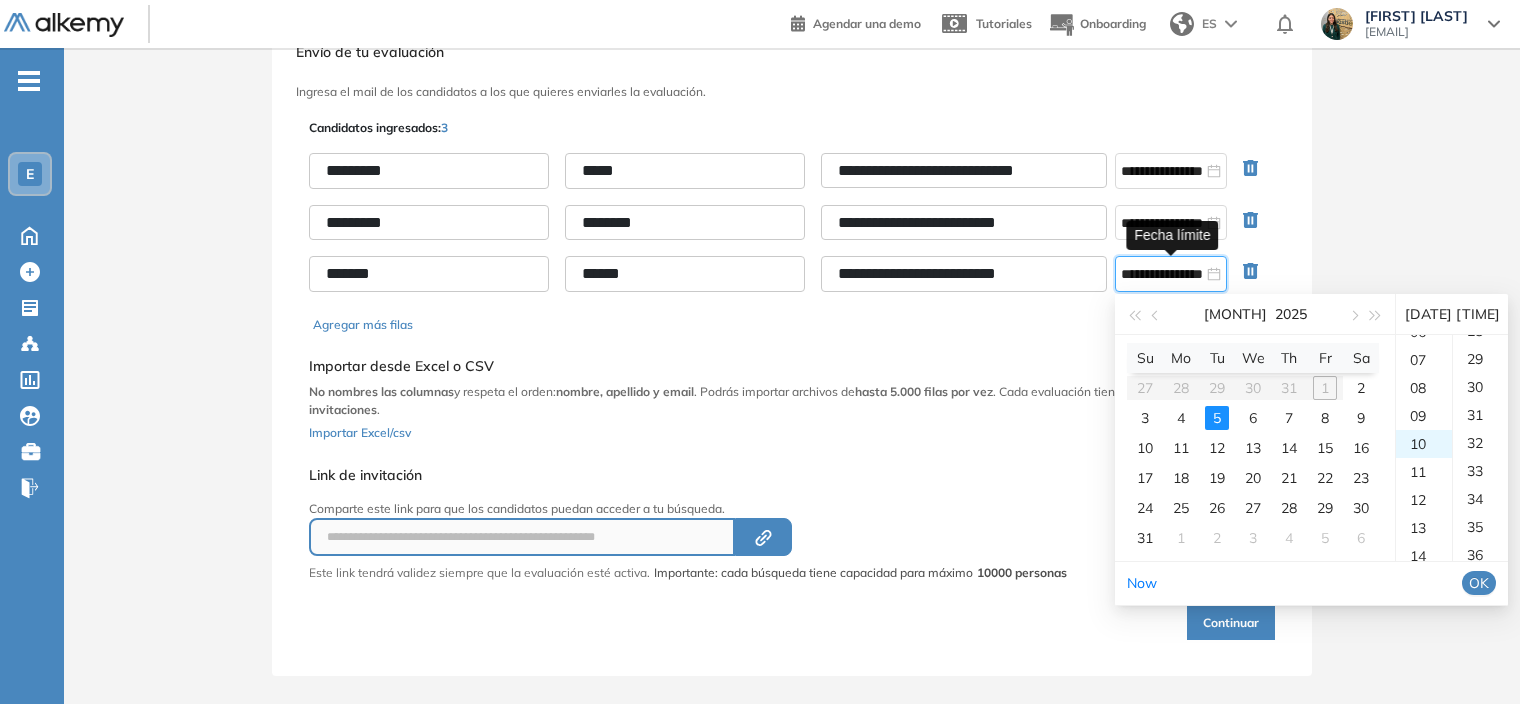 scroll, scrollTop: 280, scrollLeft: 0, axis: vertical 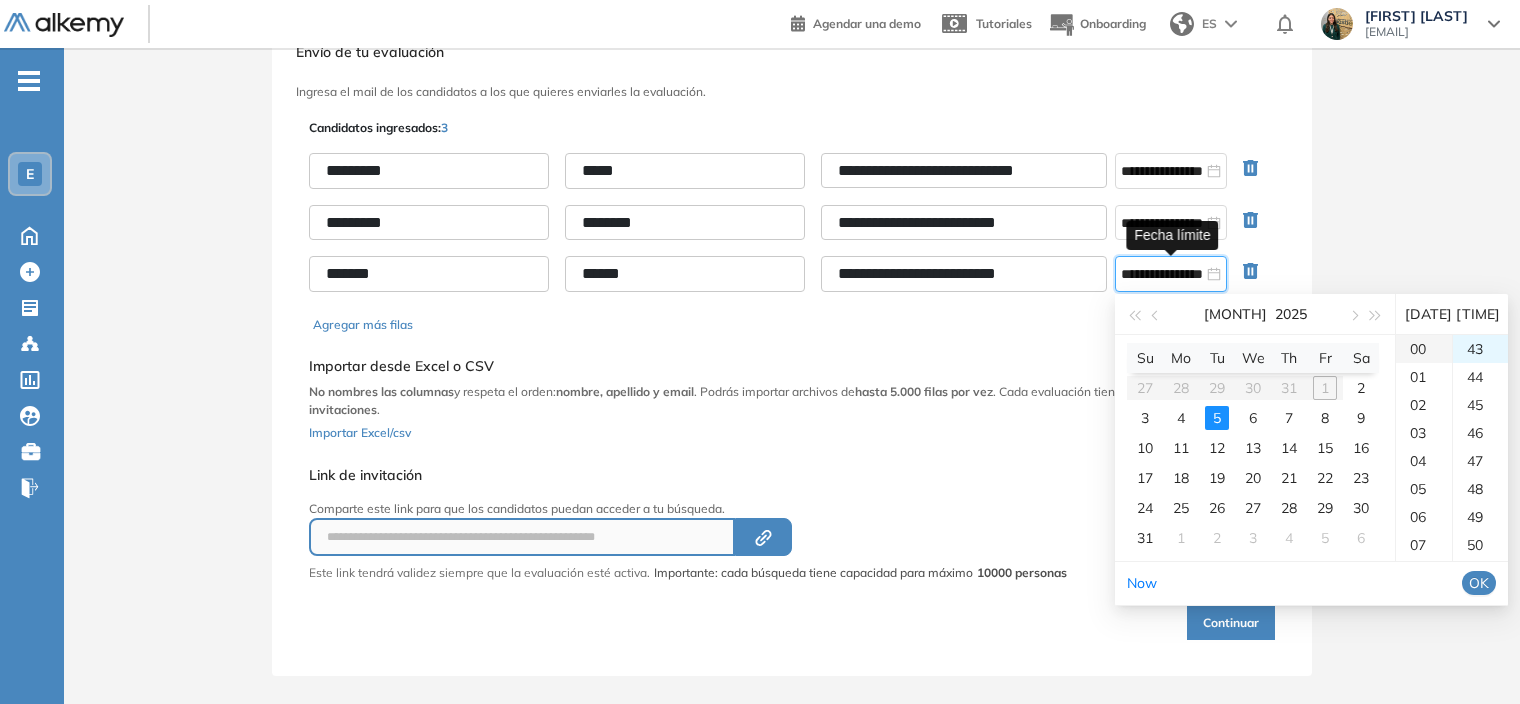 click on "00" at bounding box center (1424, 349) 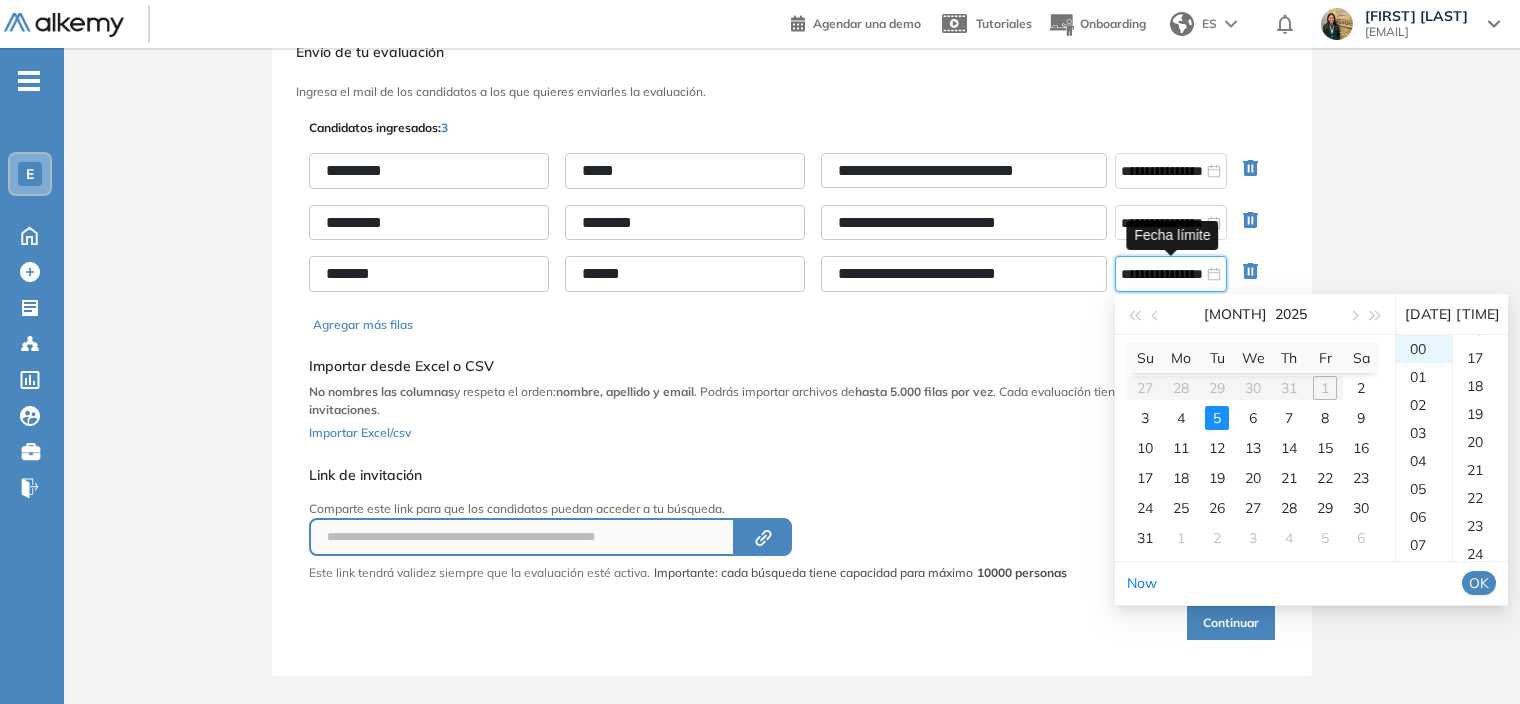scroll, scrollTop: 0, scrollLeft: 0, axis: both 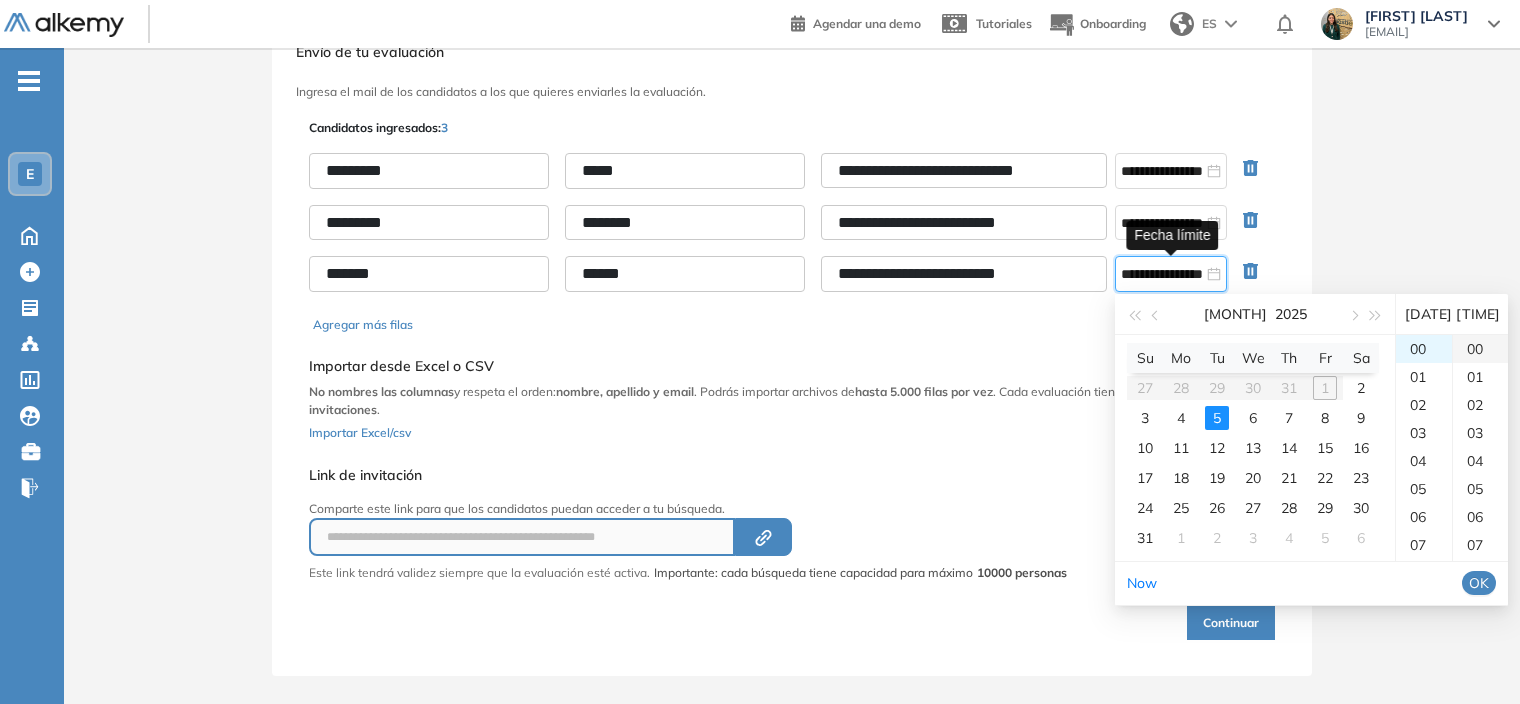 click on "00" at bounding box center (1480, 349) 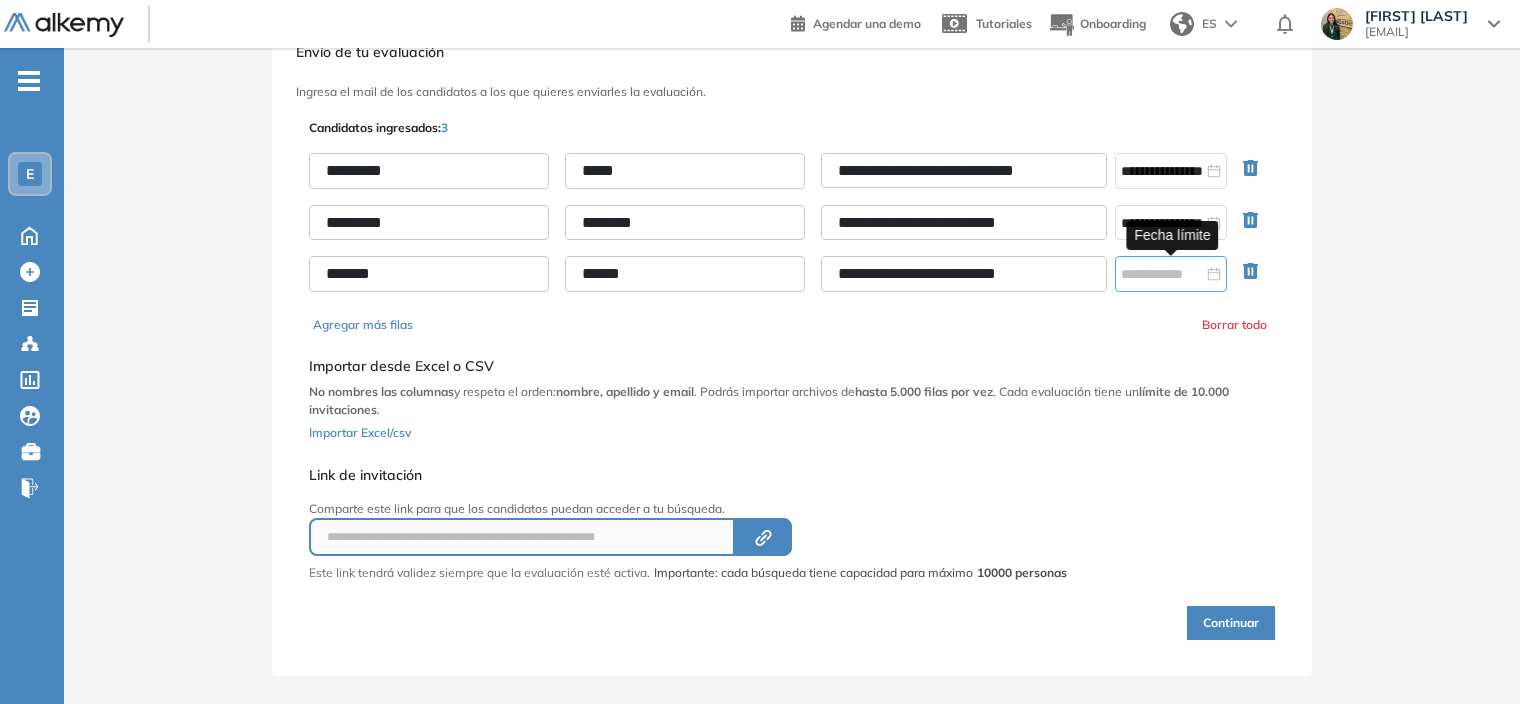 scroll, scrollTop: 85, scrollLeft: 0, axis: vertical 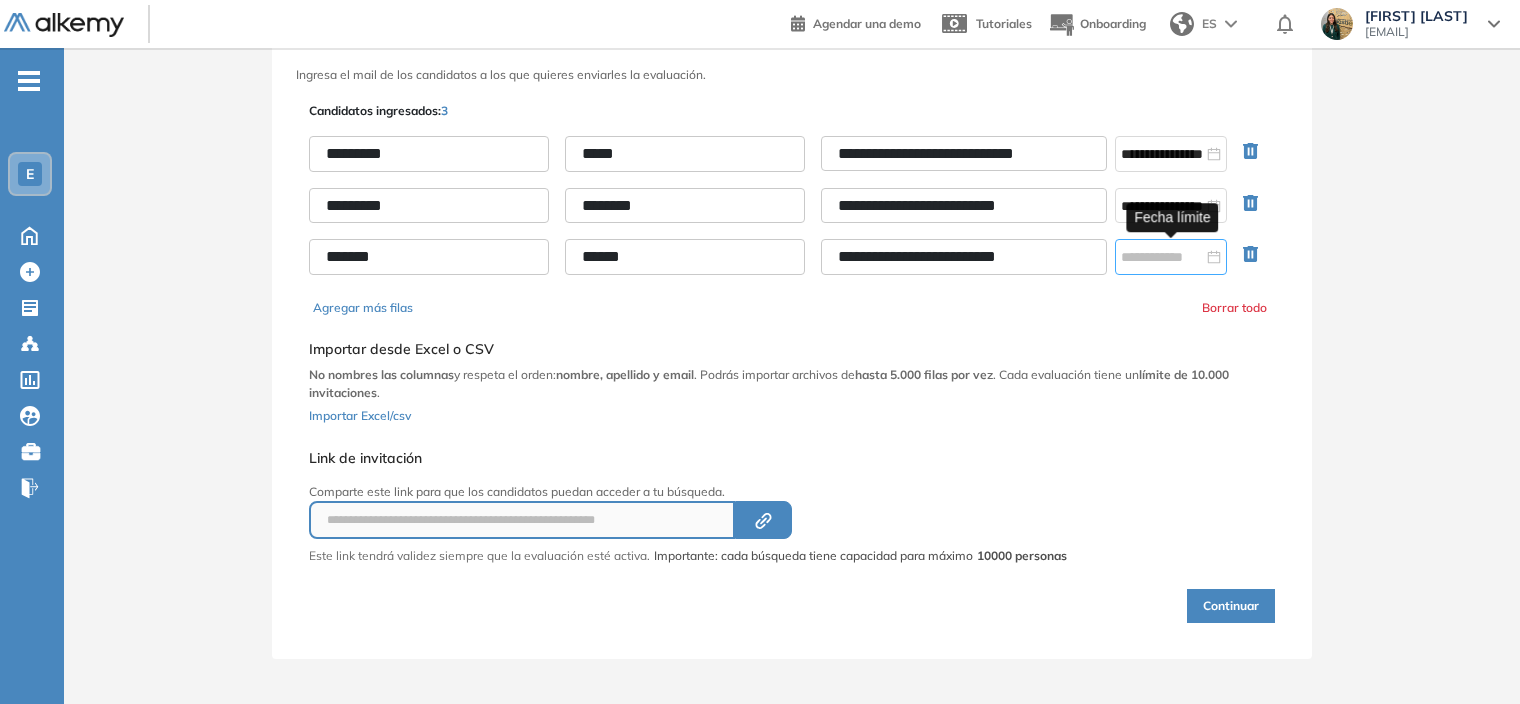 click at bounding box center [1171, 257] 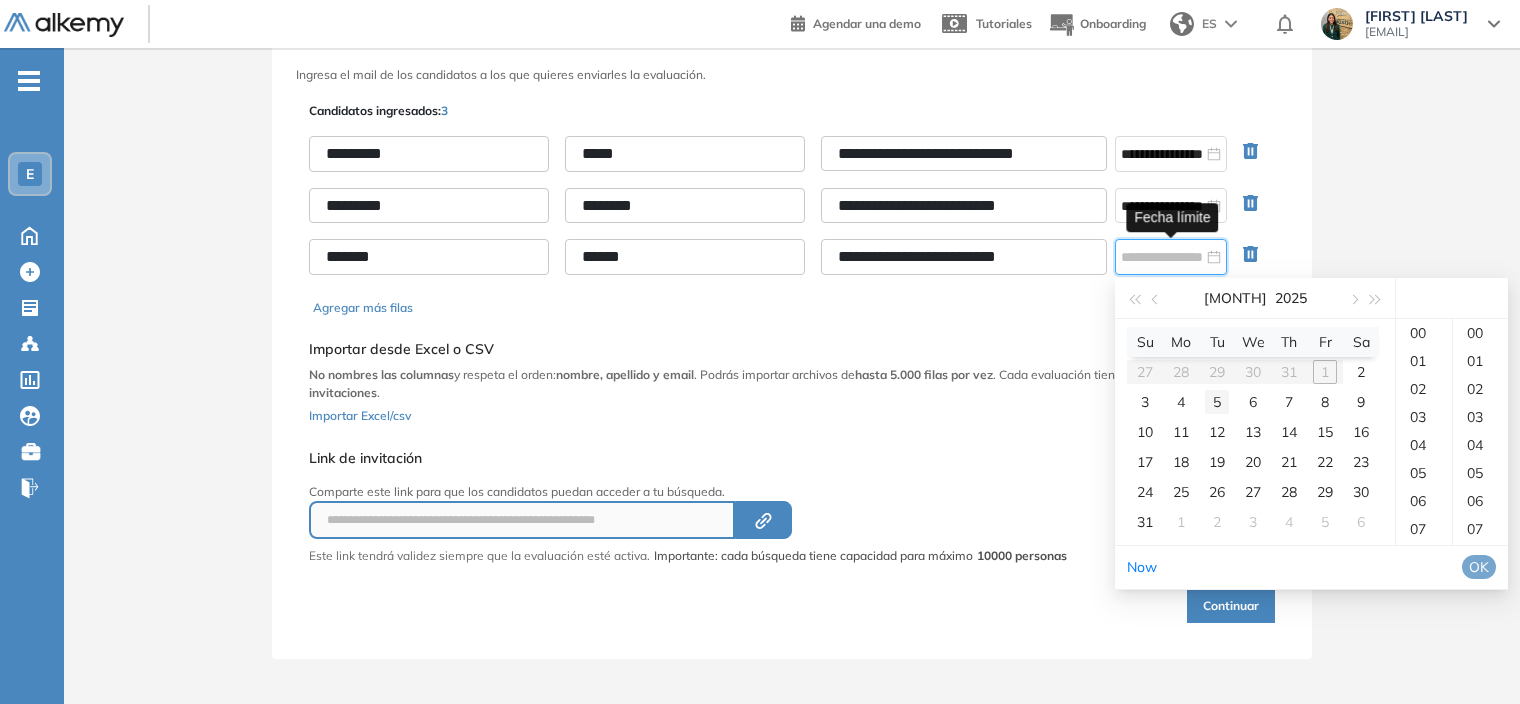 click on "5" at bounding box center (1217, 402) 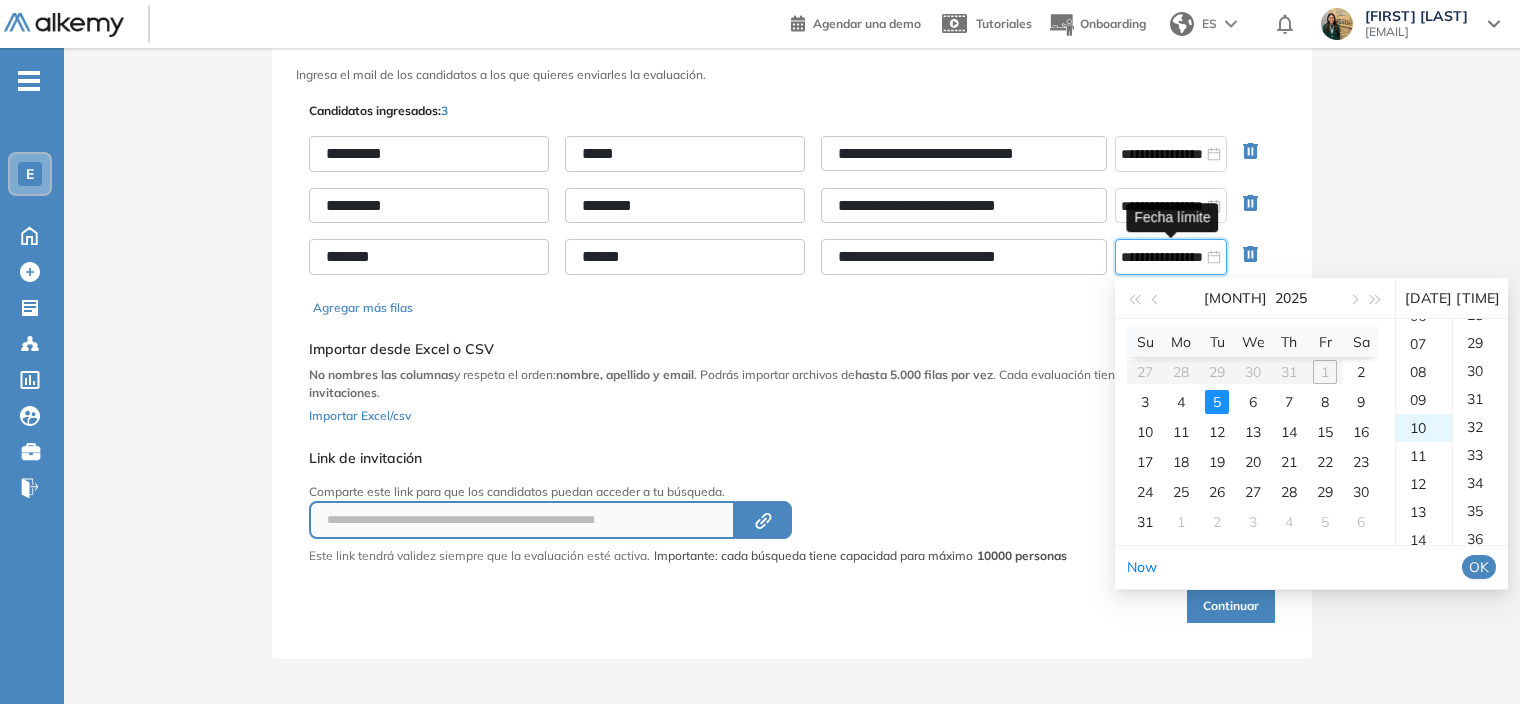 scroll, scrollTop: 280, scrollLeft: 0, axis: vertical 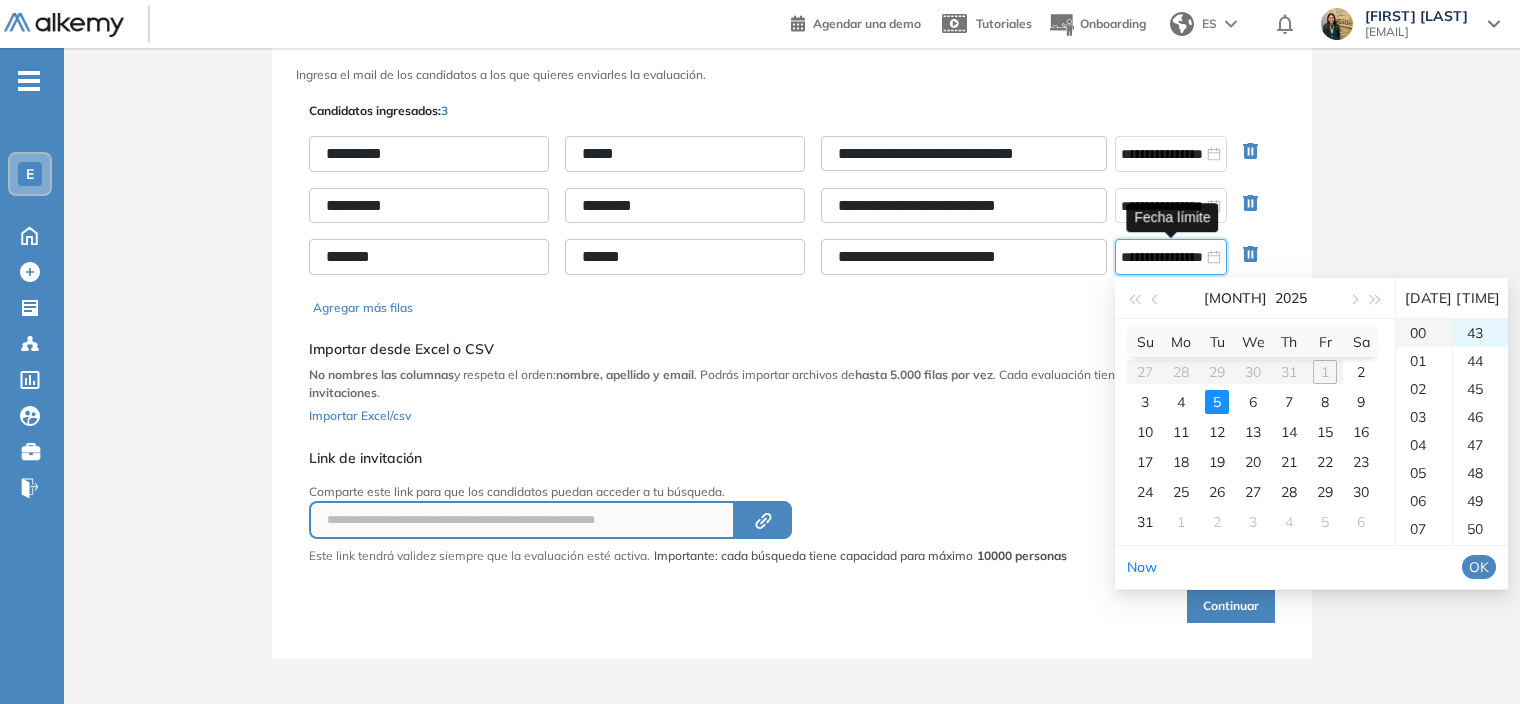 click on "00" at bounding box center (1424, 333) 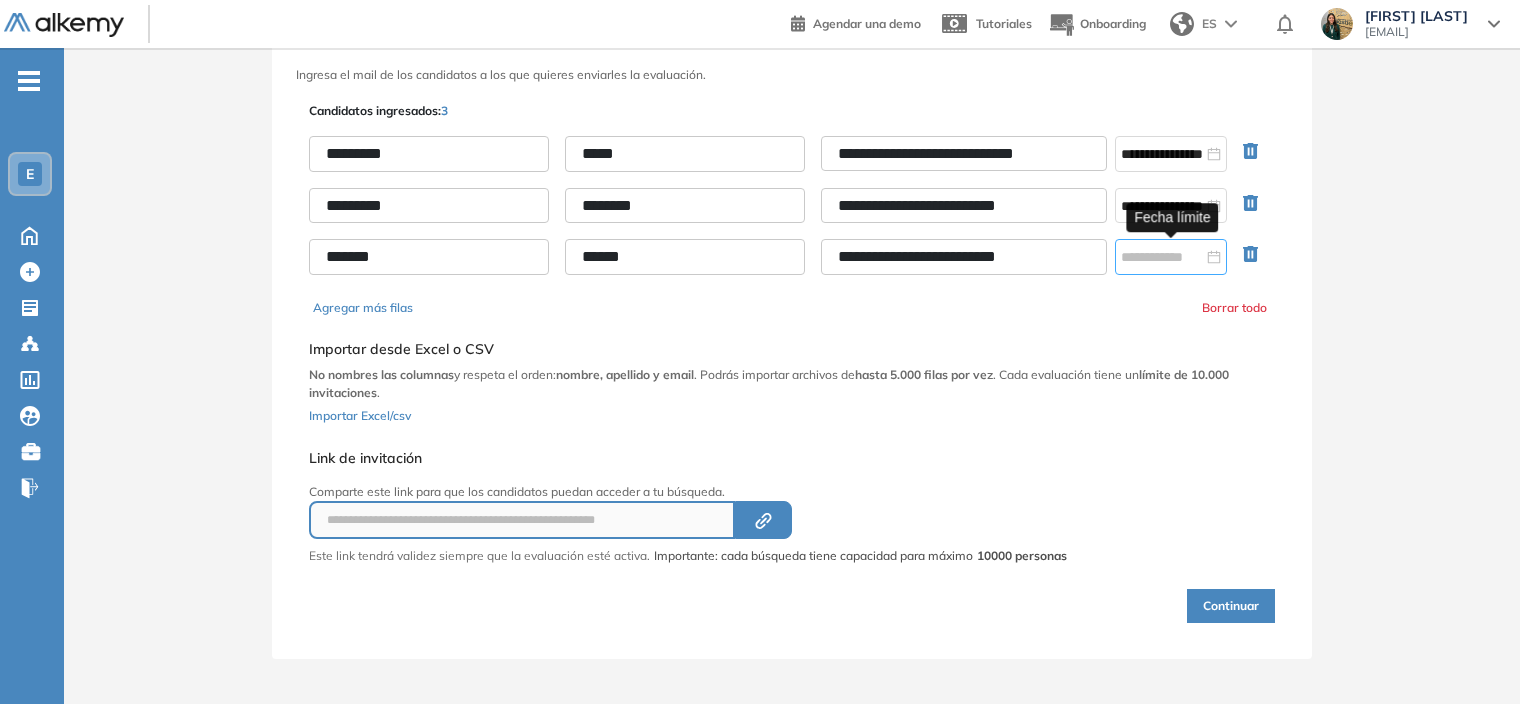 click at bounding box center [1171, 257] 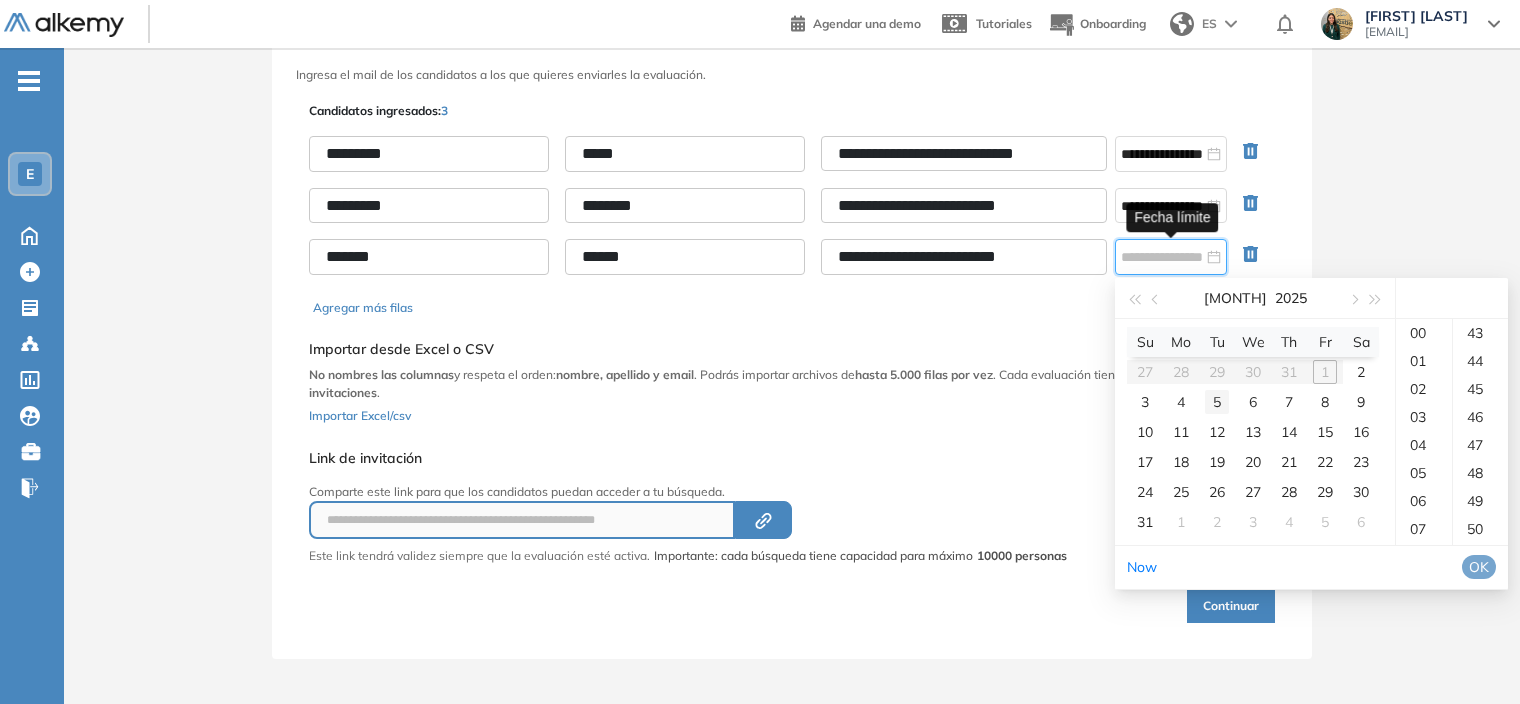 click on "5" at bounding box center (1217, 402) 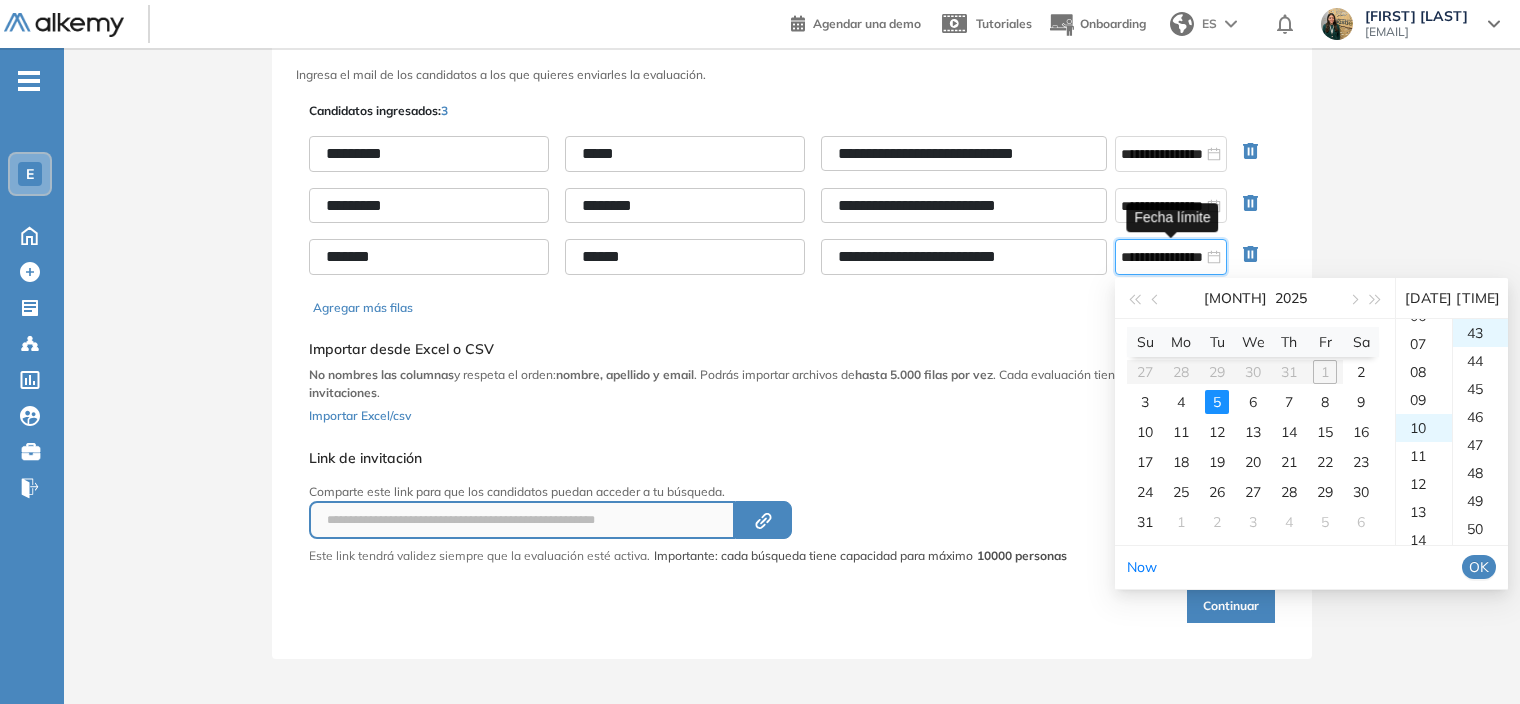 scroll, scrollTop: 280, scrollLeft: 0, axis: vertical 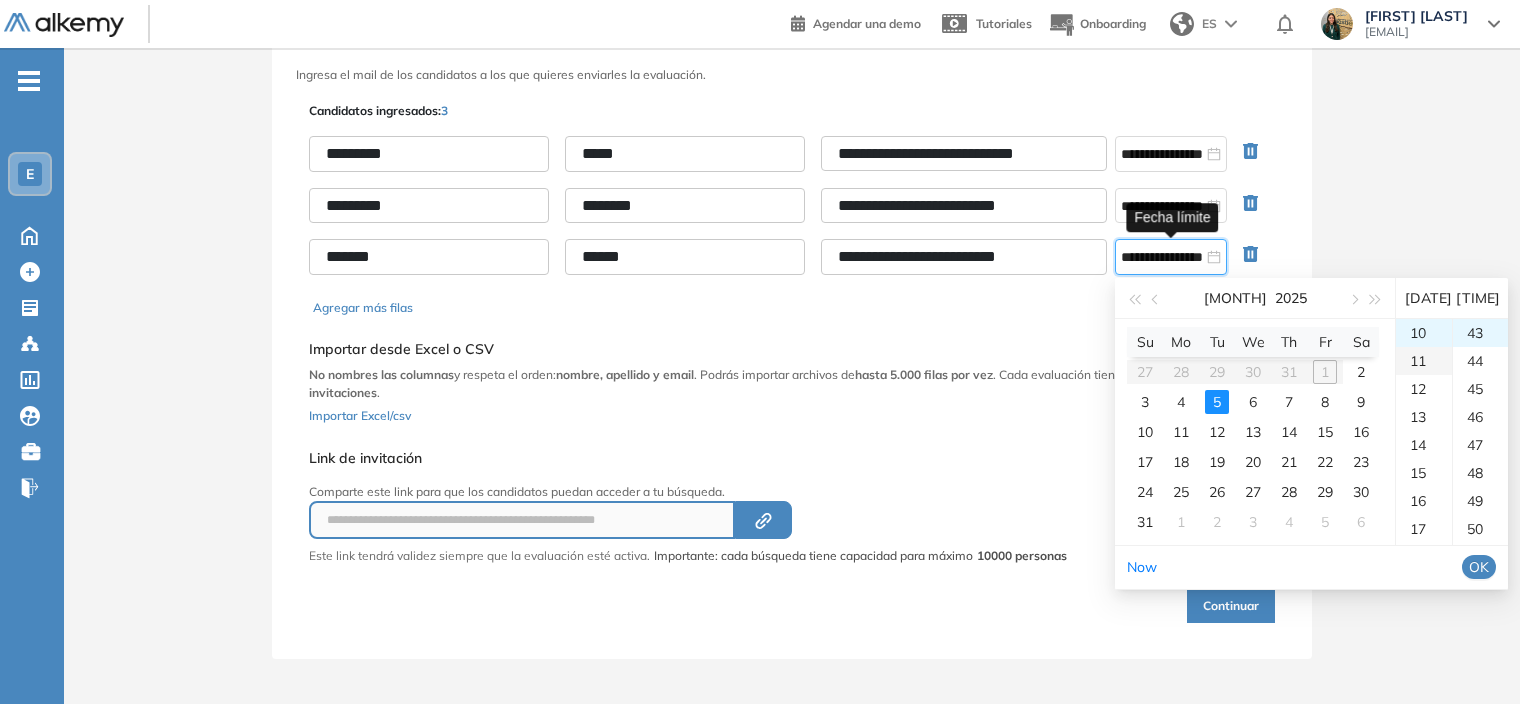 click on "11" at bounding box center (1424, 361) 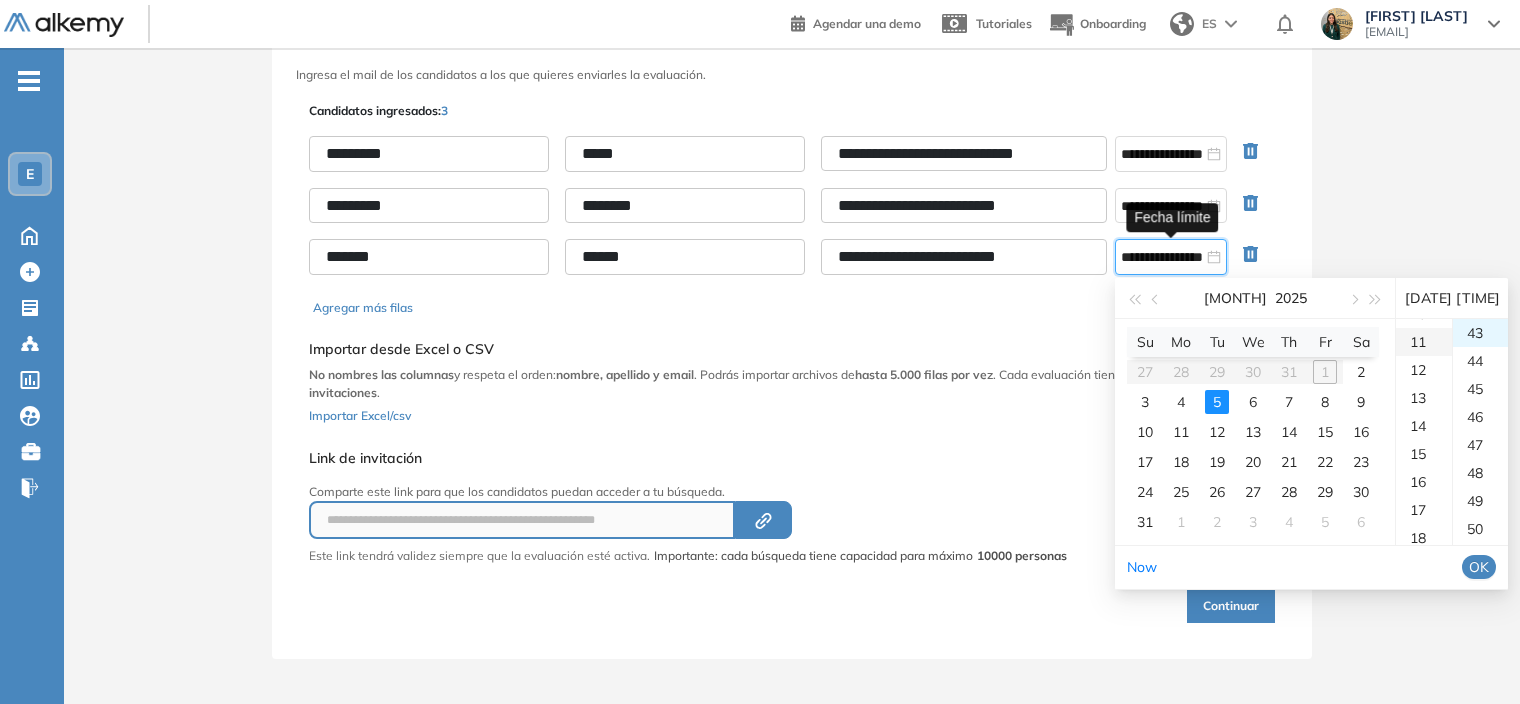 scroll, scrollTop: 308, scrollLeft: 0, axis: vertical 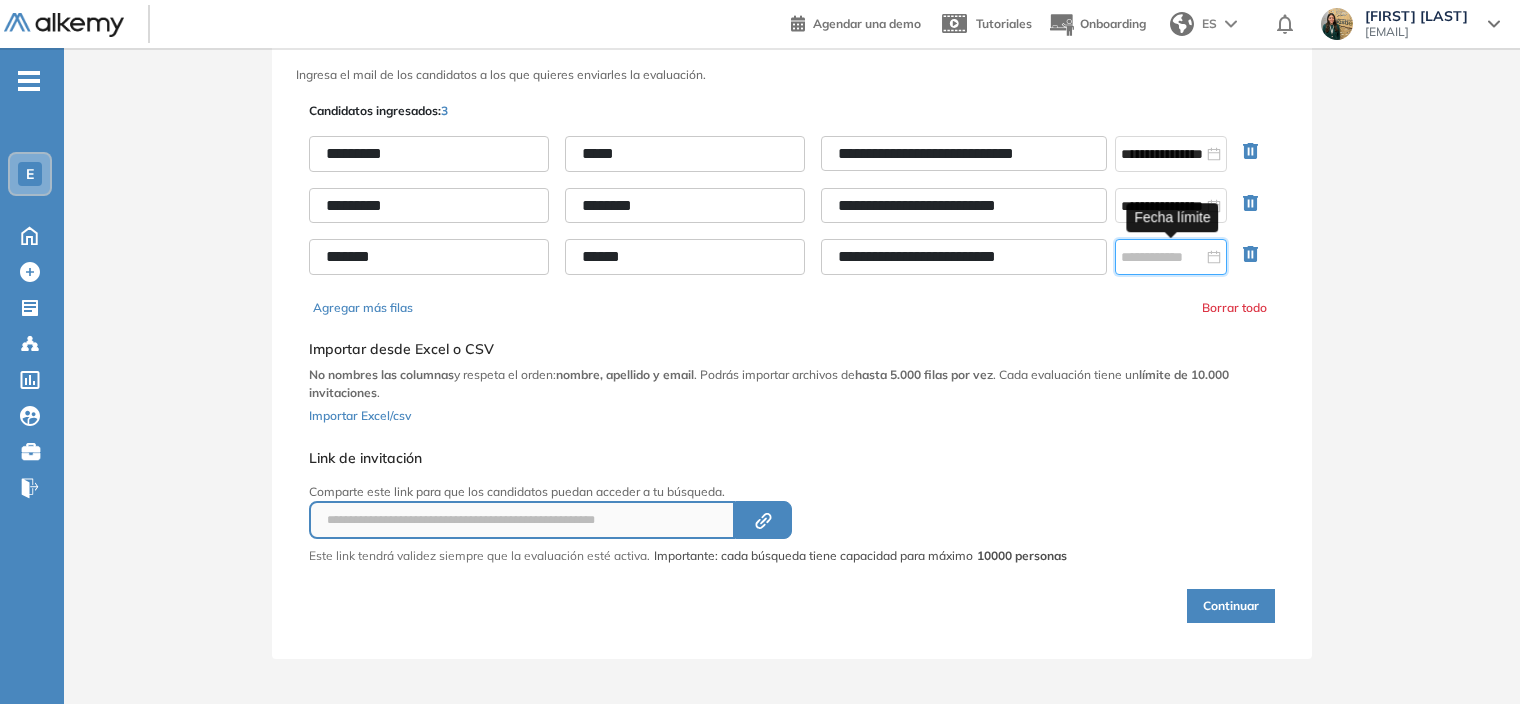 click at bounding box center [1171, 257] 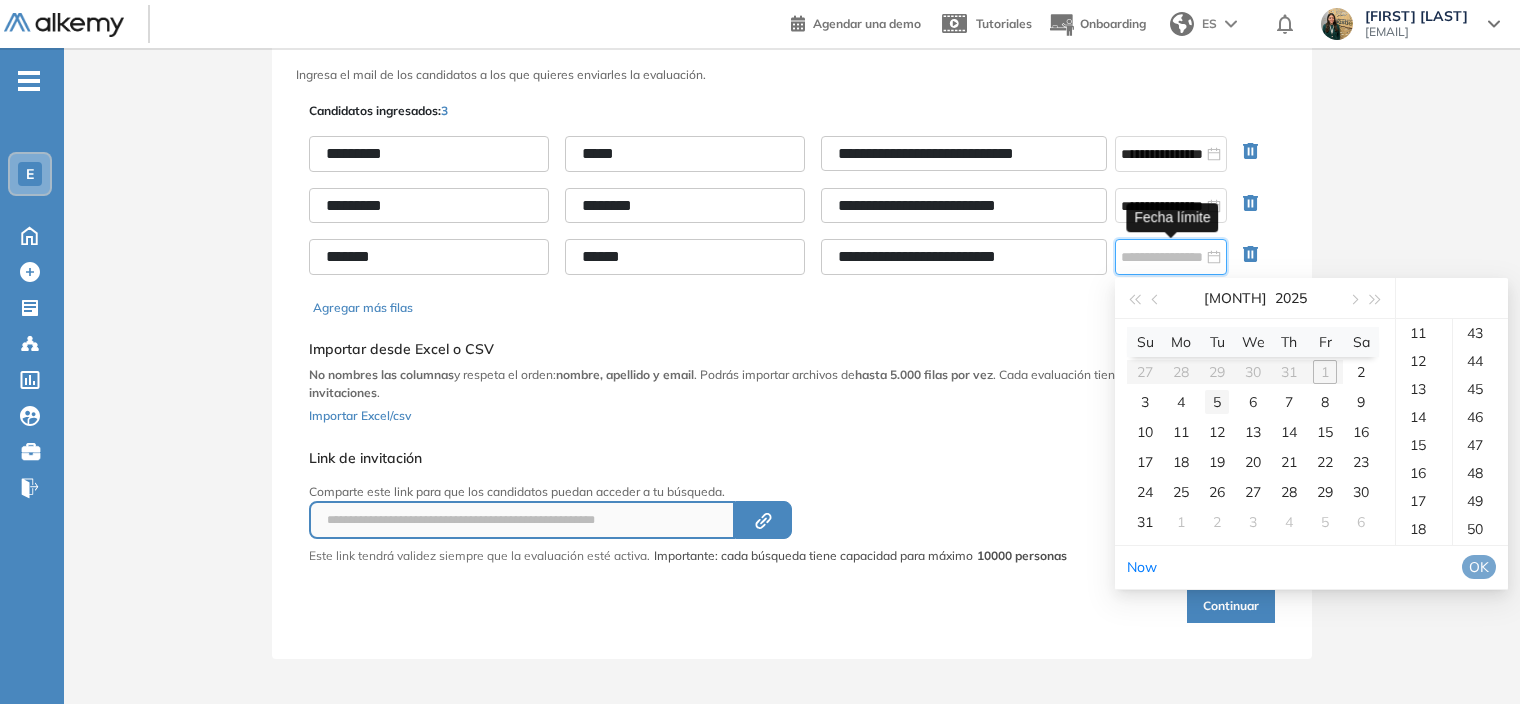 type on "**********" 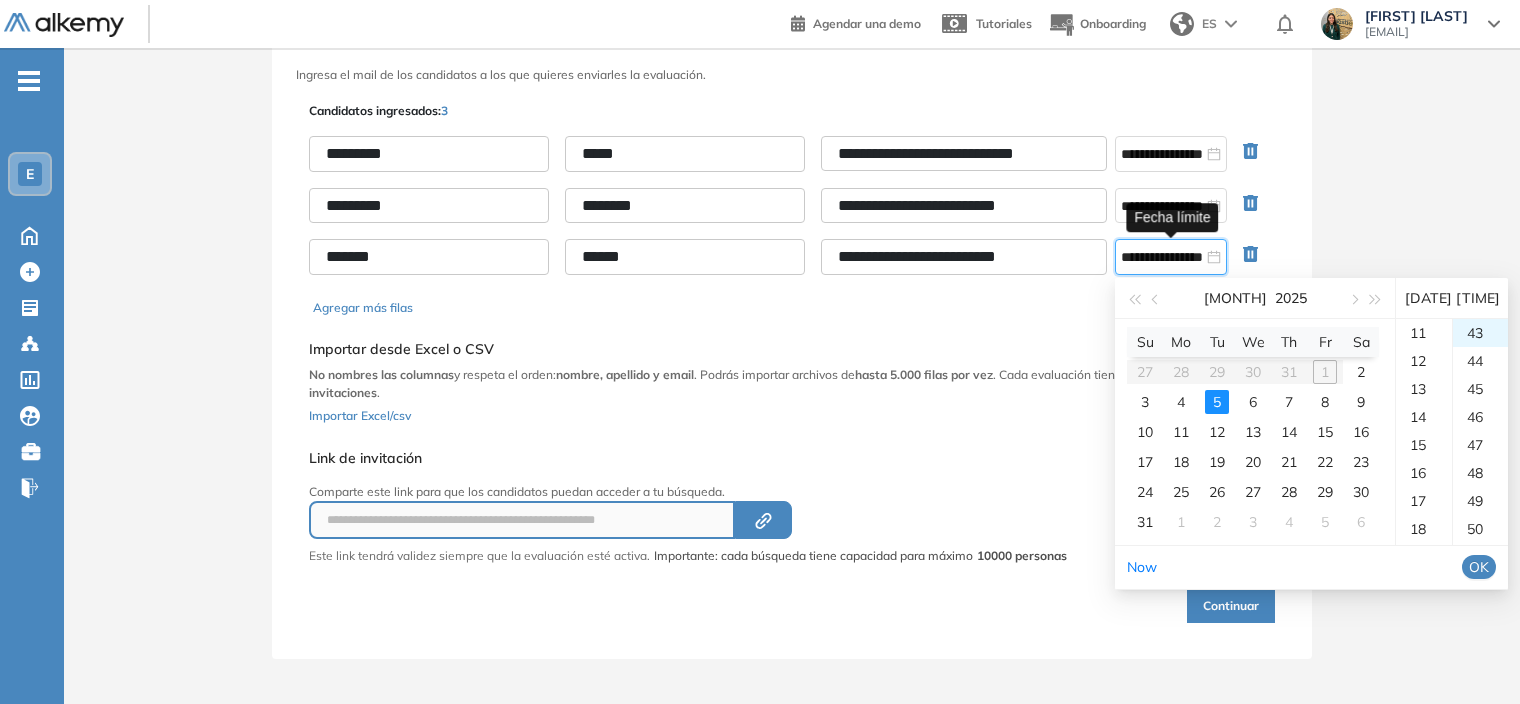 scroll, scrollTop: 280, scrollLeft: 0, axis: vertical 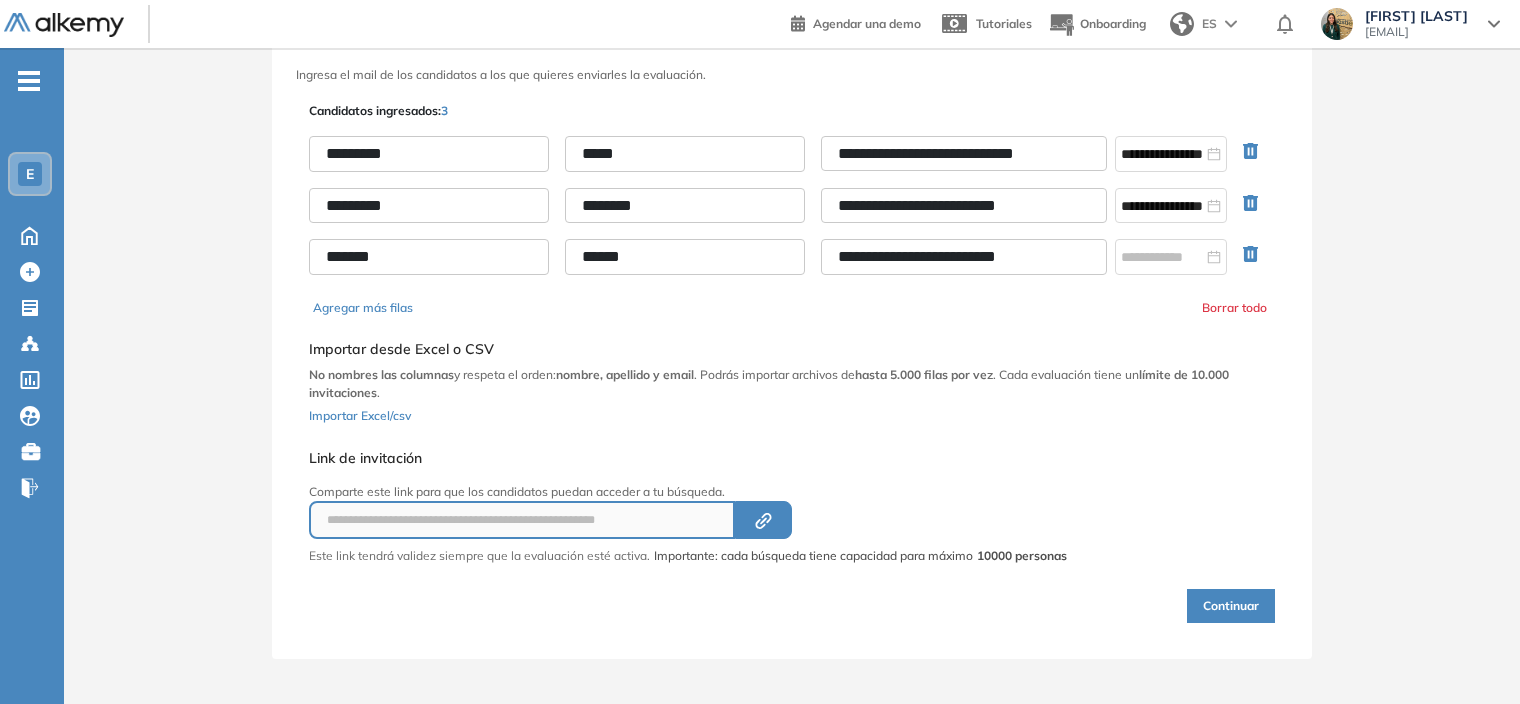 click on "**********" at bounding box center [792, 331] 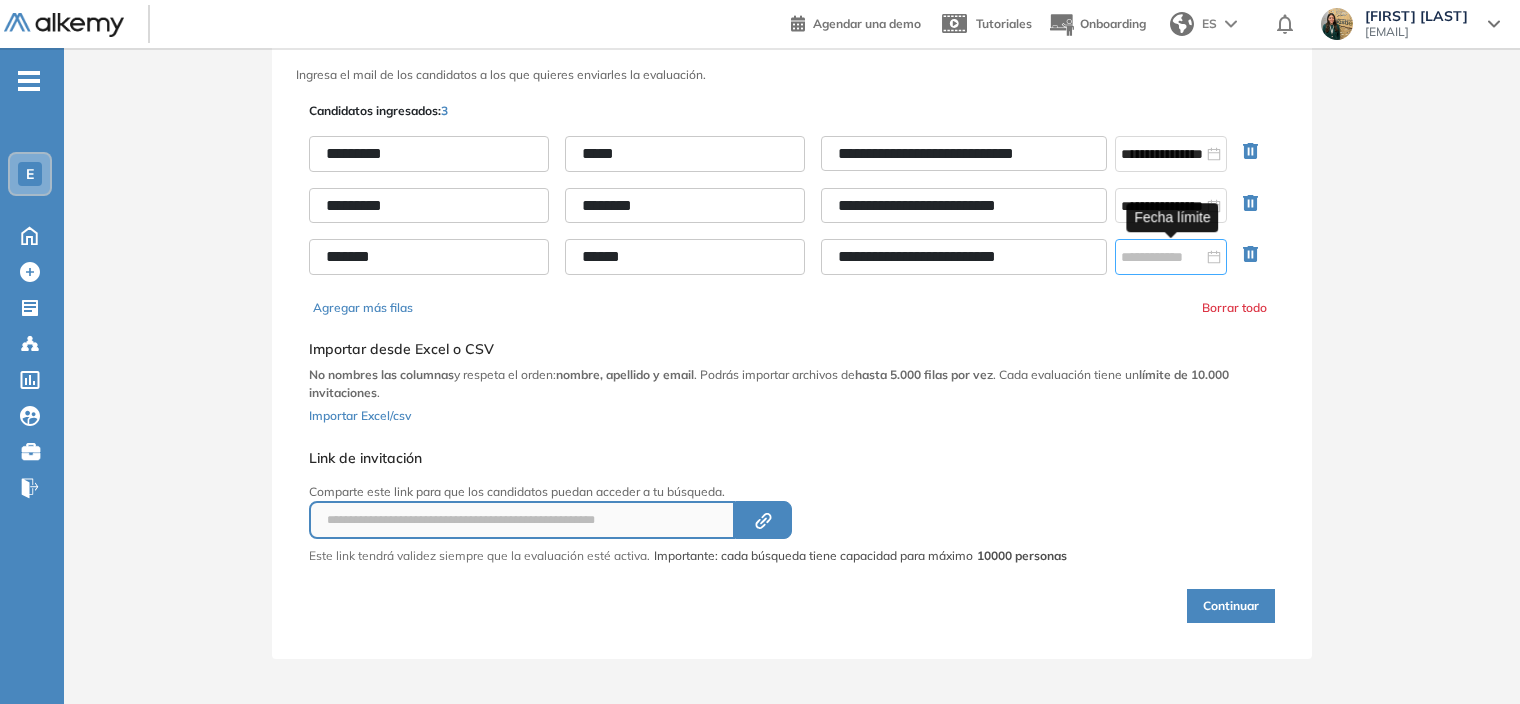 click at bounding box center (1171, 257) 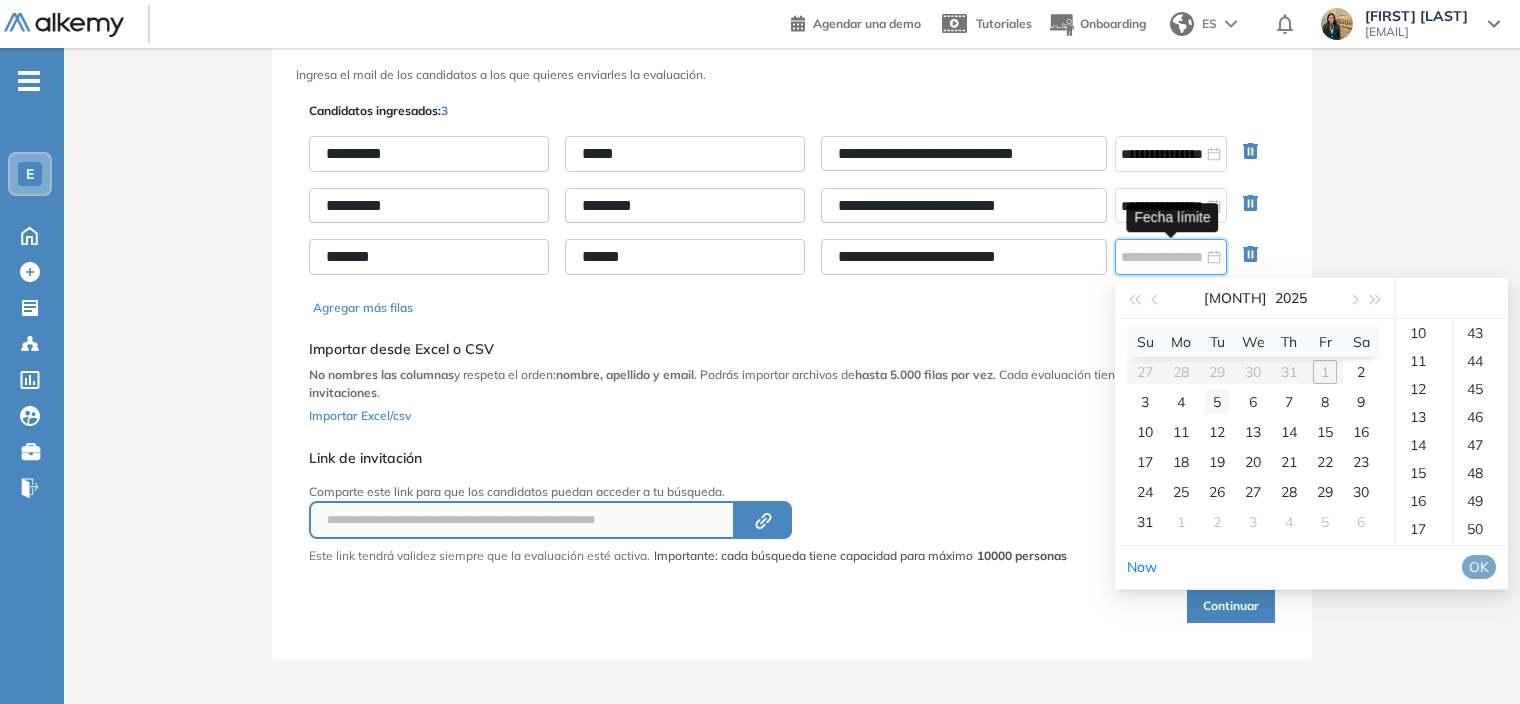 click on "5" at bounding box center (1217, 402) 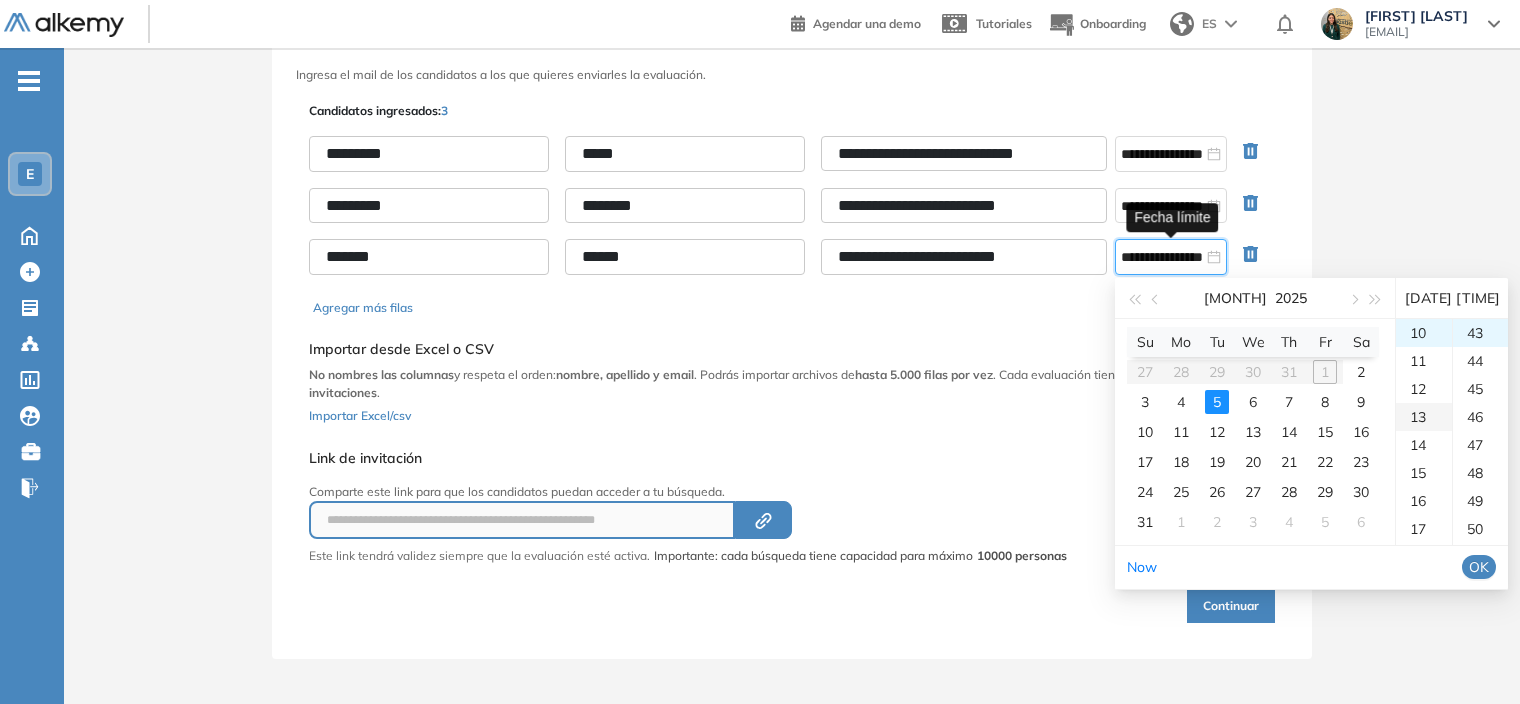 click on "13" at bounding box center [1424, 417] 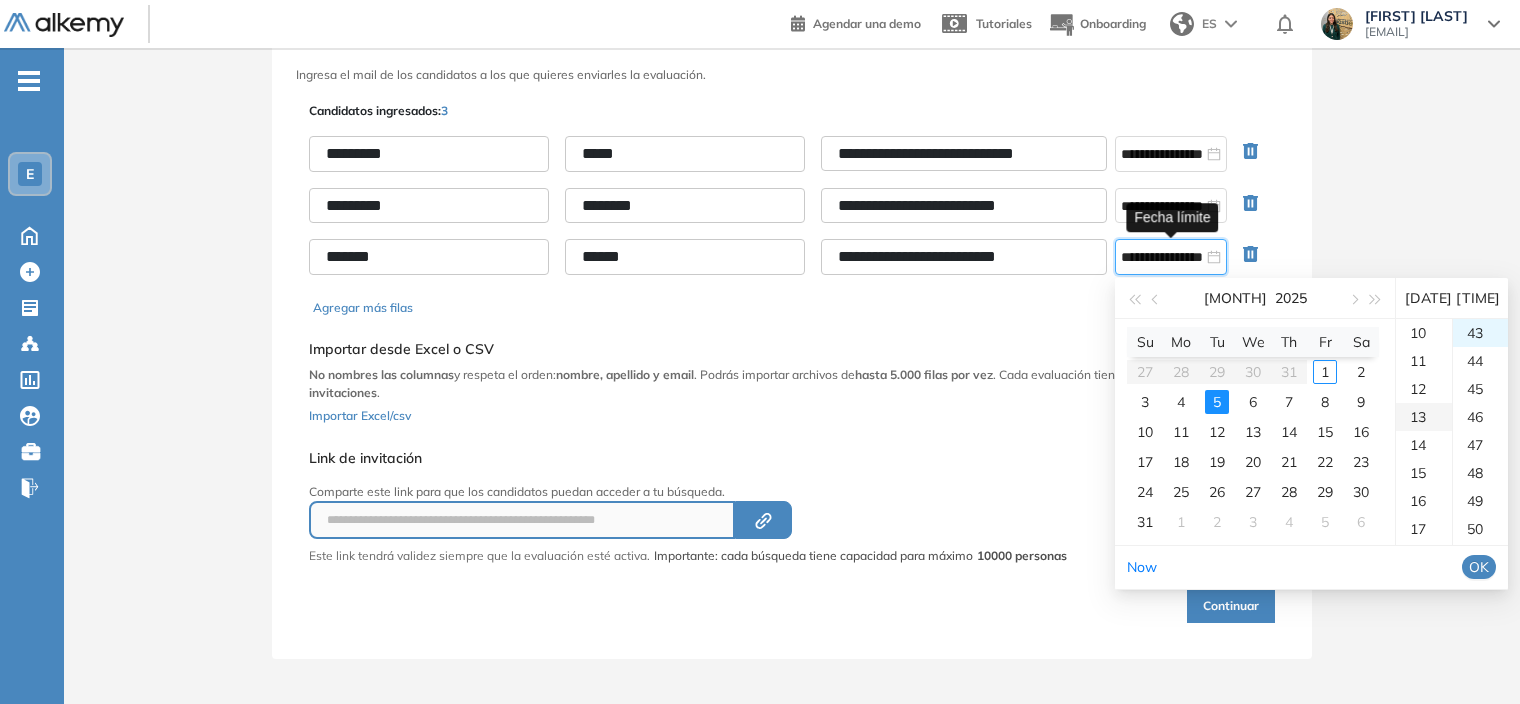 scroll, scrollTop: 364, scrollLeft: 0, axis: vertical 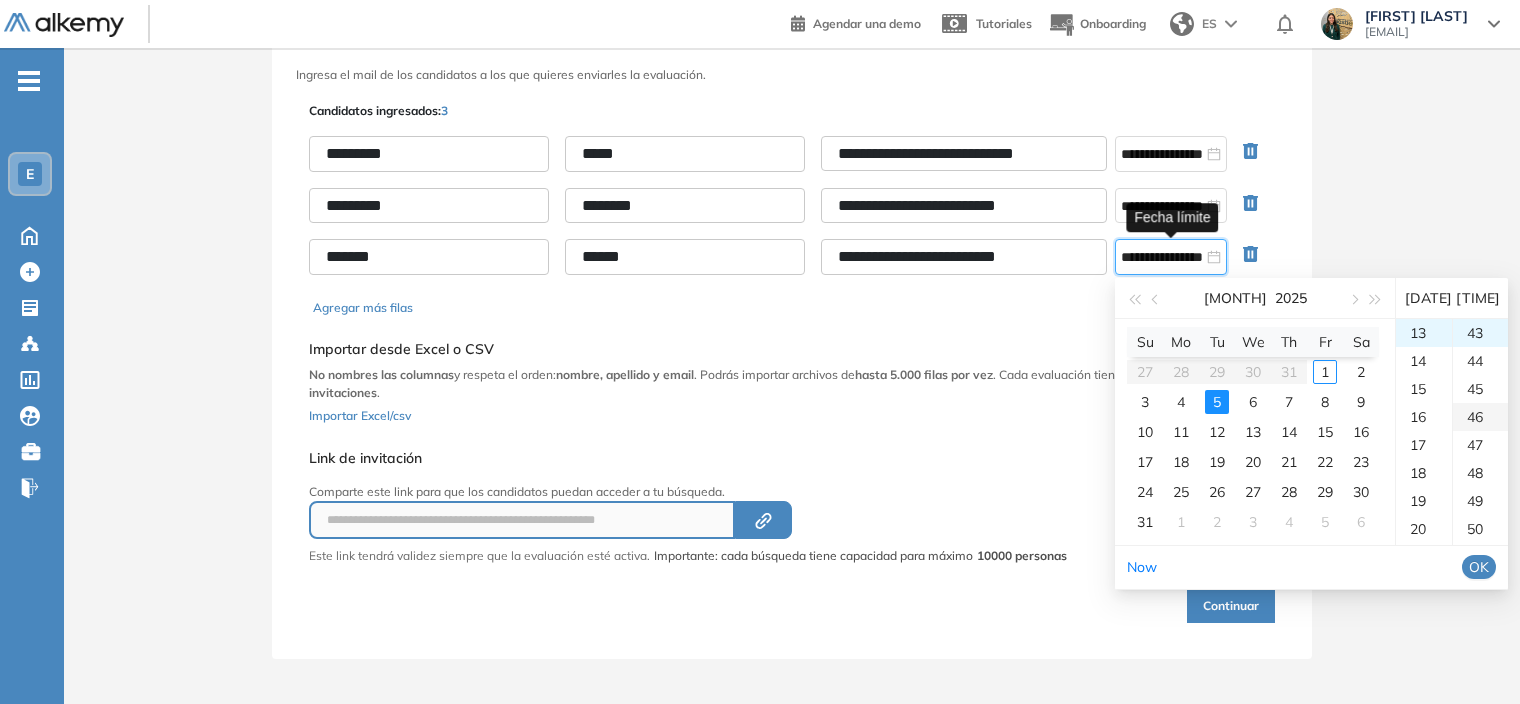 click on "46" at bounding box center [1480, 417] 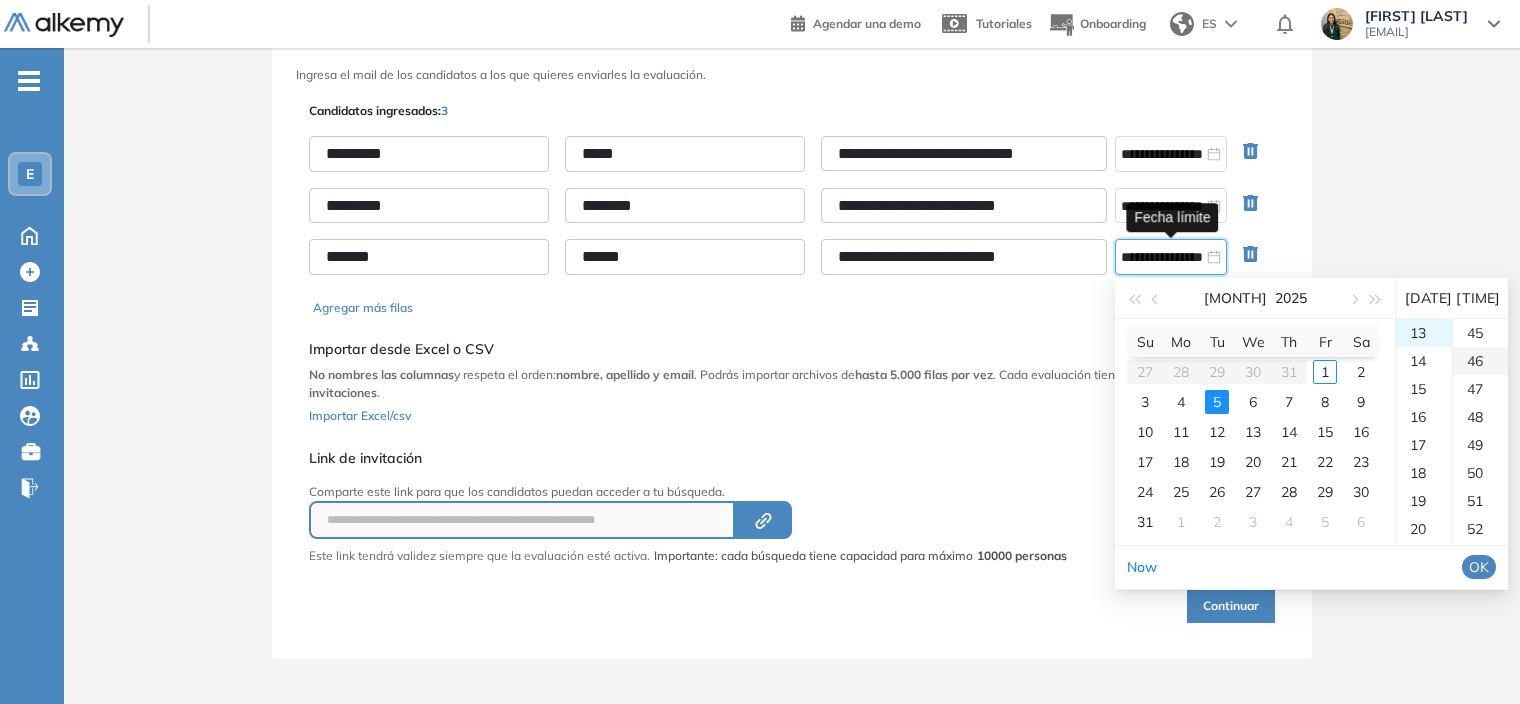scroll, scrollTop: 1288, scrollLeft: 0, axis: vertical 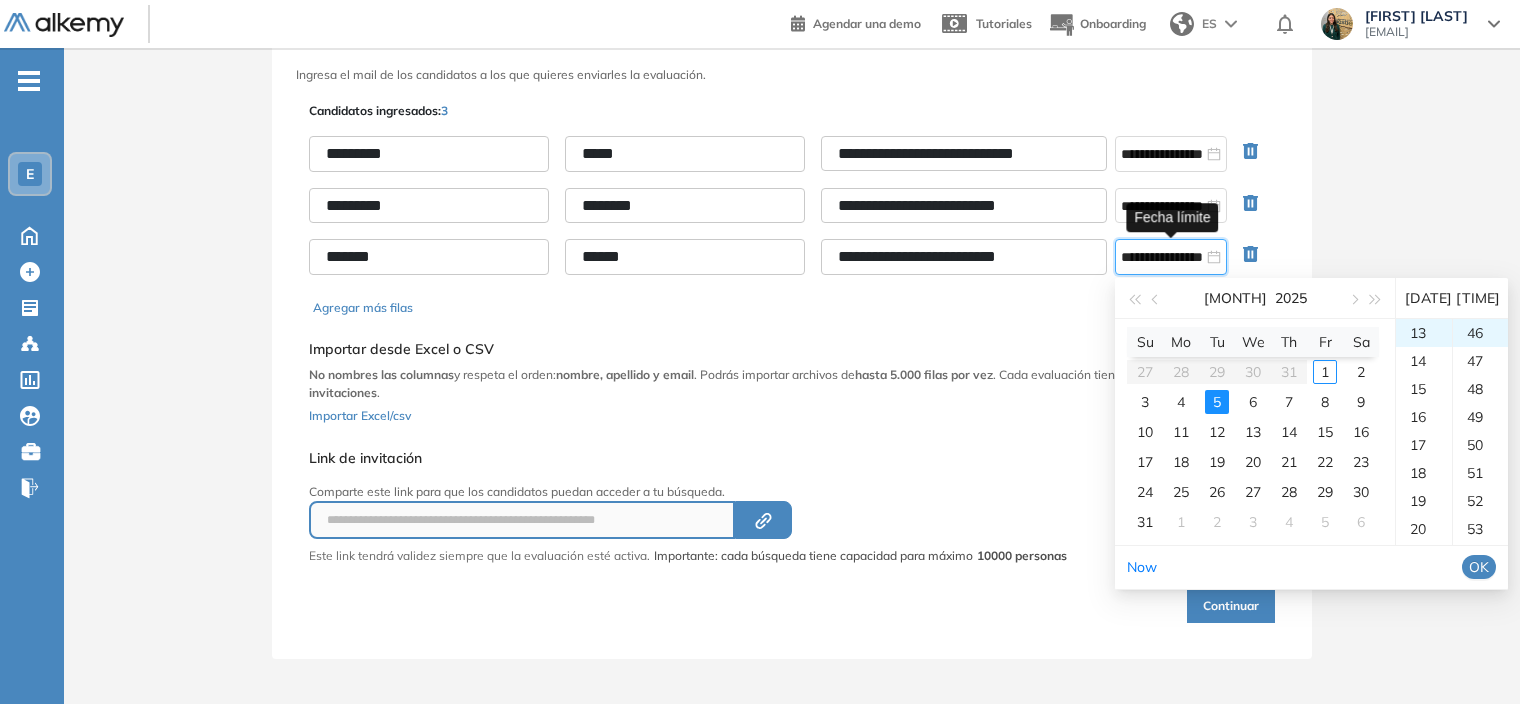 click on "OK" at bounding box center (1479, 567) 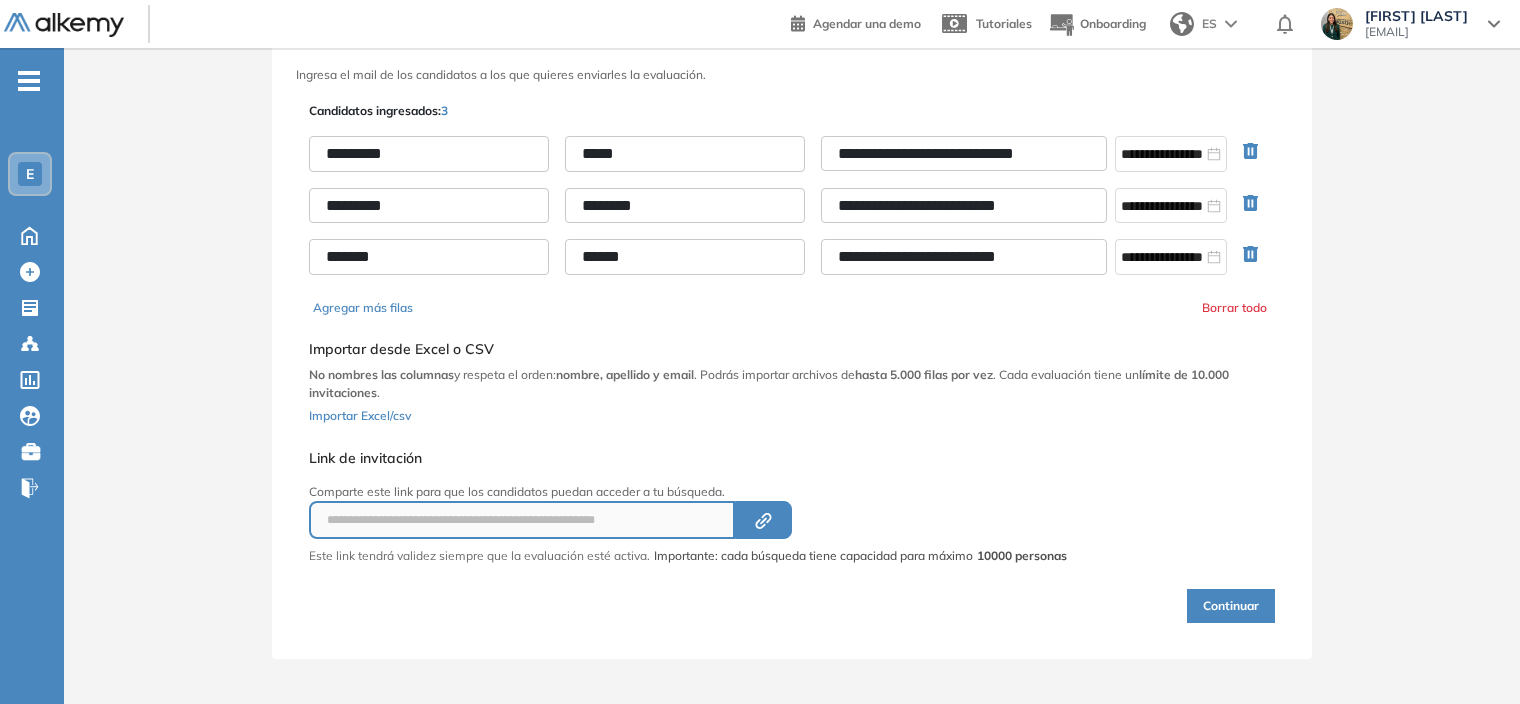 click on "**********" at bounding box center [792, 331] 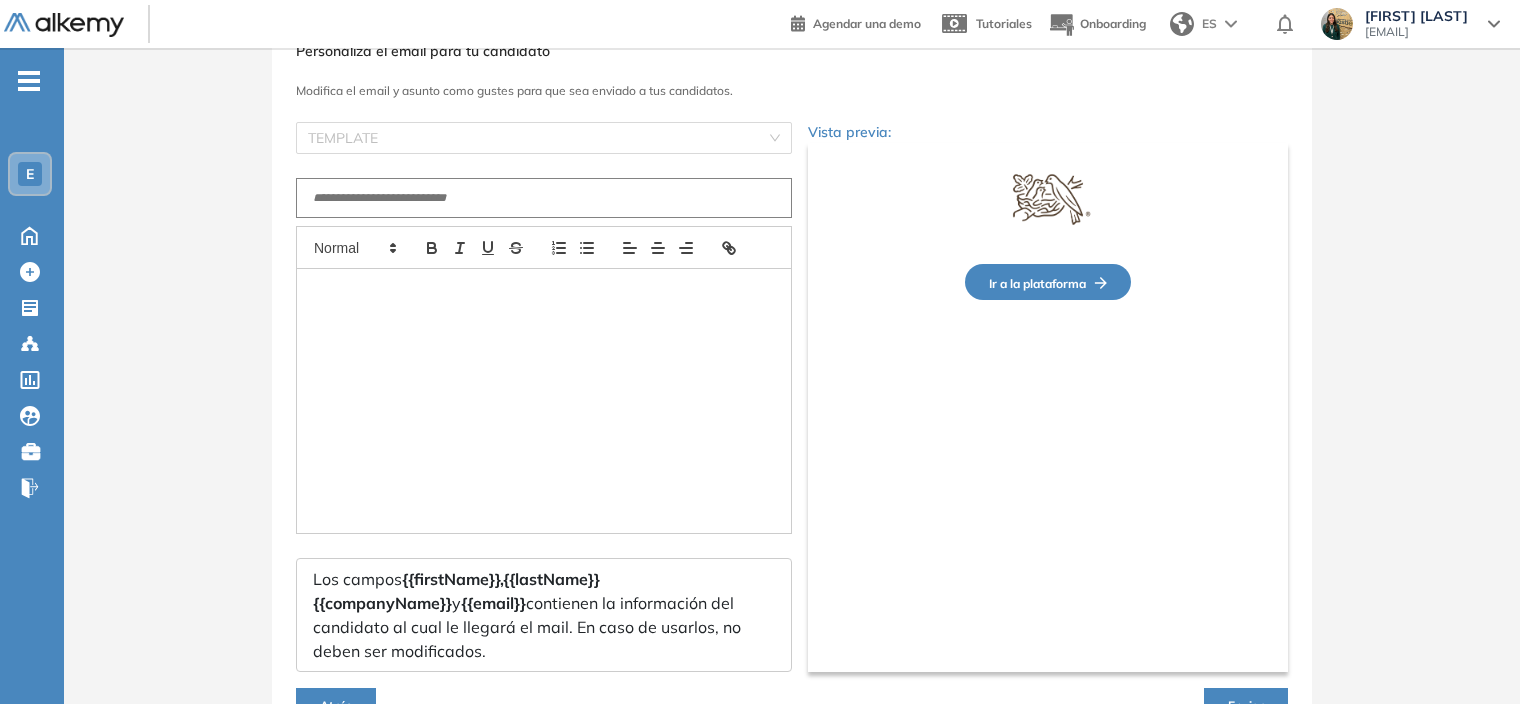 type on "**********" 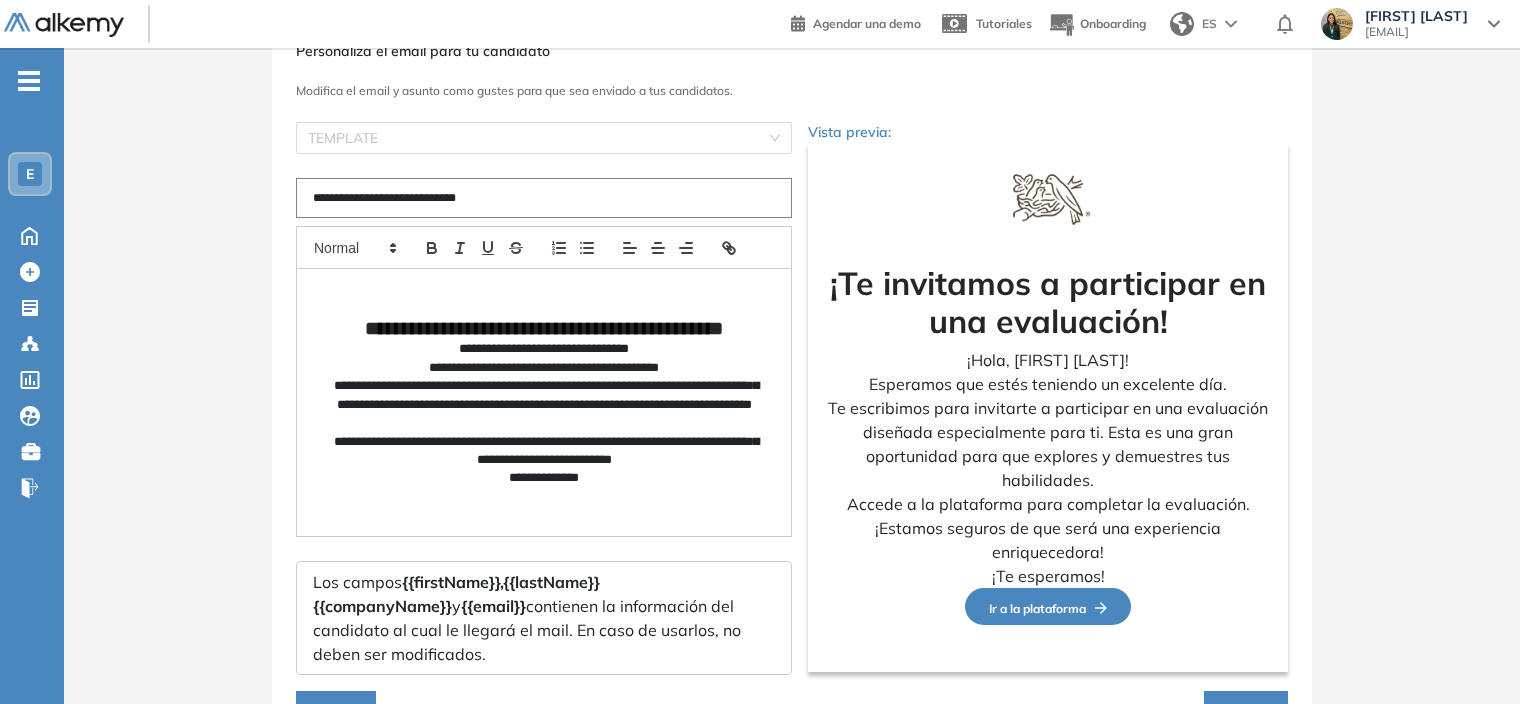 scroll, scrollTop: 197, scrollLeft: 0, axis: vertical 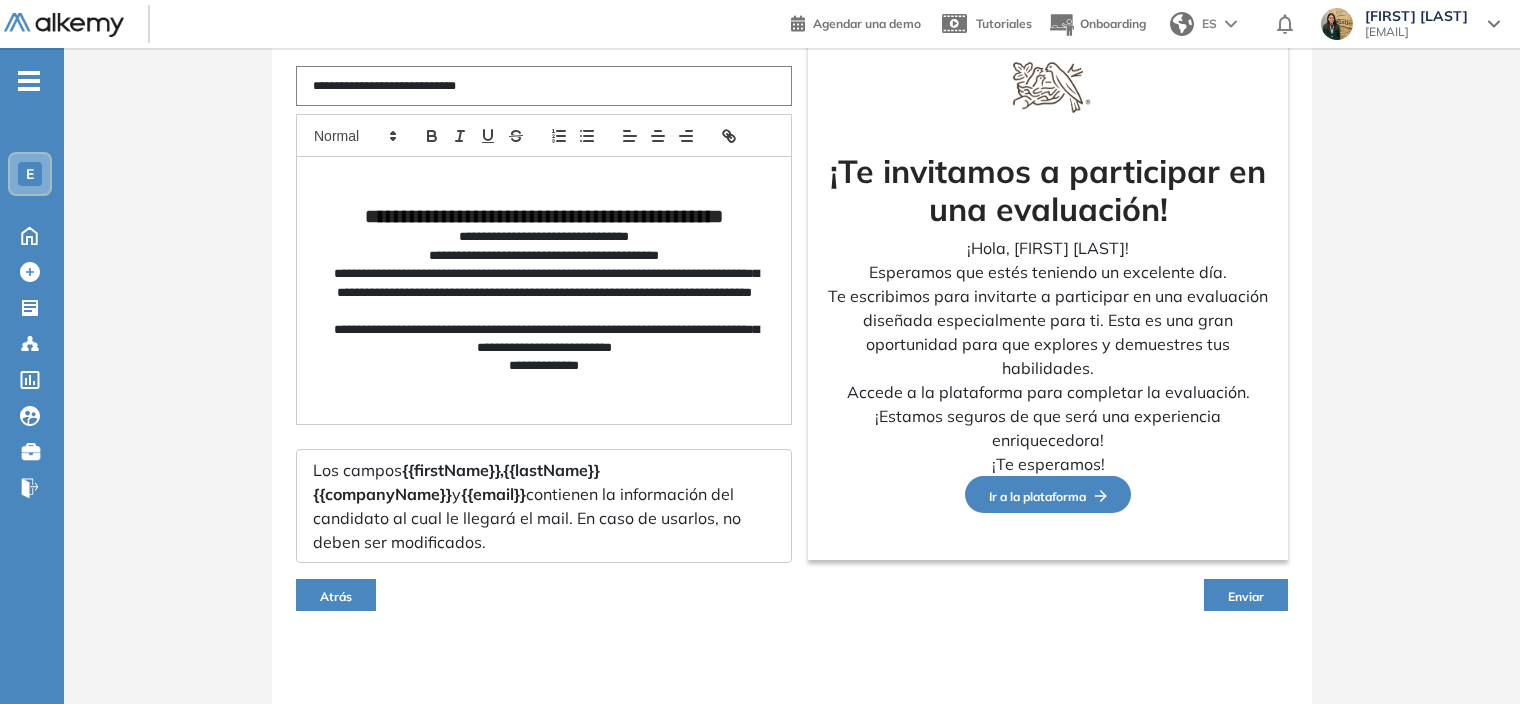 click on "Enviar" at bounding box center (1246, 596) 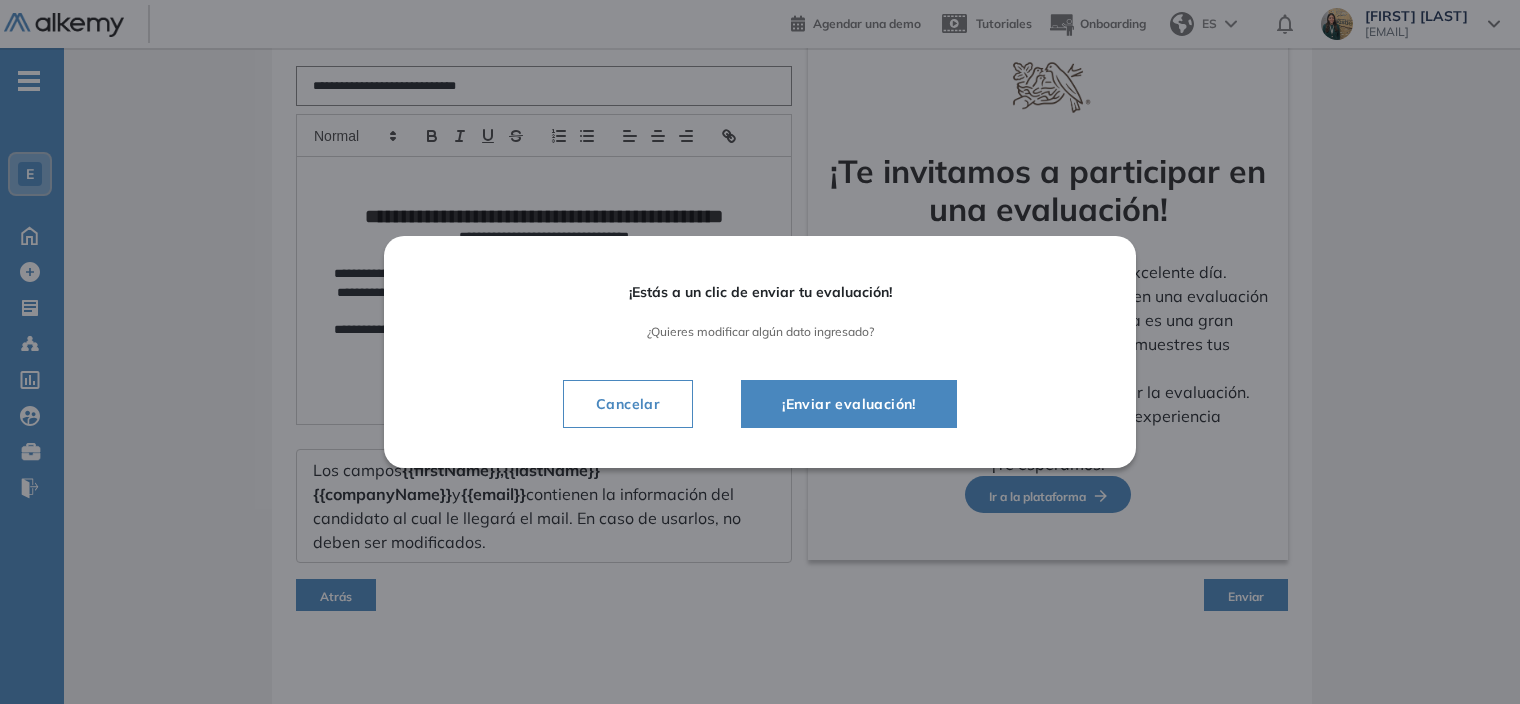 click on "¡Enviar evaluación!" at bounding box center (849, 404) 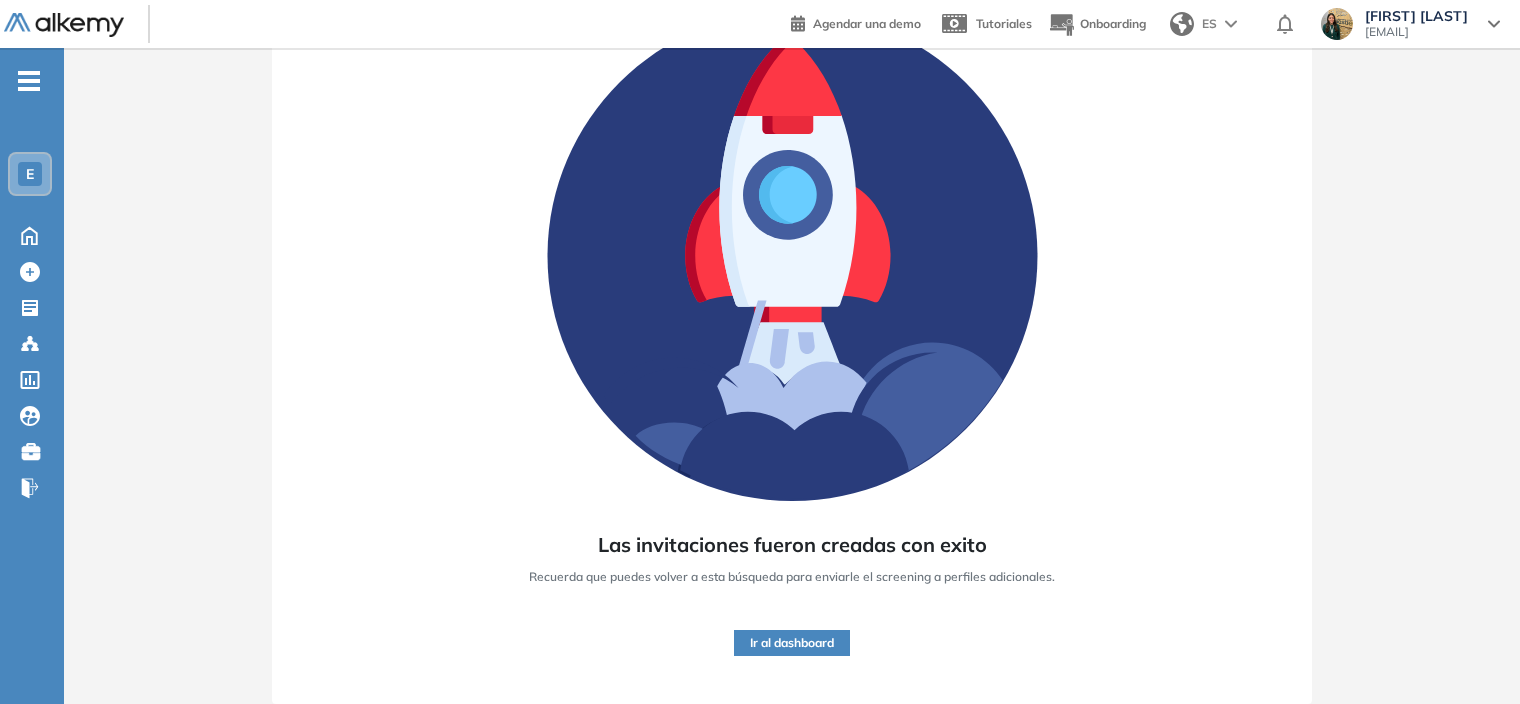 scroll, scrollTop: 0, scrollLeft: 0, axis: both 